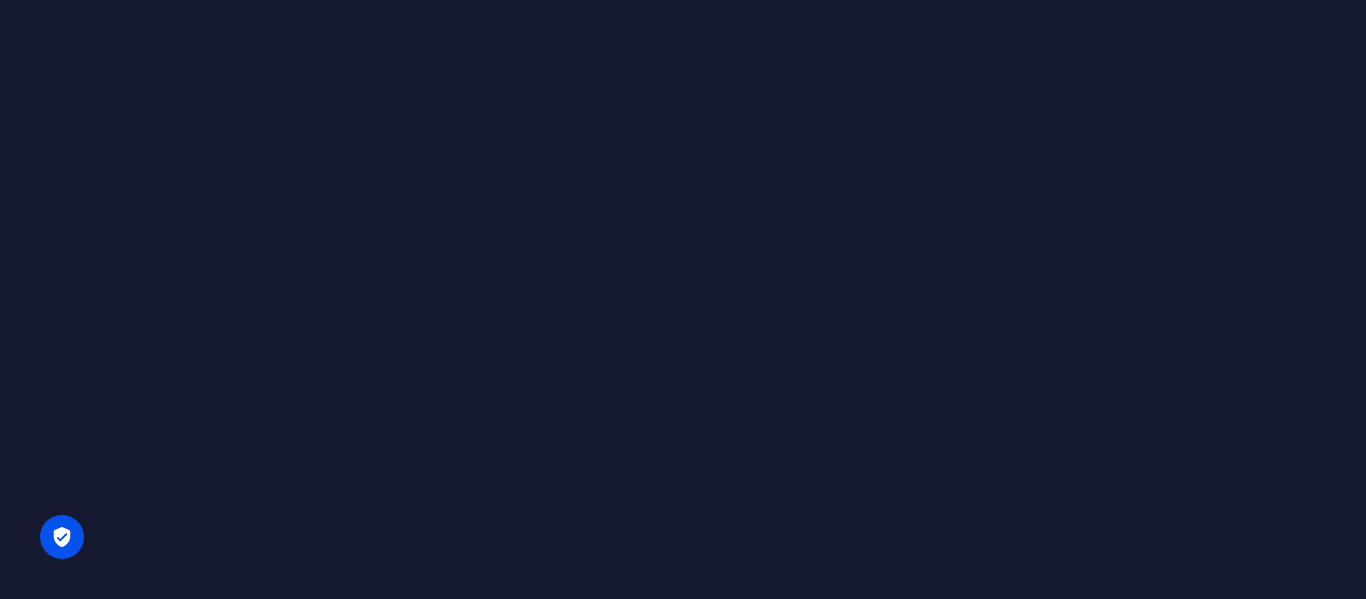 scroll, scrollTop: 0, scrollLeft: 0, axis: both 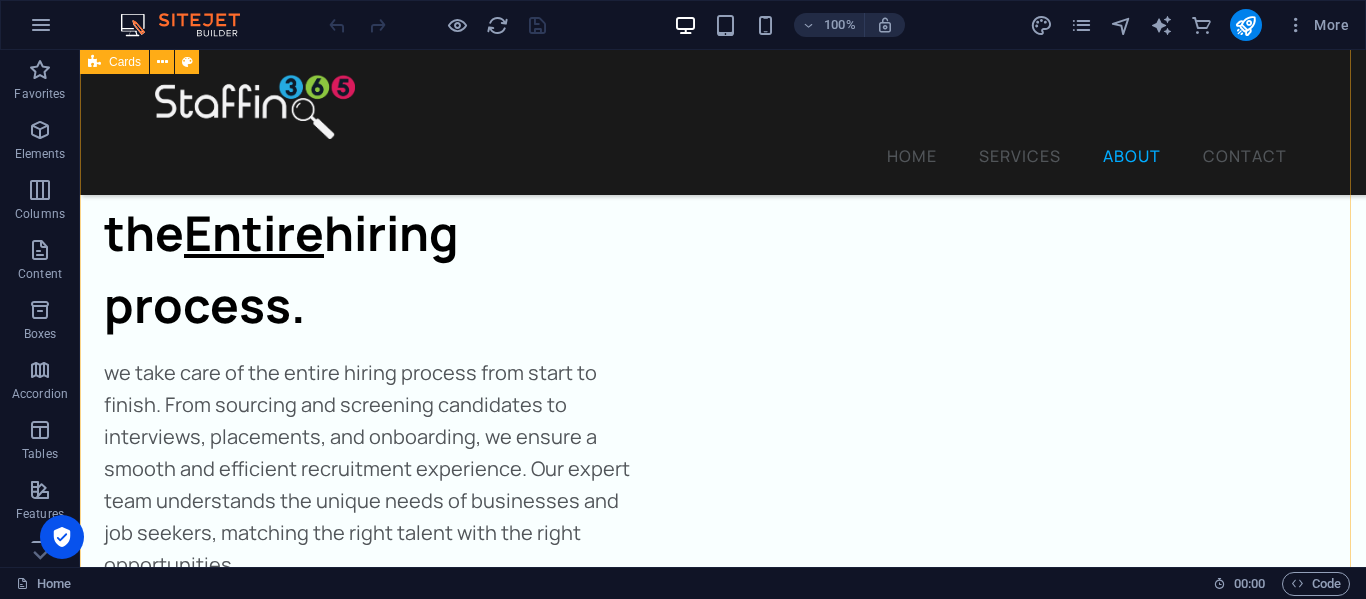 click on "[PERSON_NAME] Founder / Director As Founder of Staffing365, She has dedicated herself and her business to helping employers and employees with like minded vision connect and build life changing careers.  [PERSON_NAME] Client Liaison / Recruiter [PERSON_NAME] strives to revolutionize your HR. With experience in client relations and staff management, She is bridging the gap between you and your next big hire." at bounding box center (723, 4011) 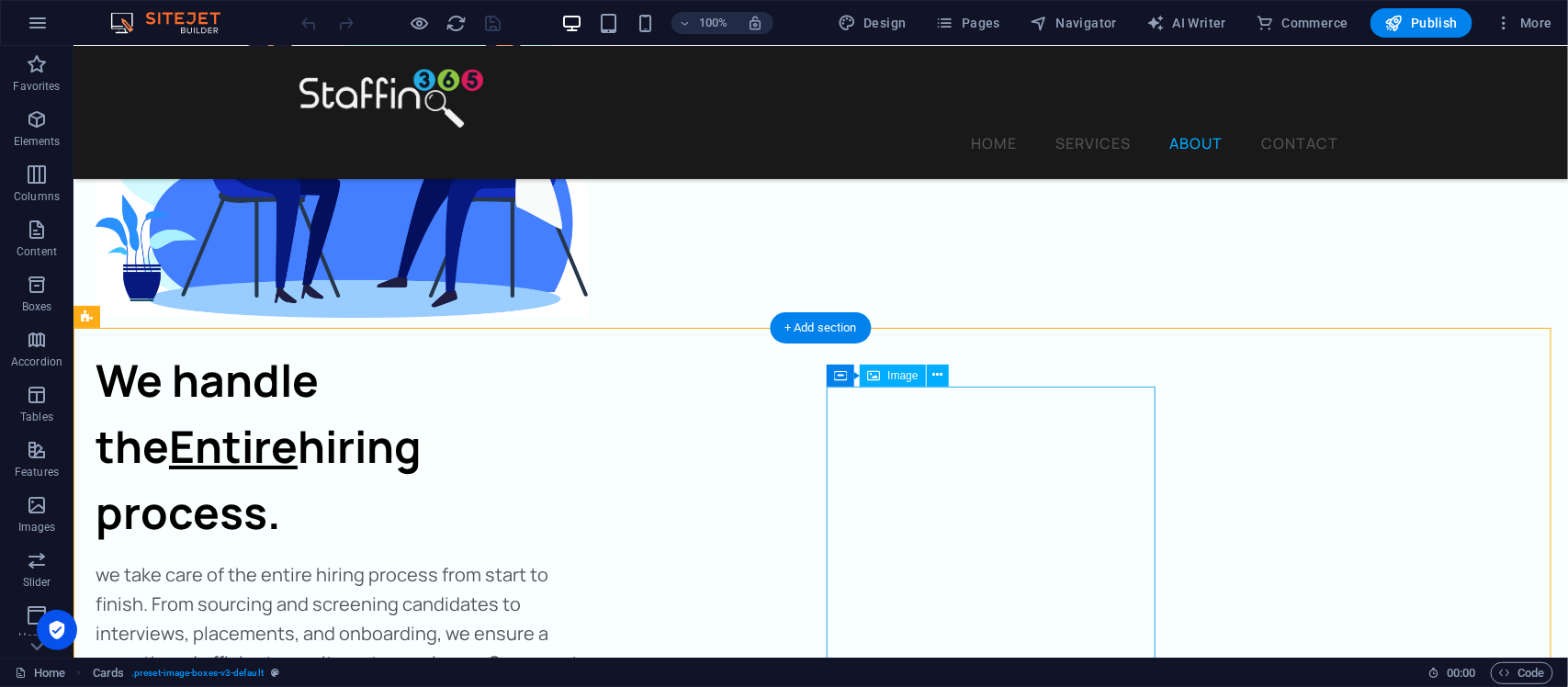 scroll, scrollTop: 2962, scrollLeft: 0, axis: vertical 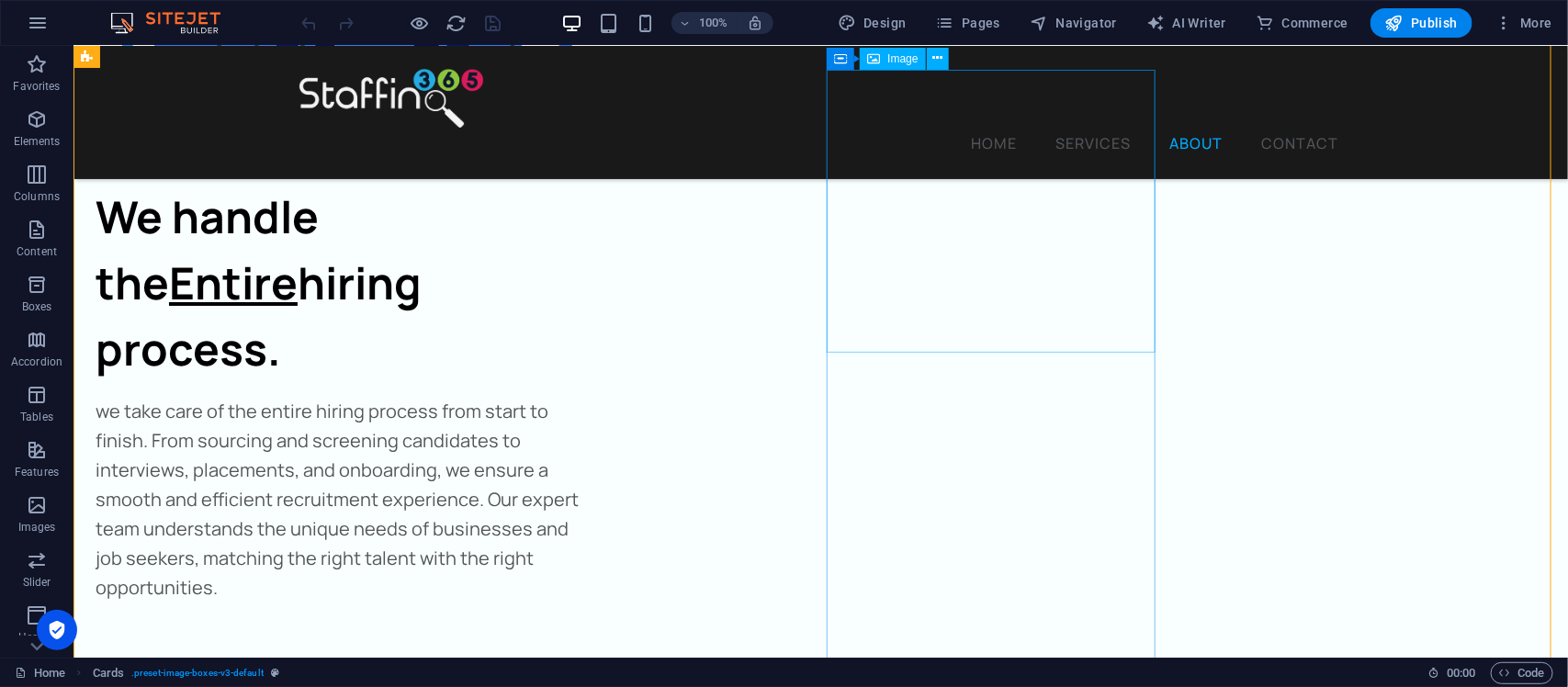 click at bounding box center (258, 3901) 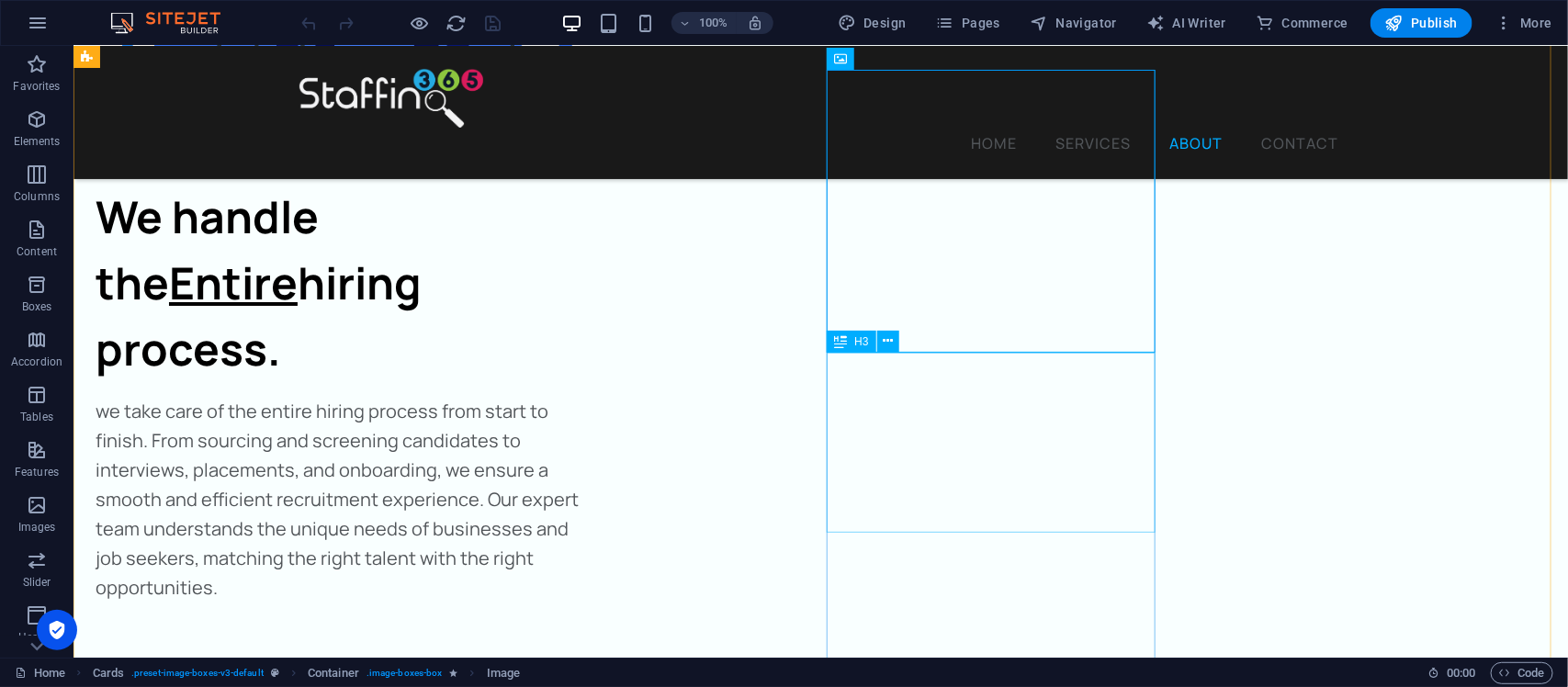 click on "[PERSON_NAME] Client Liaison / Recruiter" at bounding box center (258, 4132) 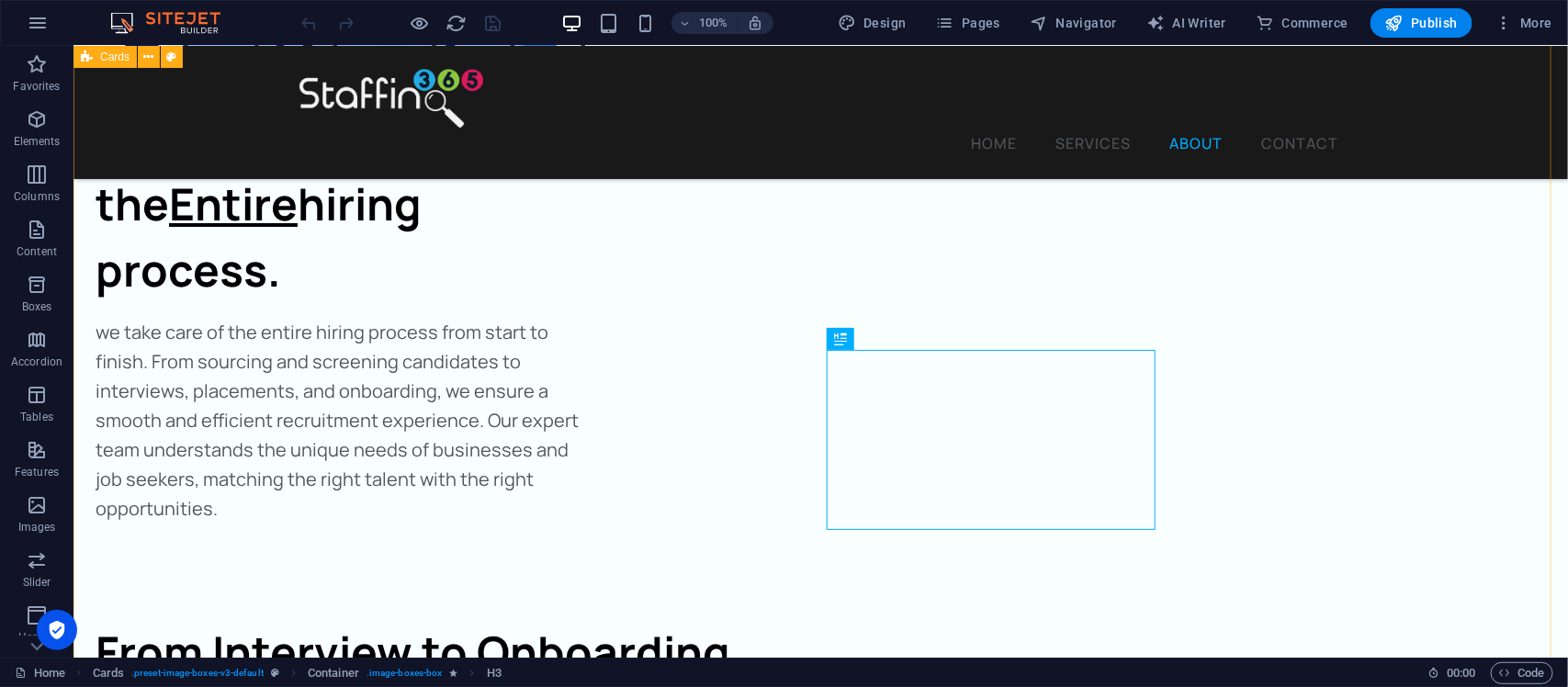 scroll, scrollTop: 3077, scrollLeft: 0, axis: vertical 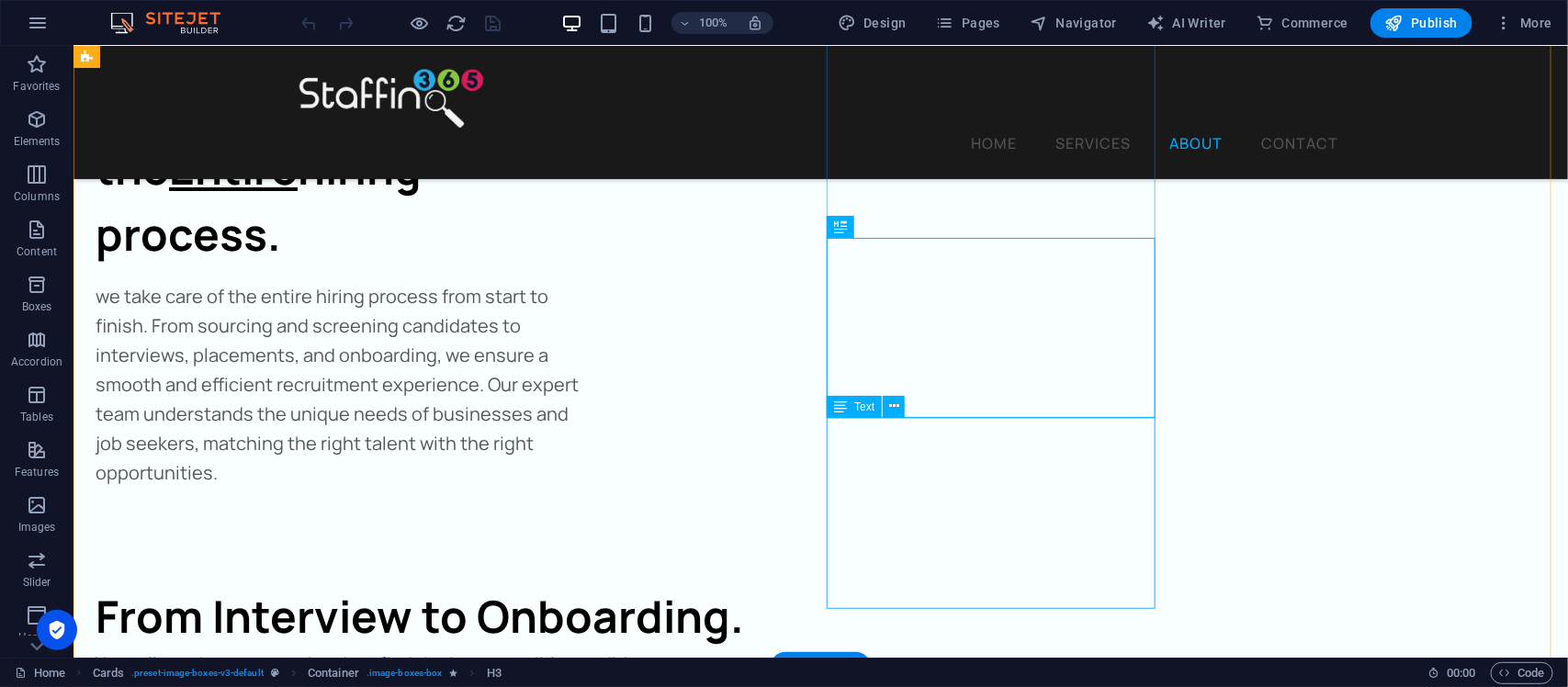 click on "[PERSON_NAME] strives to revolutionize your HR. With experience in client relations and staff management, She is bridging the gap between you and your next big hire." at bounding box center (258, 4203) 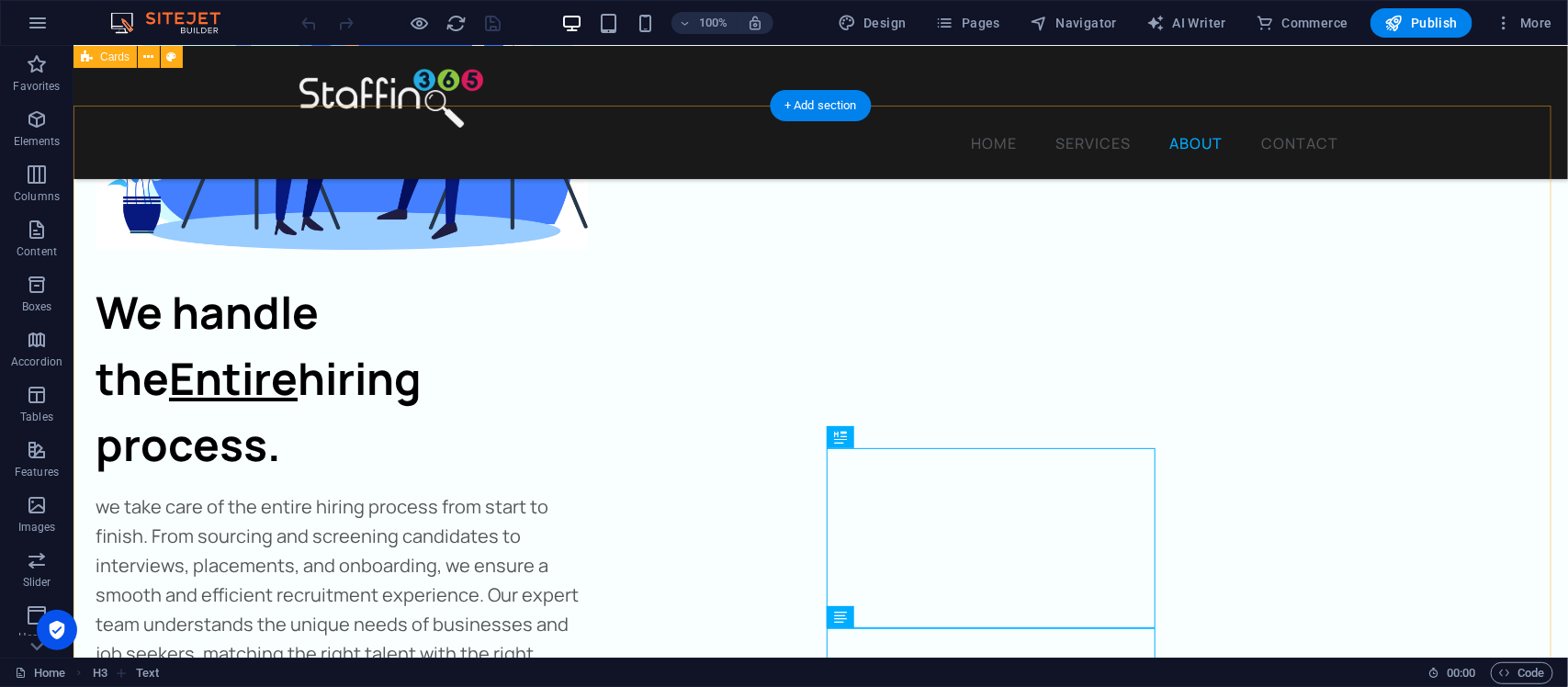 scroll, scrollTop: 2847, scrollLeft: 0, axis: vertical 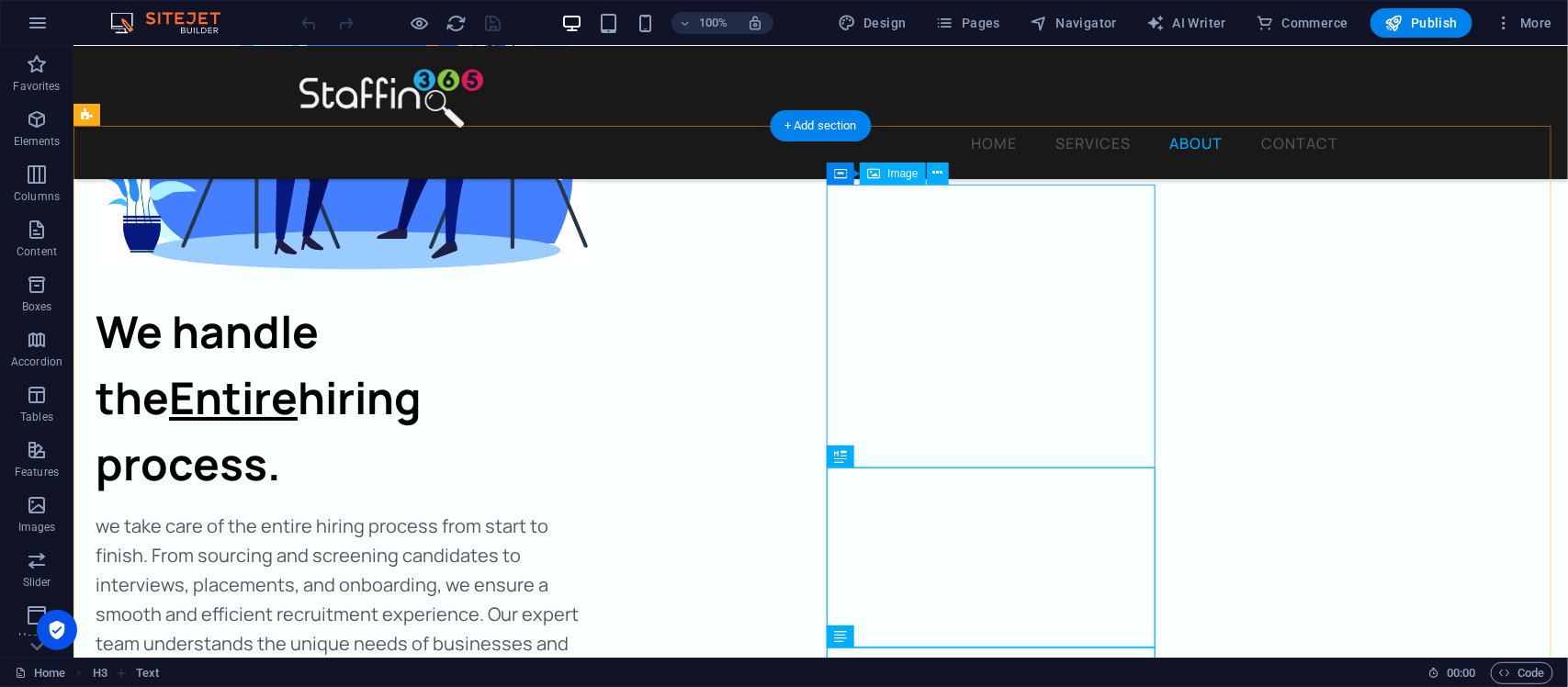 click at bounding box center [258, 4015] 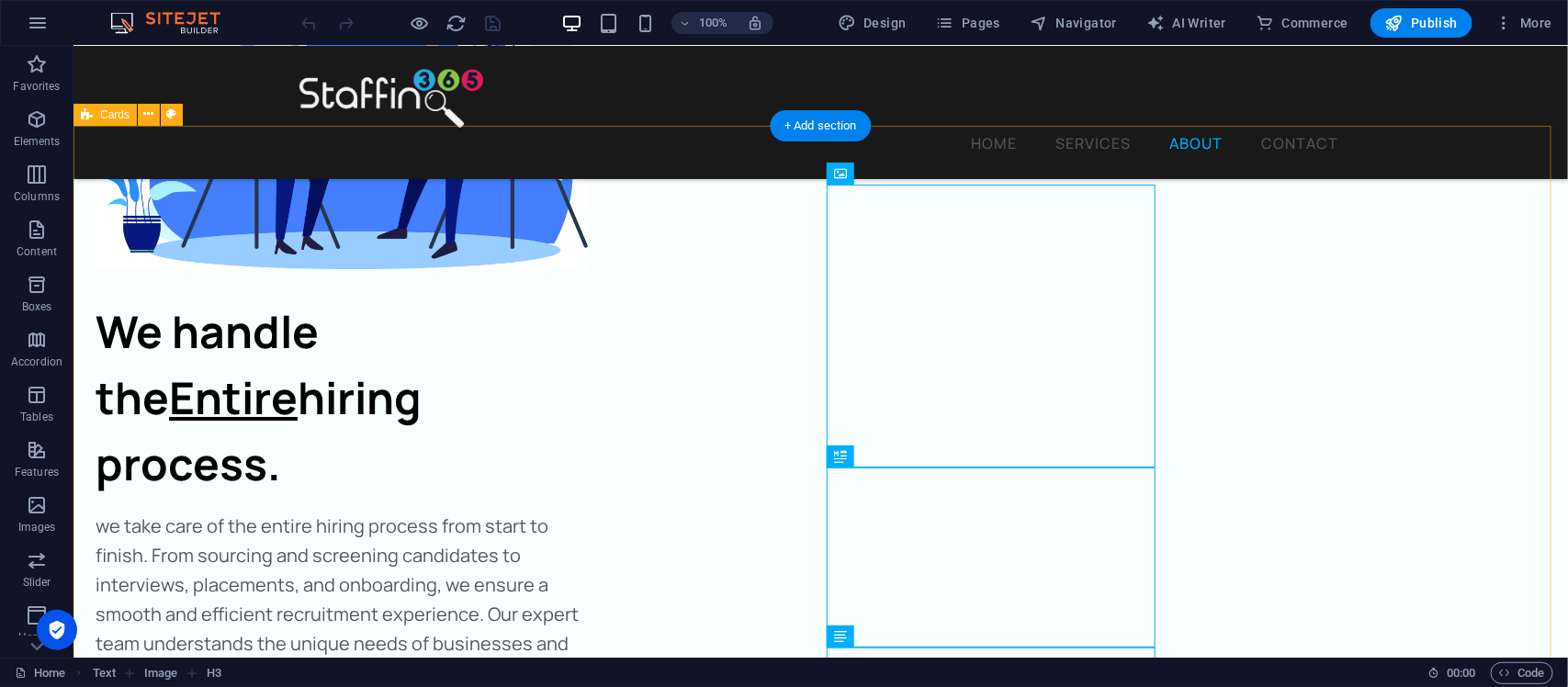 click on "[PERSON_NAME] Founder / Director As Founder of Staffing365, She has dedicated herself and her business to helping employers and employees with like minded vision connect and build life changing careers.  [PERSON_NAME] Client Liaison / Recruiter [PERSON_NAME] strives to revolutionize your HR. With experience in client relations and staff management, She is bridging the gap between you and your next big hire." at bounding box center (819, 3867) 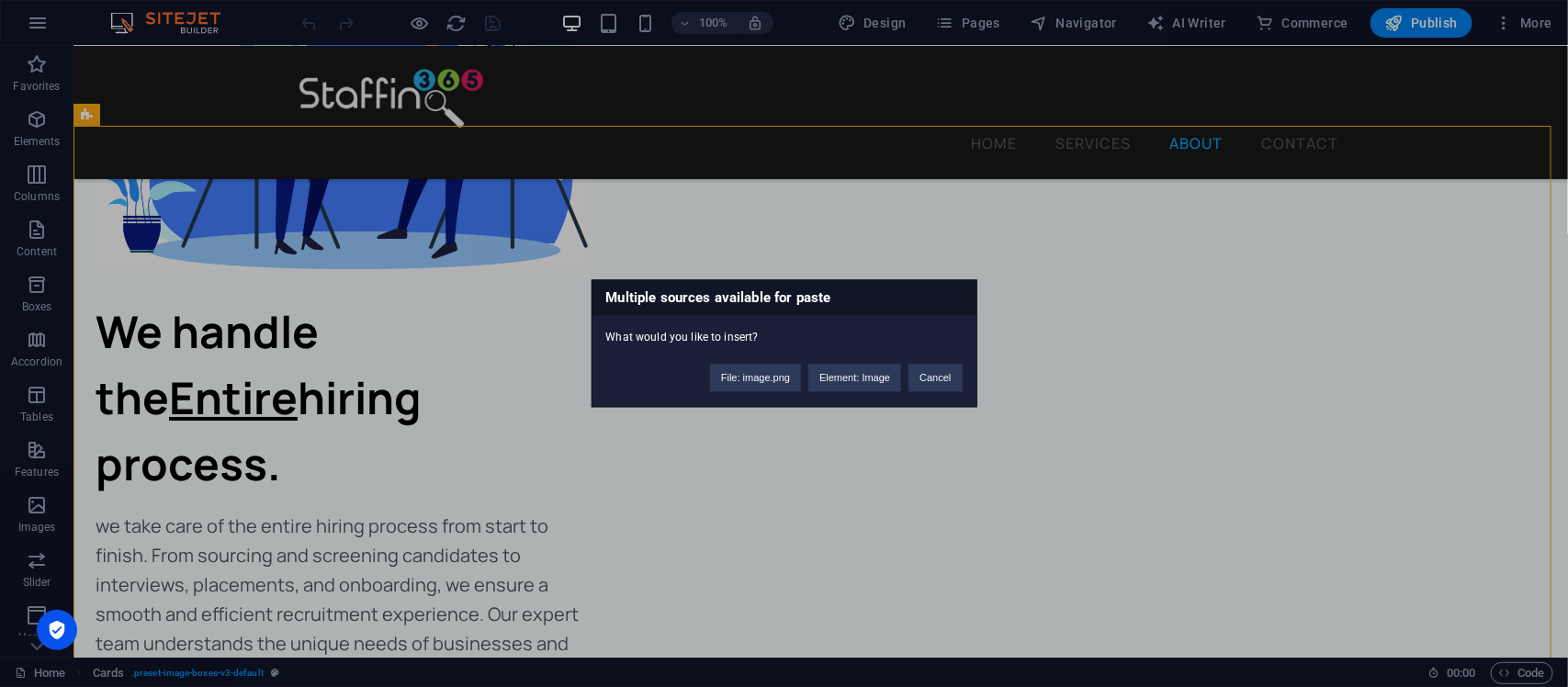 type 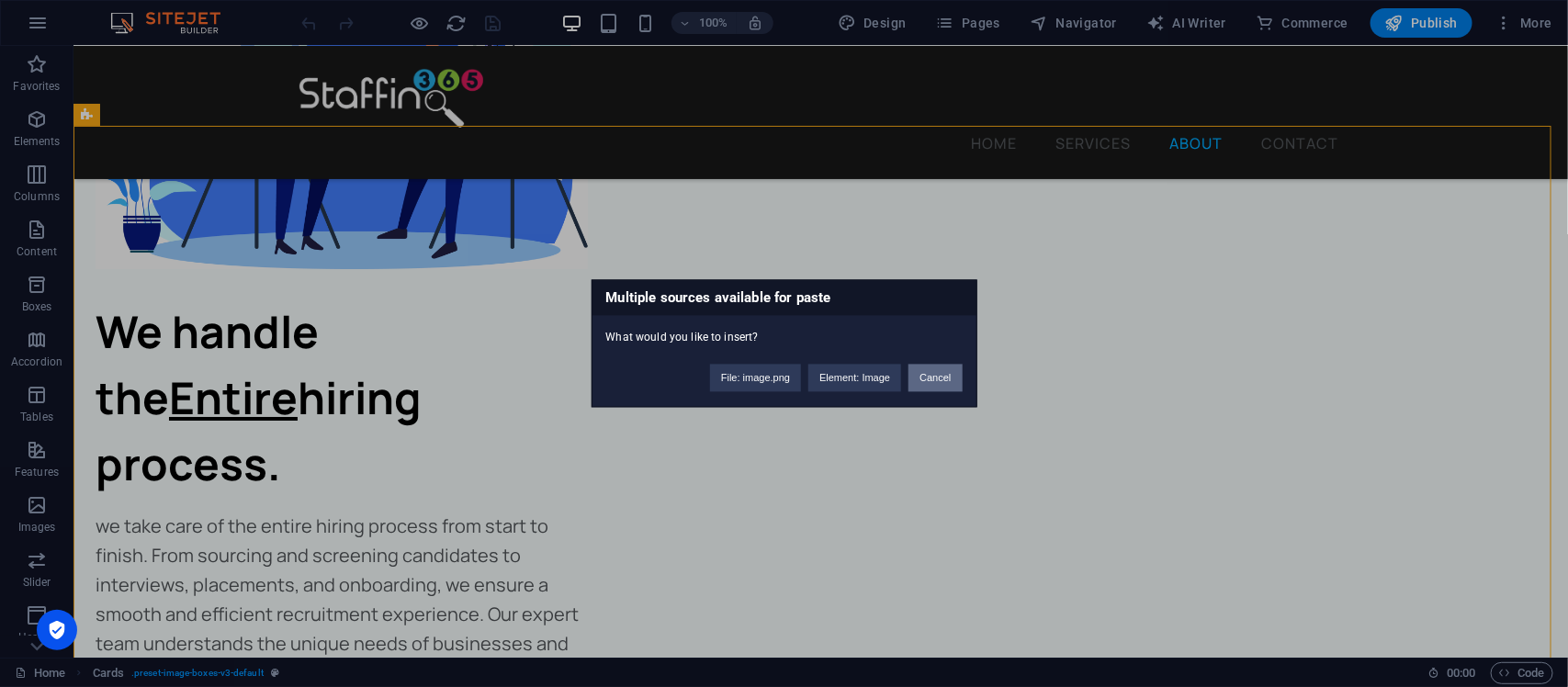 click on "Cancel" at bounding box center (935, 378) 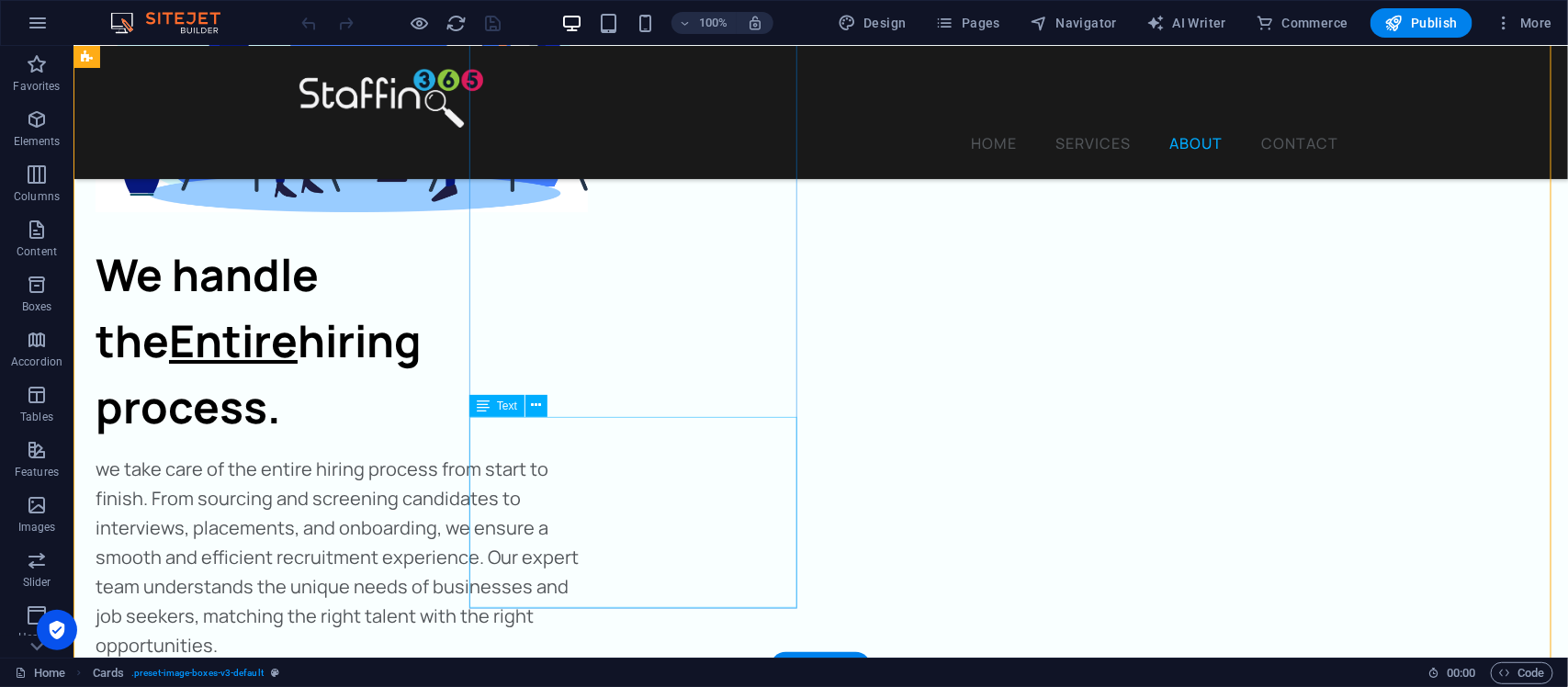 scroll, scrollTop: 2732, scrollLeft: 0, axis: vertical 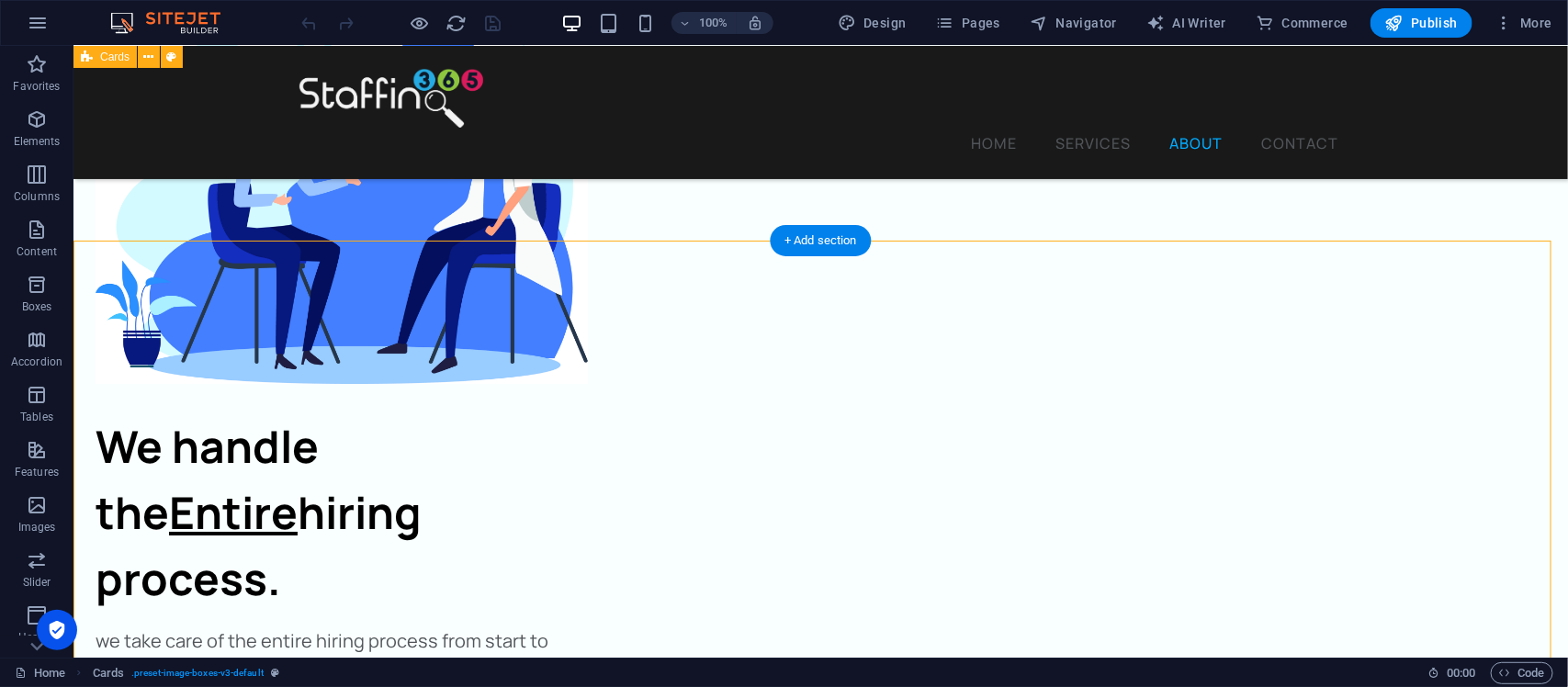 click on "[PERSON_NAME] Founder / Director As Founder of Staffing365, She has dedicated herself and her business to helping employers and employees with like minded vision connect and build life changing careers.  [PERSON_NAME] Client Liaison / Recruiter [PERSON_NAME] strives to revolutionize your HR. With experience in client relations and staff management, She is bridging the gap between you and your next big hire." at bounding box center [819, 3981] 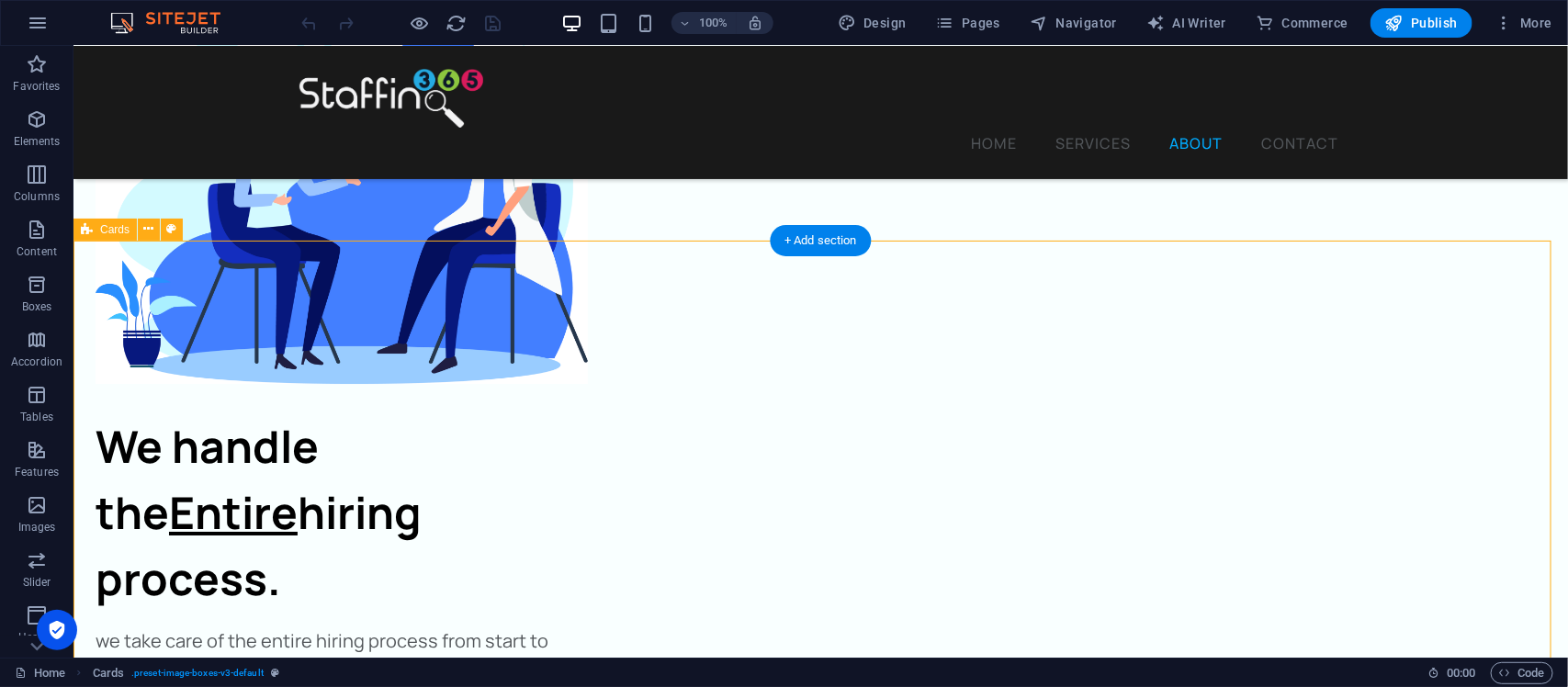 click on "[PERSON_NAME] Founder / Director As Founder of Staffing365, She has dedicated herself and her business to helping employers and employees with like minded vision connect and build life changing careers.  [PERSON_NAME] Client Liaison / Recruiter [PERSON_NAME] strives to revolutionize your HR. With experience in client relations and staff management, She is bridging the gap between you and your next big hire." at bounding box center (819, 3981) 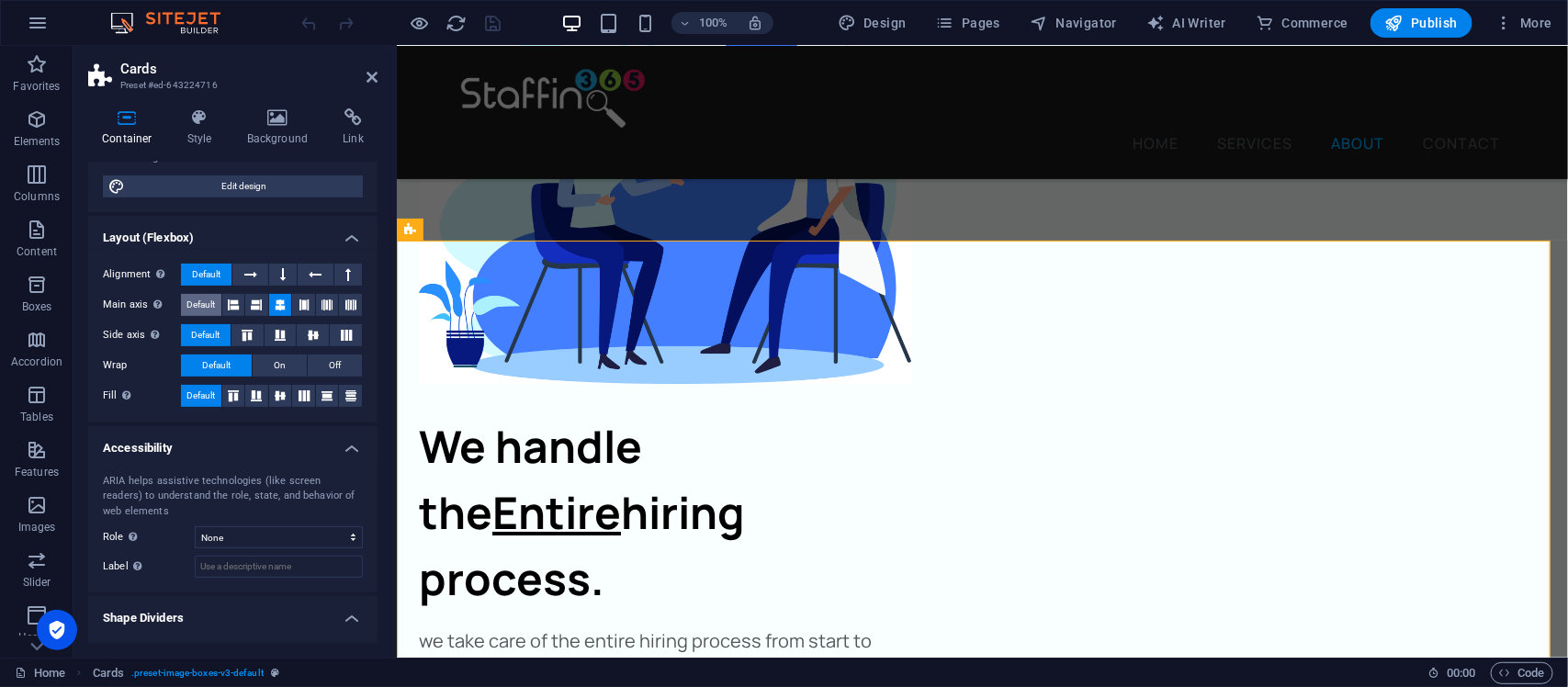 scroll, scrollTop: 230, scrollLeft: 0, axis: vertical 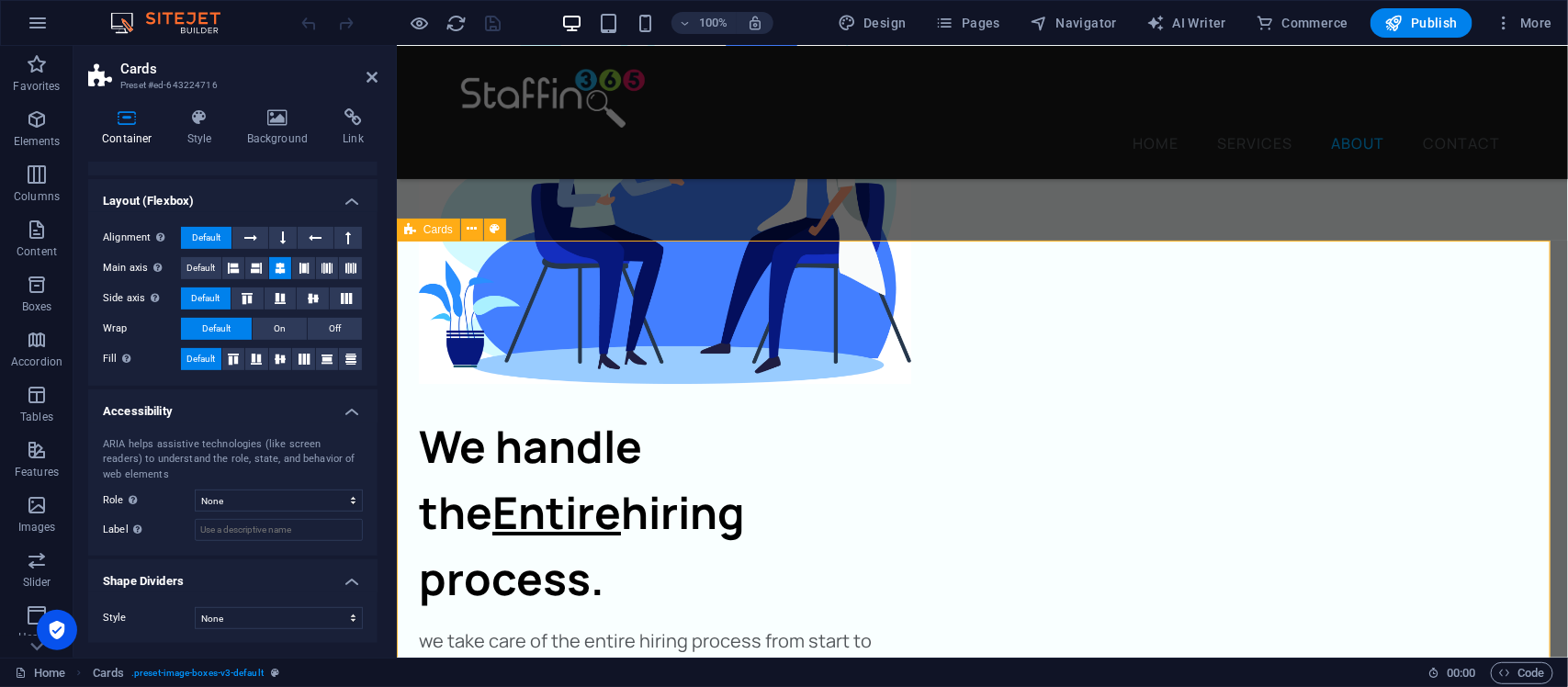click on "[PERSON_NAME] Founder / Director As Founder of Staffing365, She has dedicated herself and her business to helping employers and employees with like minded vision connect and build life changing careers.  [PERSON_NAME] Client Liaison / Recruiter [PERSON_NAME] strives to revolutionize your HR. With experience in client relations and staff management, She is bridging the gap between you and your next big hire." at bounding box center (981, 3981) 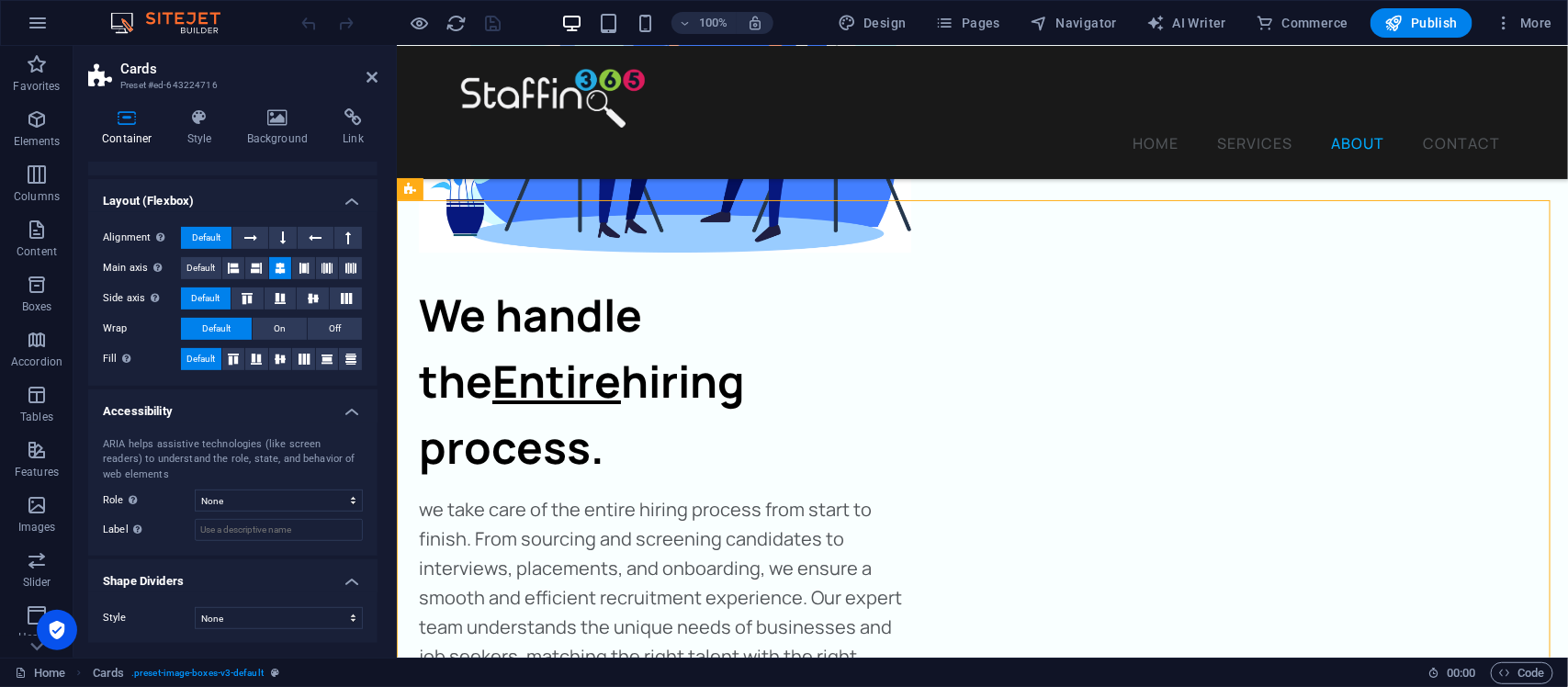 scroll, scrollTop: 2921, scrollLeft: 0, axis: vertical 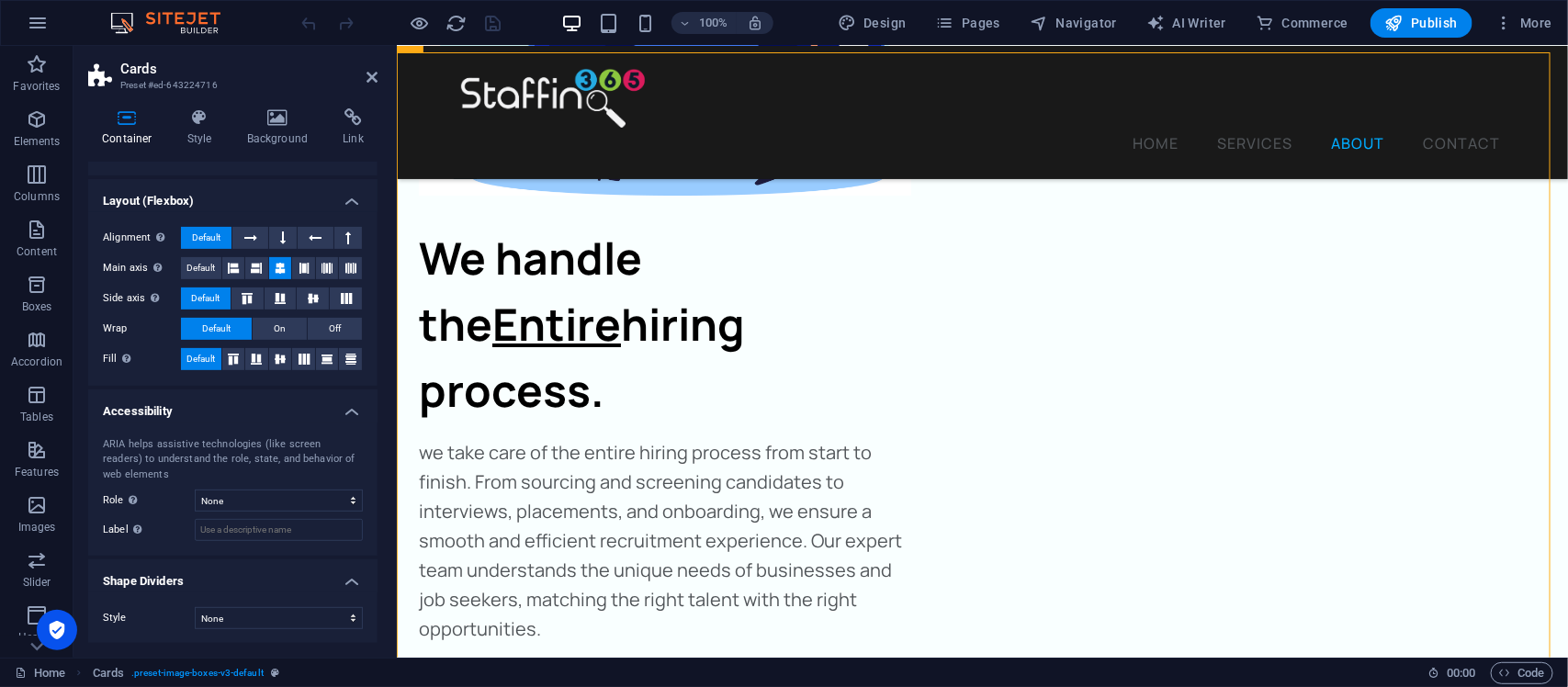 drag, startPoint x: 564, startPoint y: 373, endPoint x: 625, endPoint y: 257, distance: 131.06105 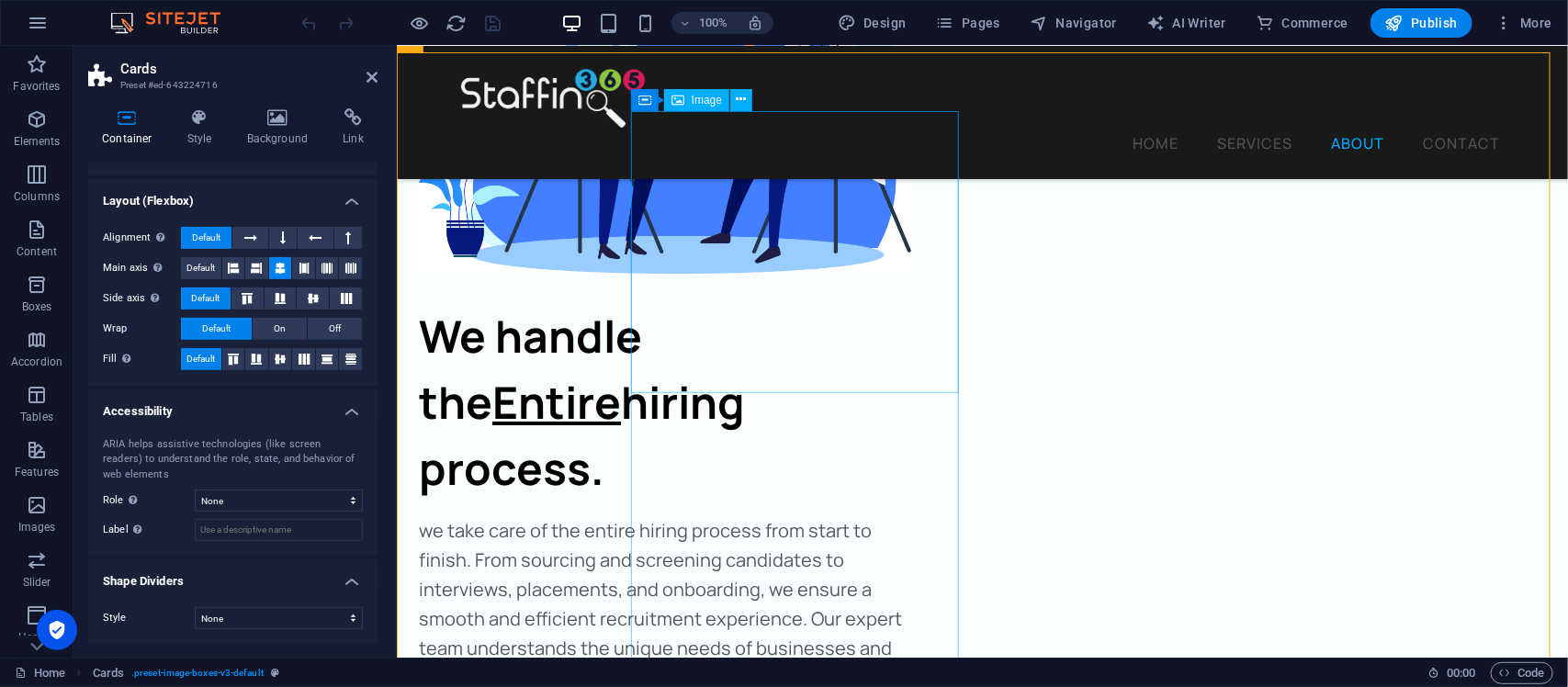 scroll, scrollTop: 2806, scrollLeft: 0, axis: vertical 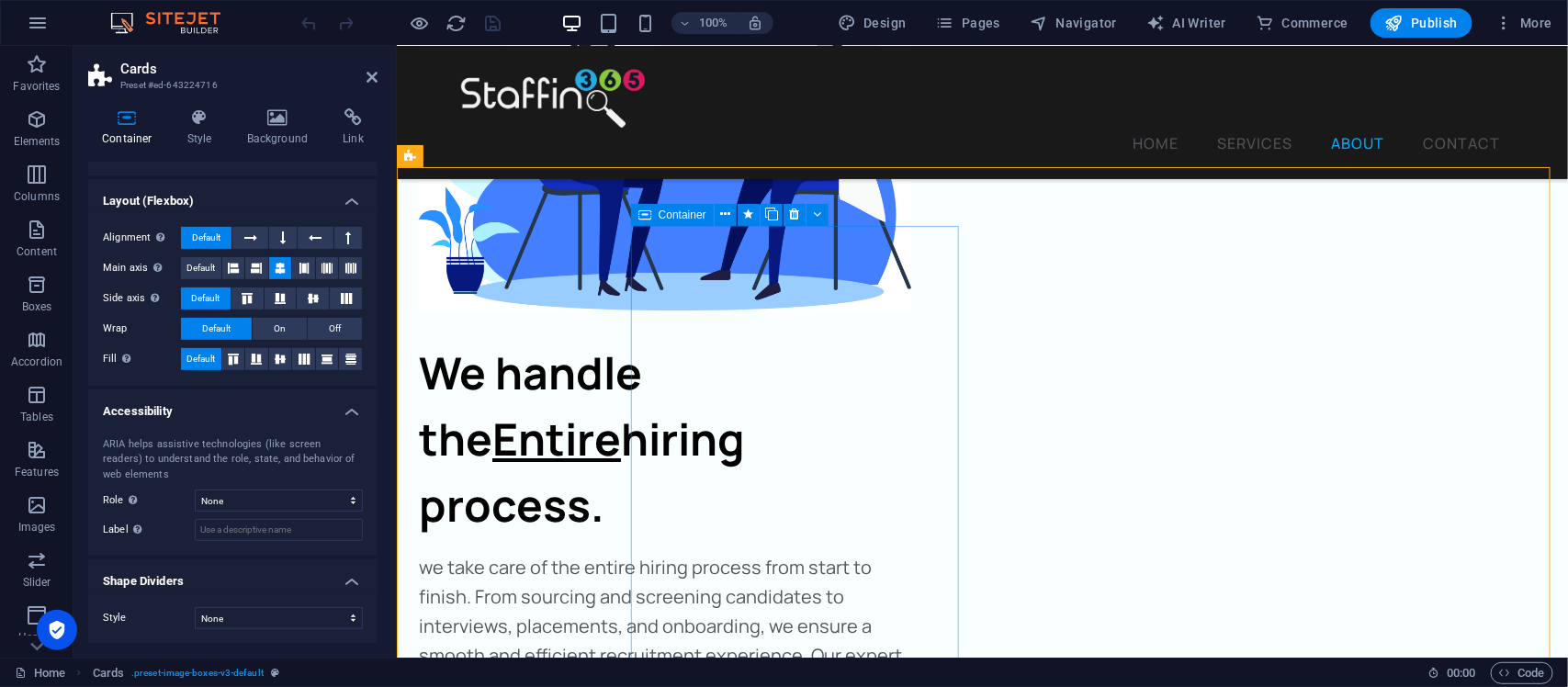 click at bounding box center (645, 215) 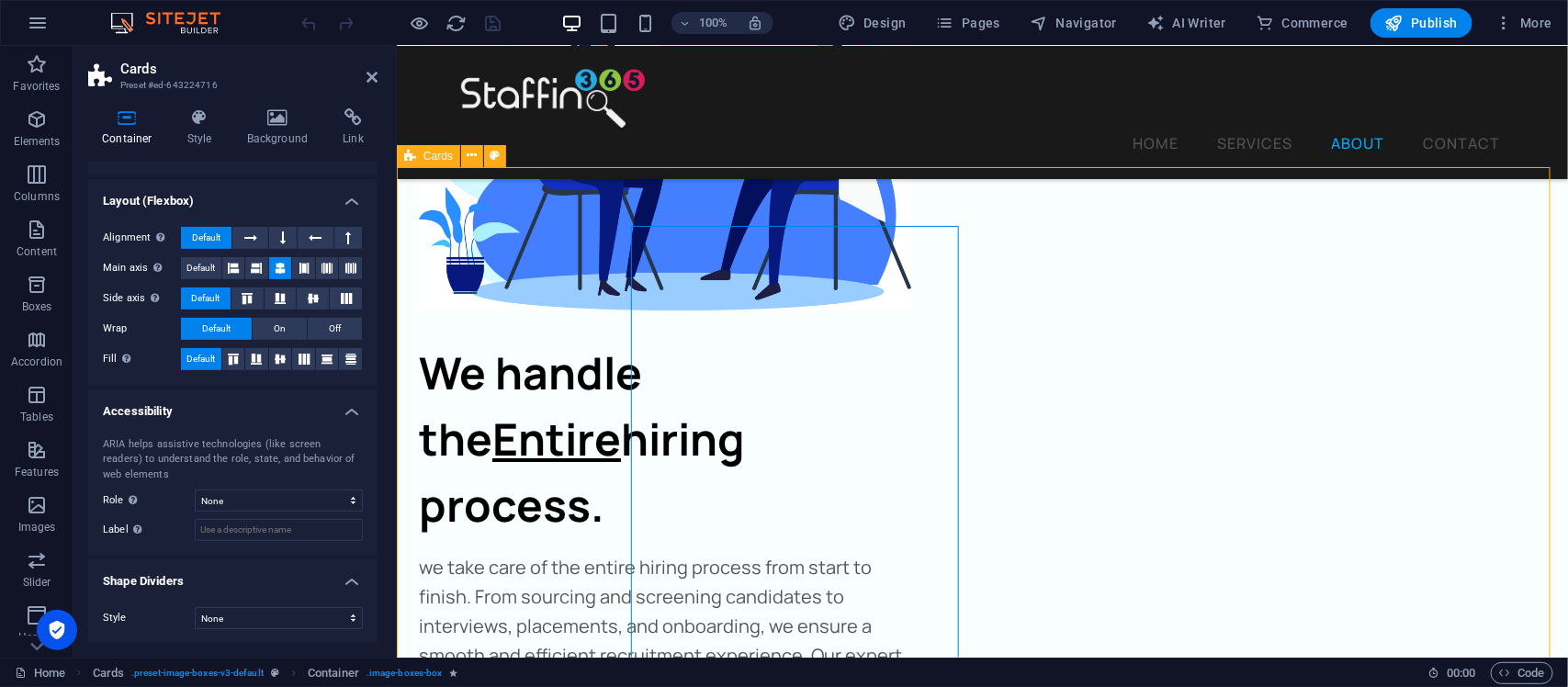 click on "[PERSON_NAME] Founder / Director As Founder of Staffing365, She has dedicated herself and her business to helping employers and employees with like minded vision connect and build life changing careers.  [PERSON_NAME] Client Liaison / Recruiter [PERSON_NAME] strives to revolutionize your HR. With experience in client relations and staff management, She is bridging the gap between you and your next big hire." at bounding box center [981, 3908] 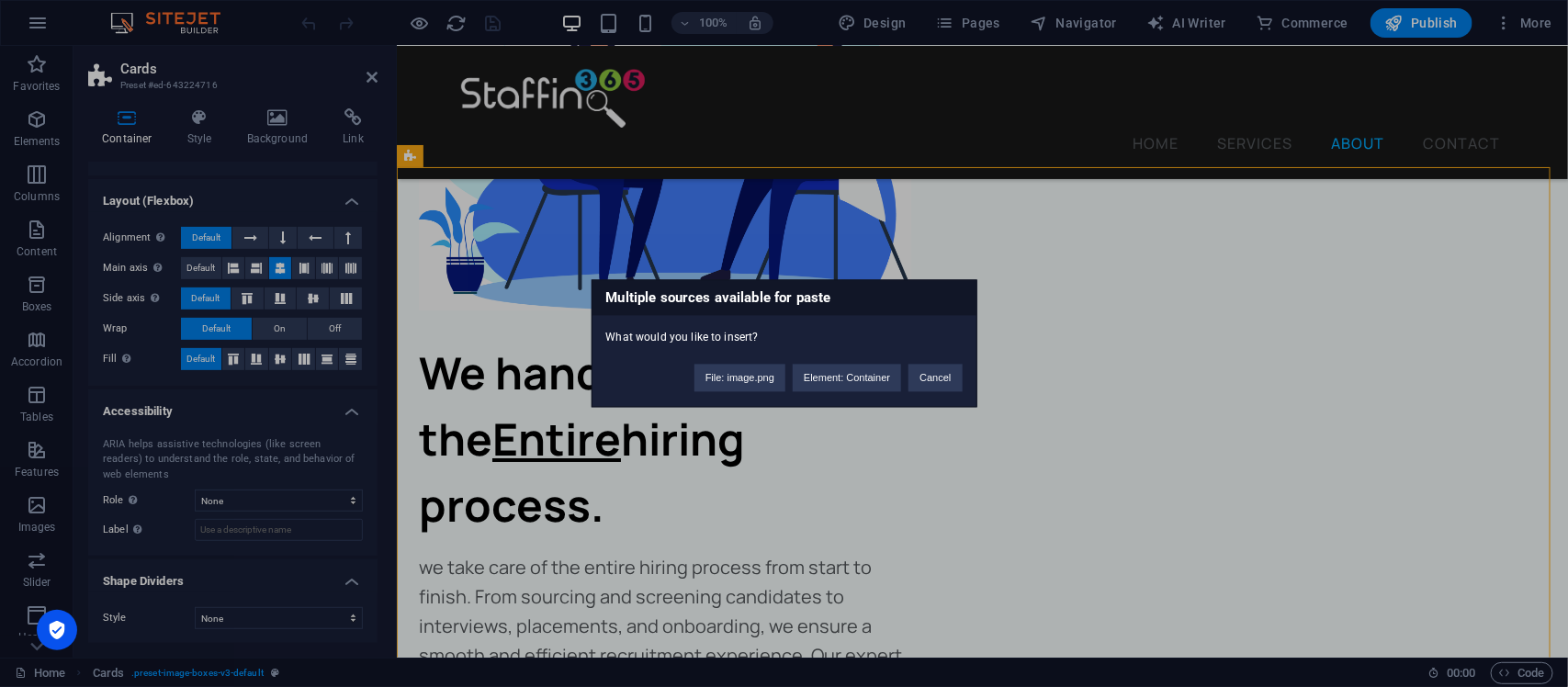 type 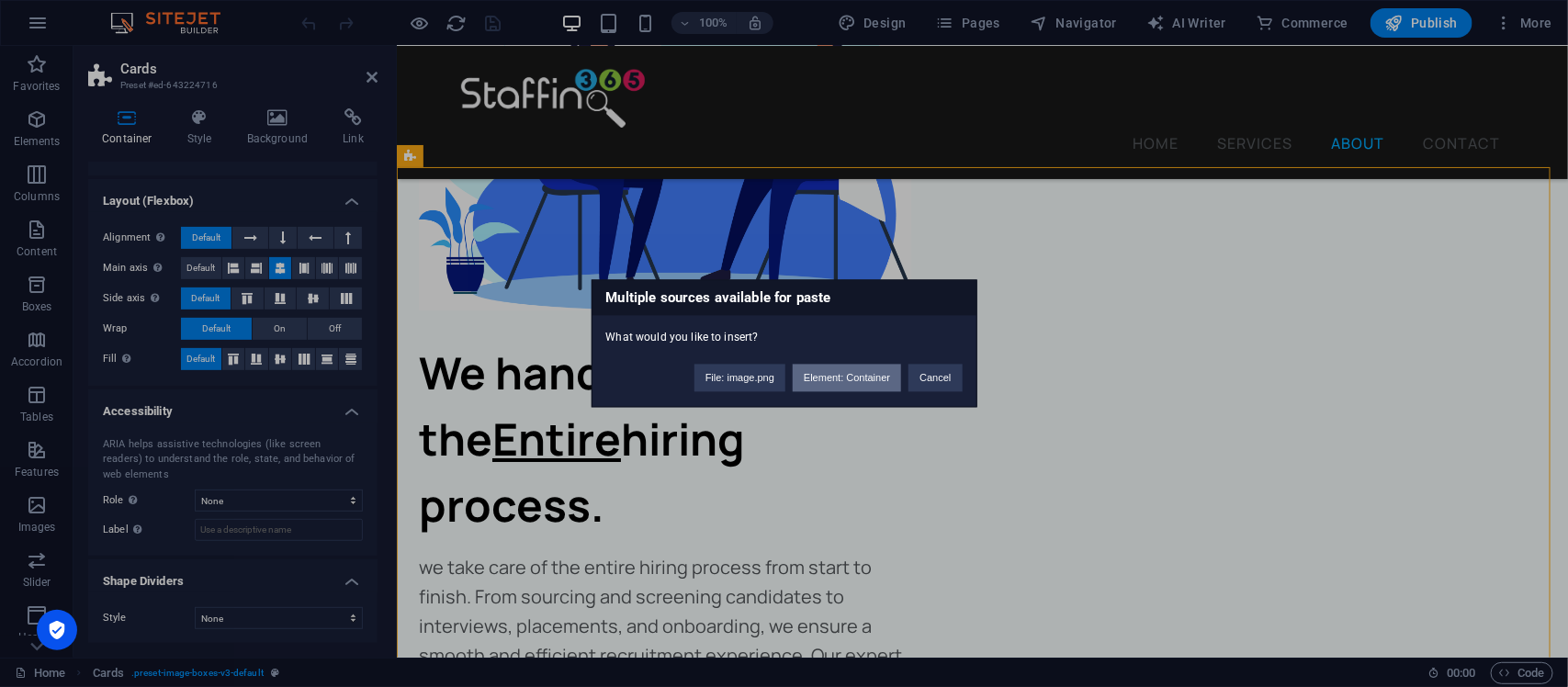 click on "Element: Container" at bounding box center [847, 378] 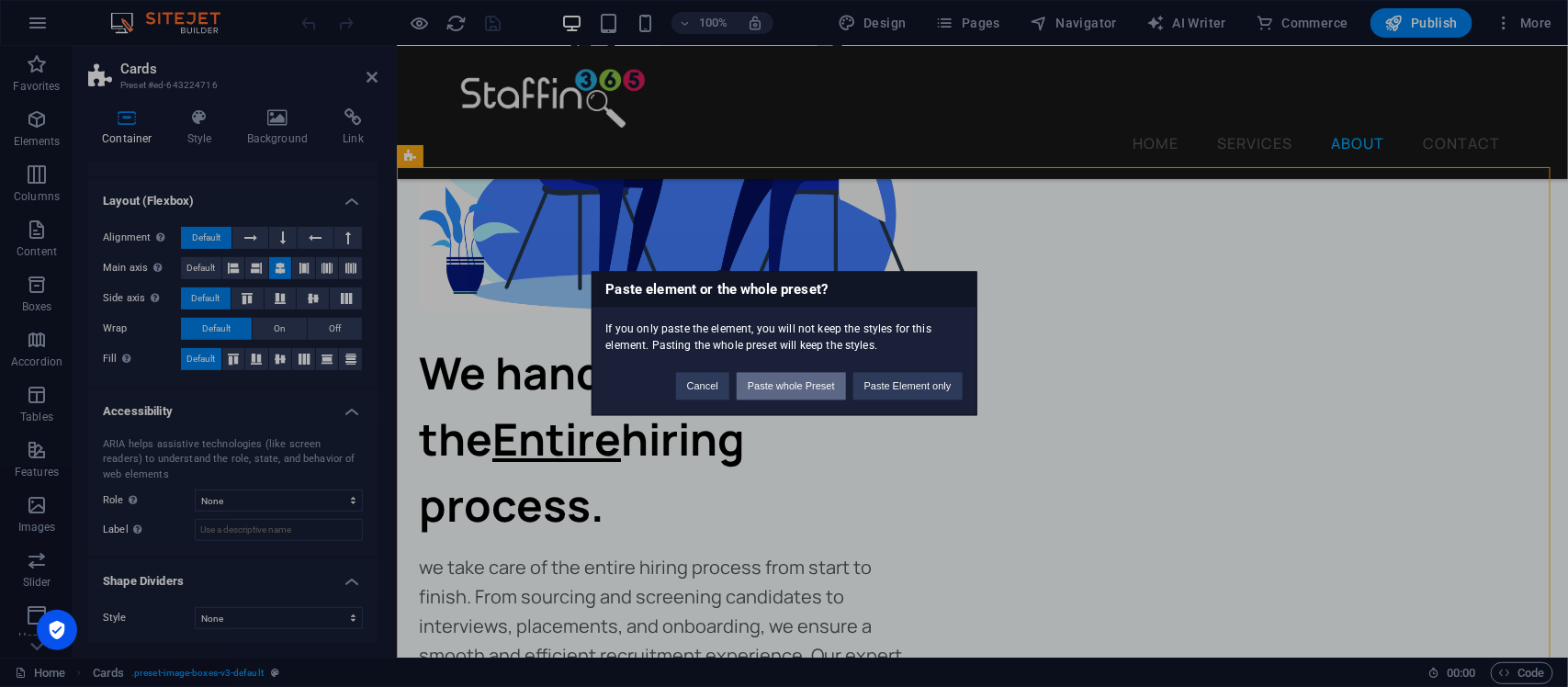 click on "Paste whole Preset" at bounding box center [791, 387] 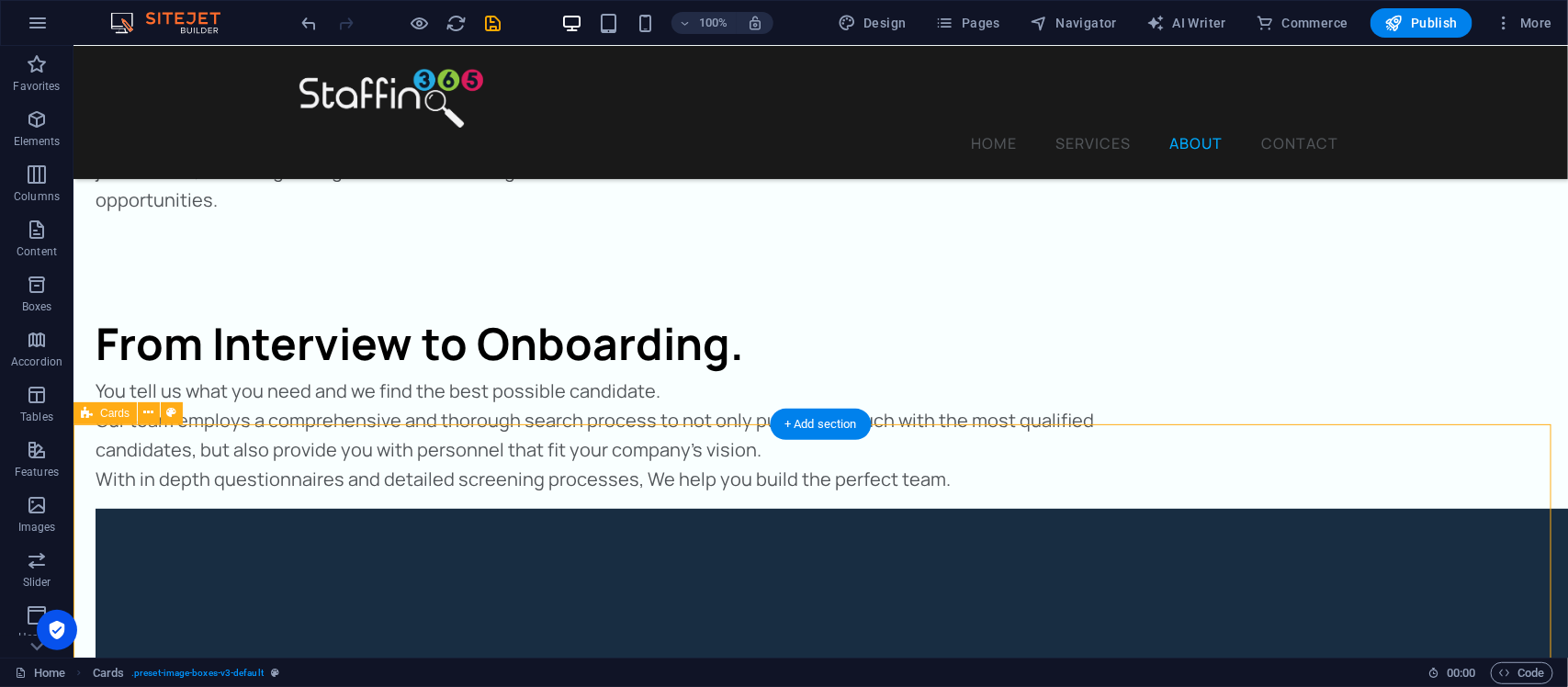scroll, scrollTop: 3318, scrollLeft: 0, axis: vertical 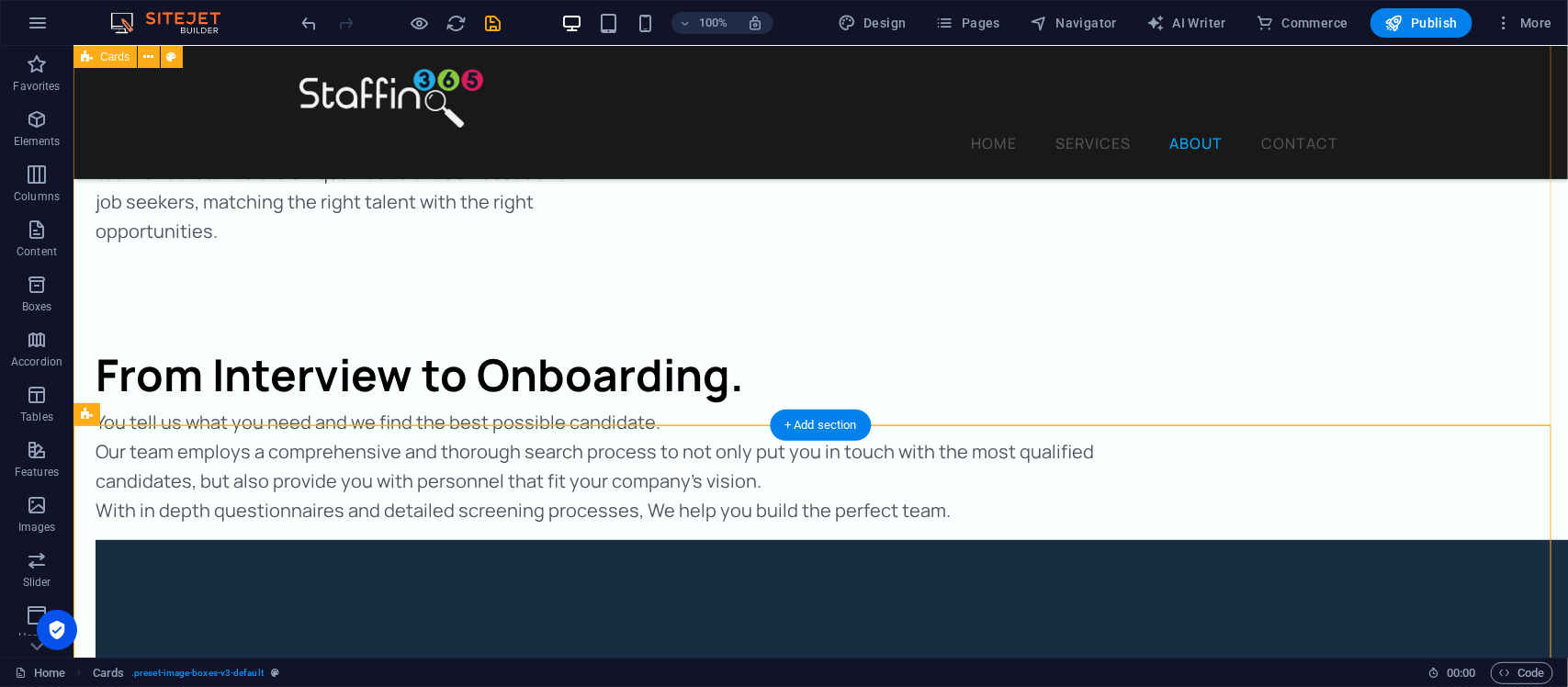 click on "[PERSON_NAME] Founder / Director As Founder of Staffing365, She has dedicated herself and her business to helping employers and employees with like minded vision connect and build life changing careers.  [PERSON_NAME] Client Liaison / Recruiter [PERSON_NAME] strives to revolutionize your HR. With experience in client relations and staff management, She is bridging the gap between you and your next big hire." at bounding box center (819, 3396) 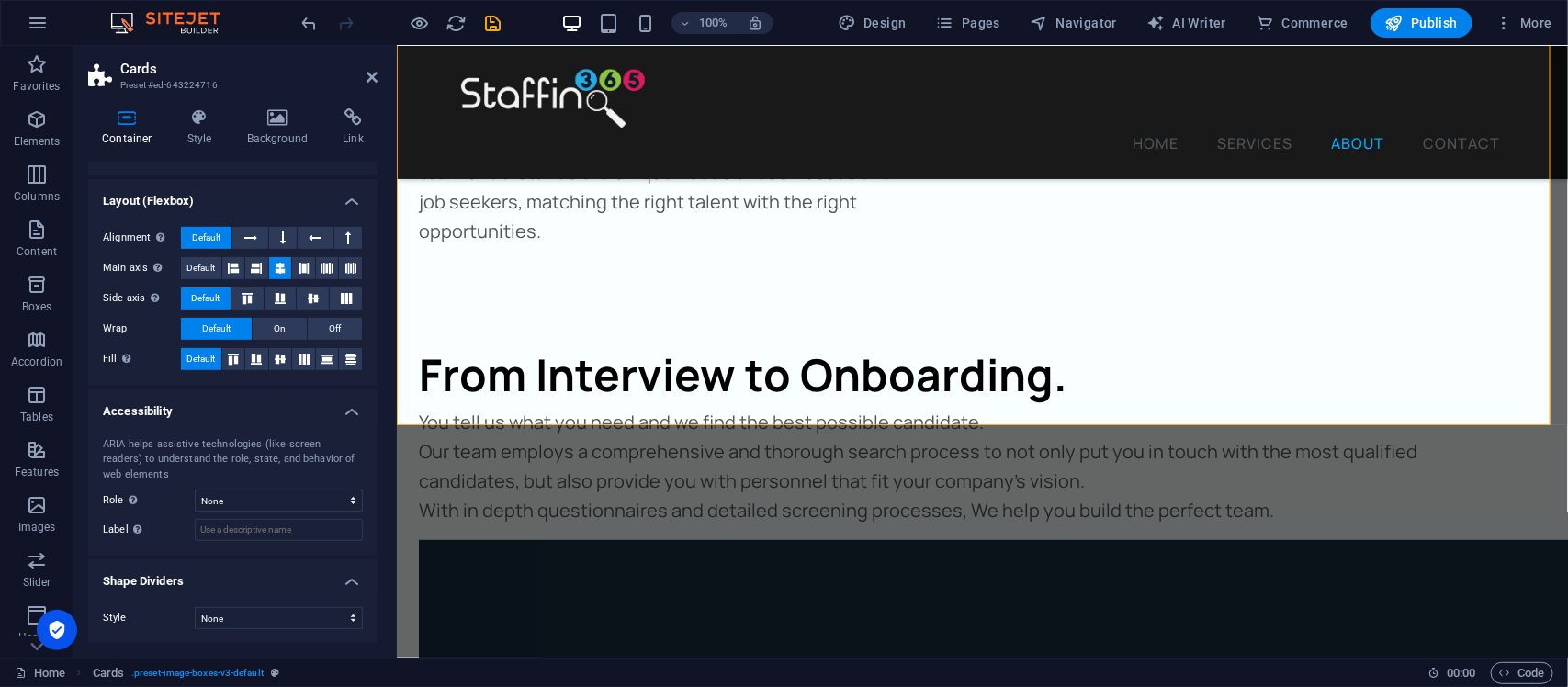 scroll, scrollTop: 0, scrollLeft: 0, axis: both 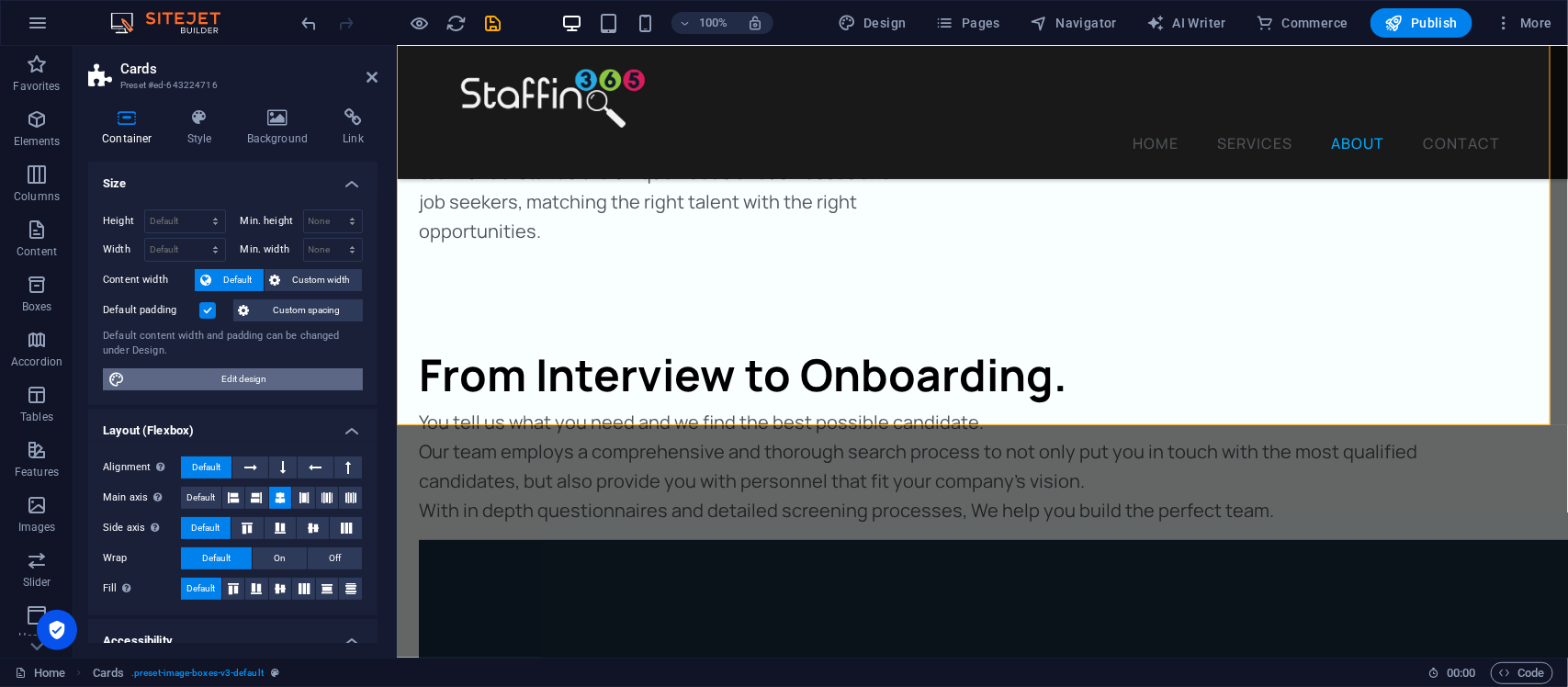 click on "Edit design" at bounding box center (243, 379) 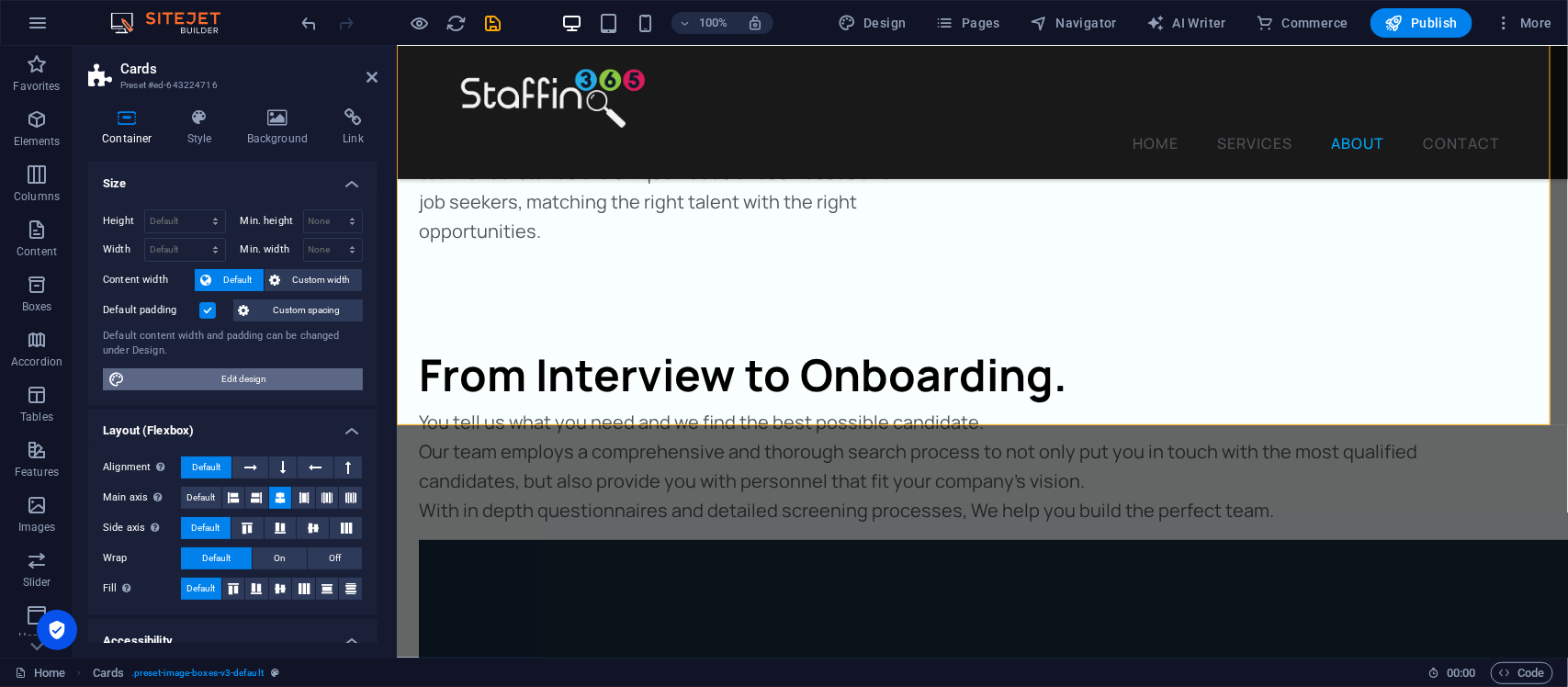 select on "rem" 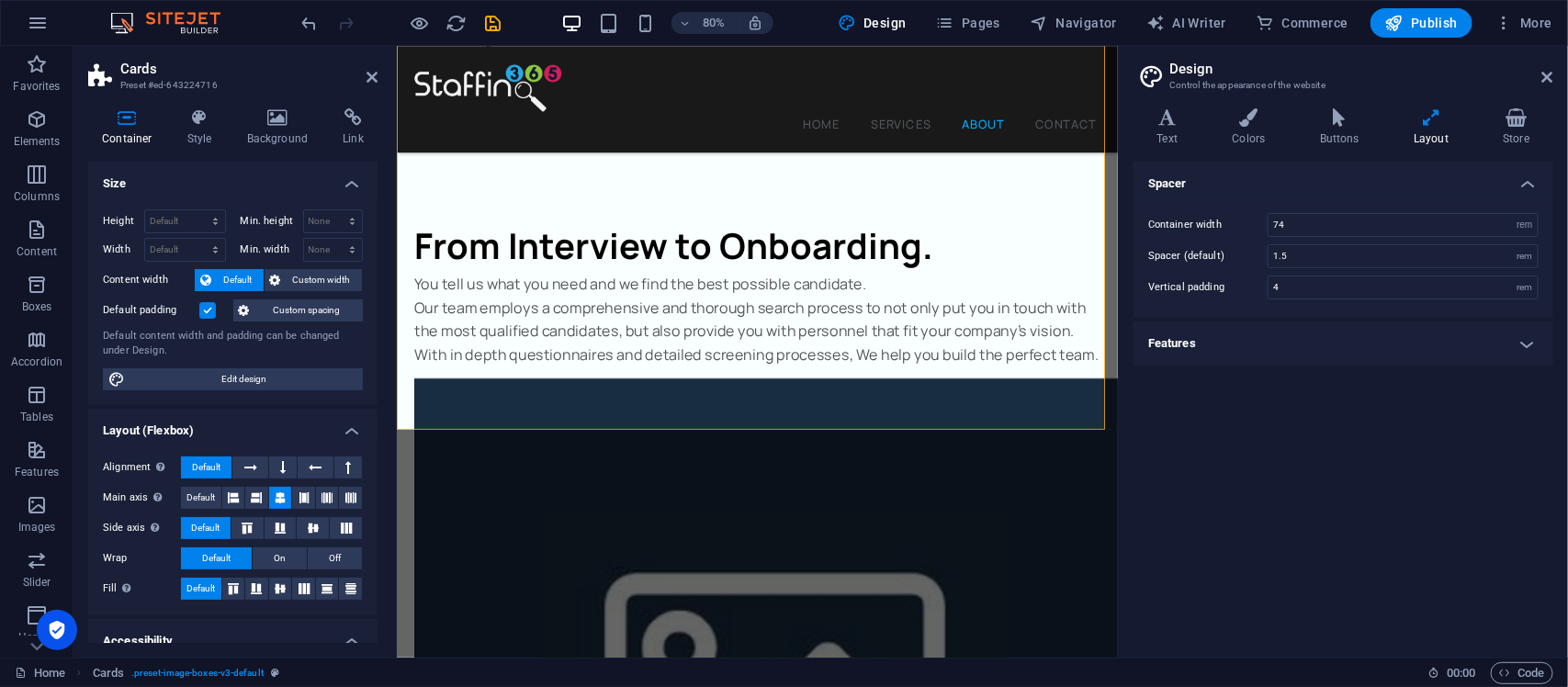 scroll, scrollTop: 3667, scrollLeft: 0, axis: vertical 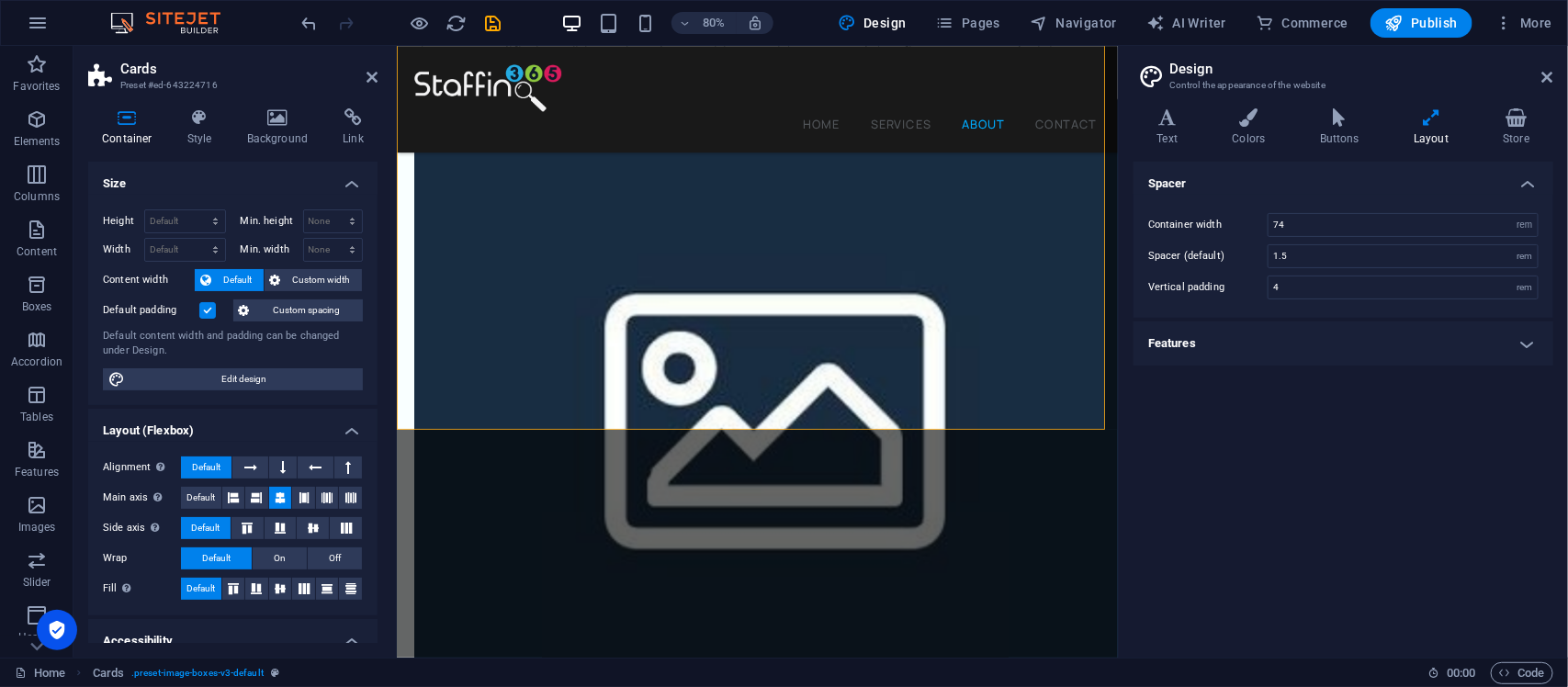 click on "Features" at bounding box center [1343, 344] 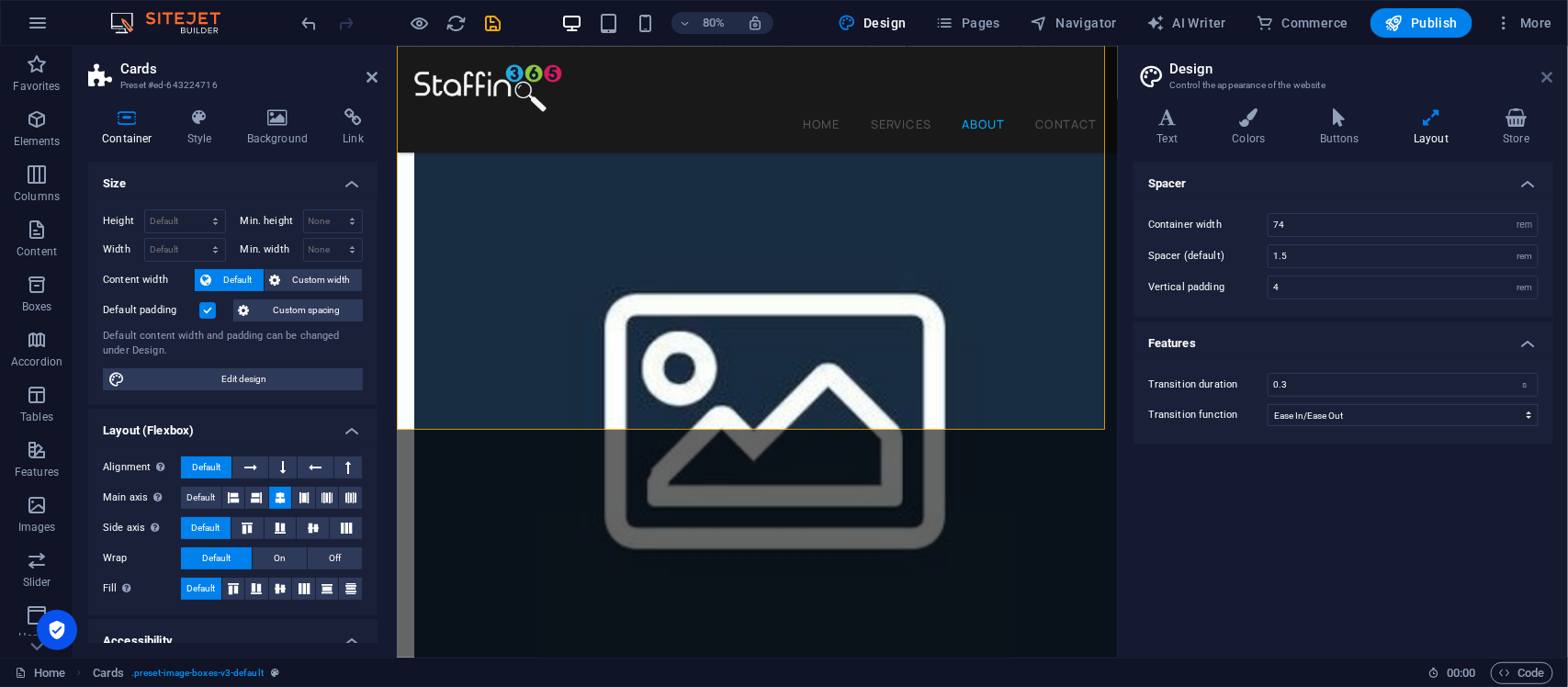 click at bounding box center (1548, 77) 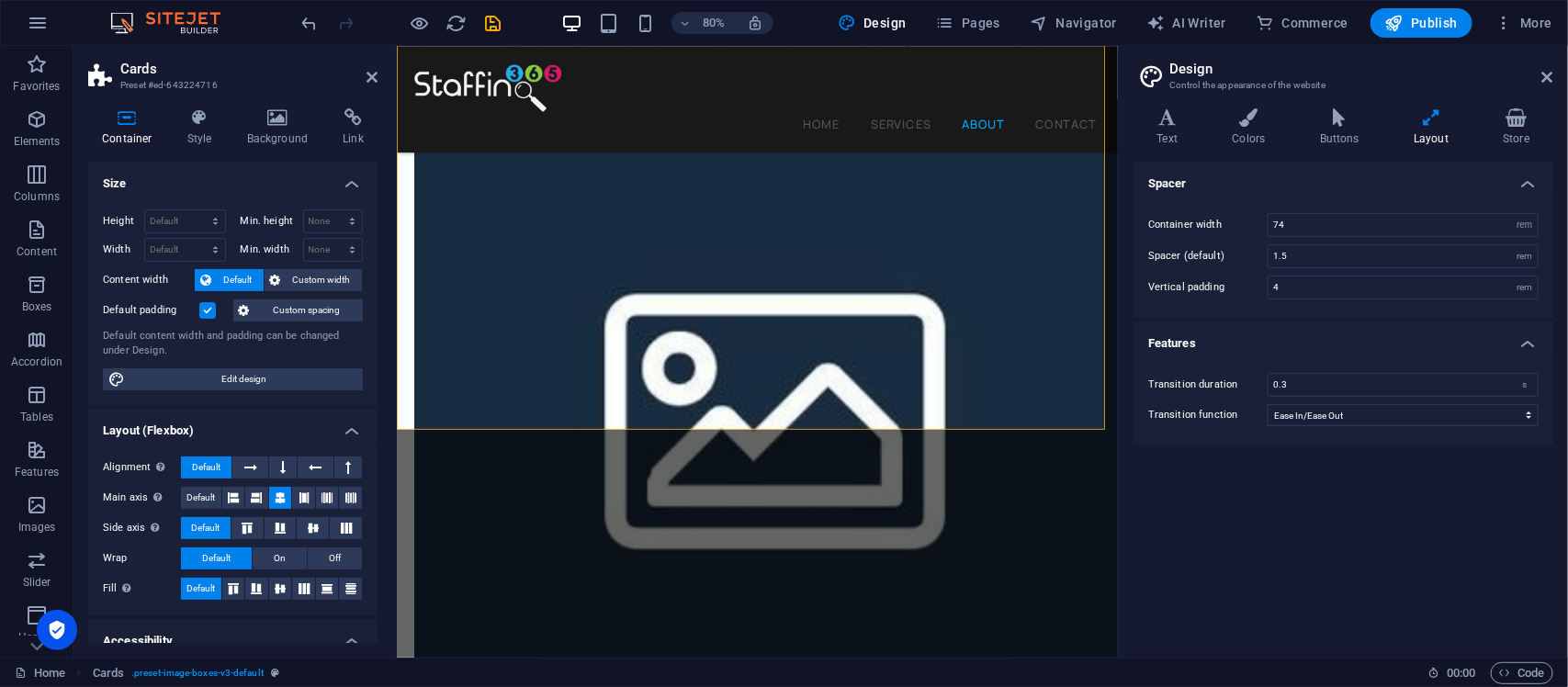 scroll, scrollTop: 3318, scrollLeft: 0, axis: vertical 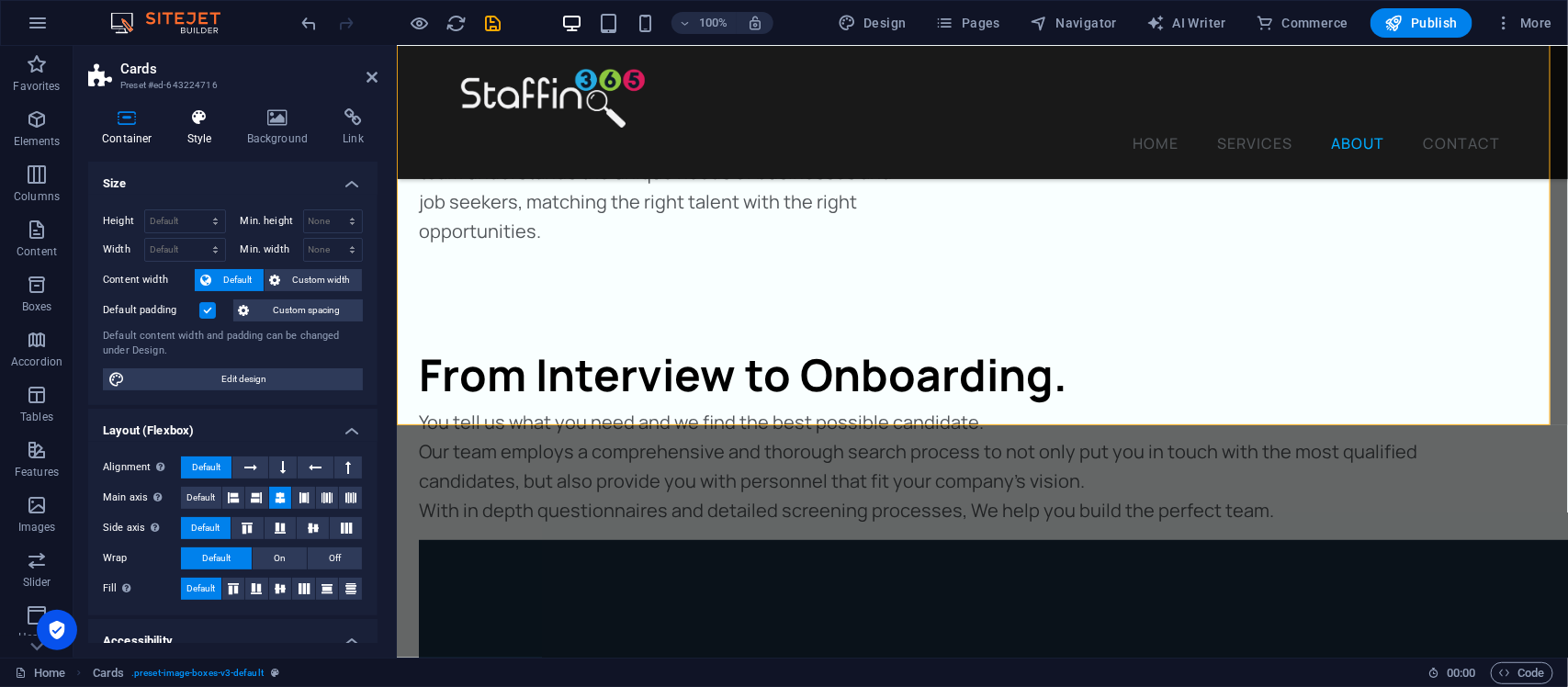 click on "Style" at bounding box center (203, 128) 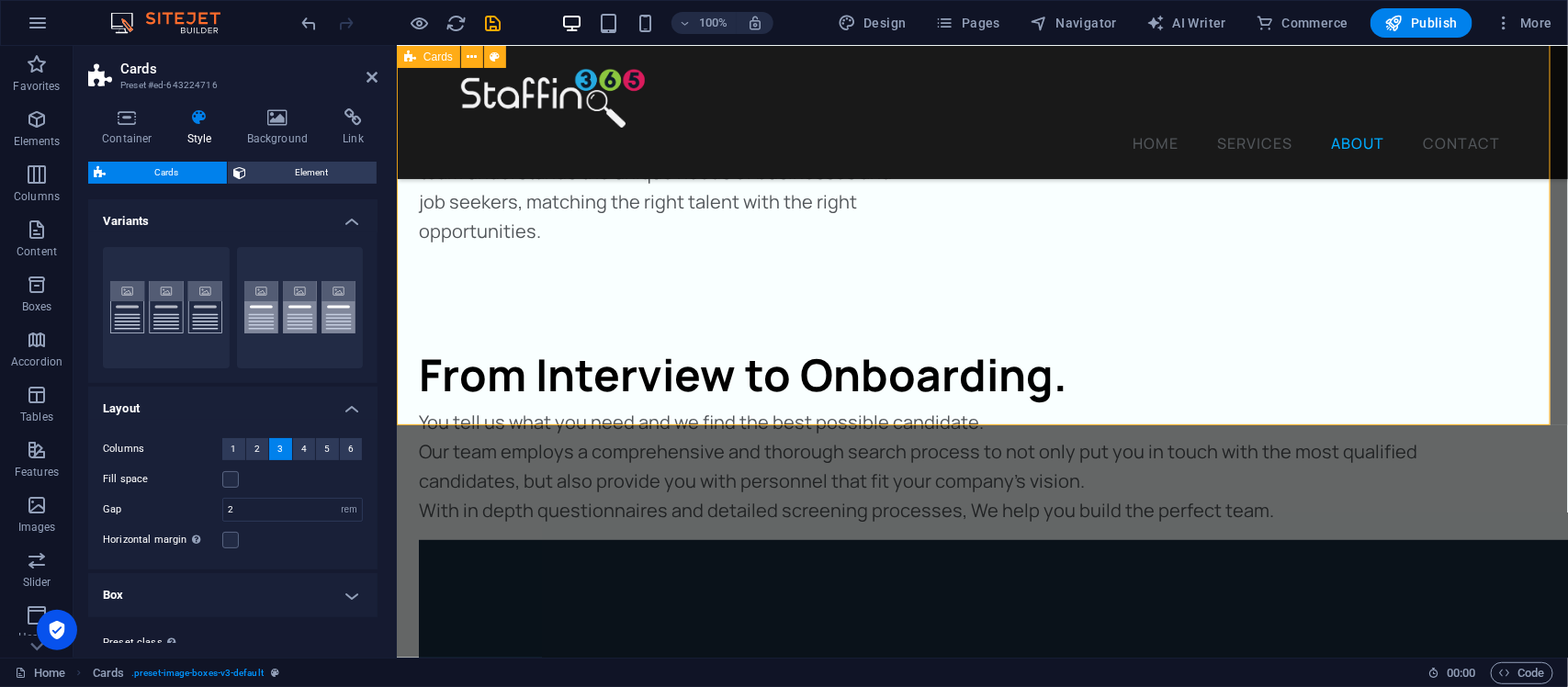 click on "[PERSON_NAME] Founder / Director As Founder of Staffing365, She has dedicated herself and her business to helping employers and employees with like minded vision connect and build life changing careers.  [PERSON_NAME] Client Liaison / Recruiter [PERSON_NAME] strives to revolutionize your HR. With experience in client relations and staff management, She is bridging the gap between you and your next big hire." at bounding box center [981, 3396] 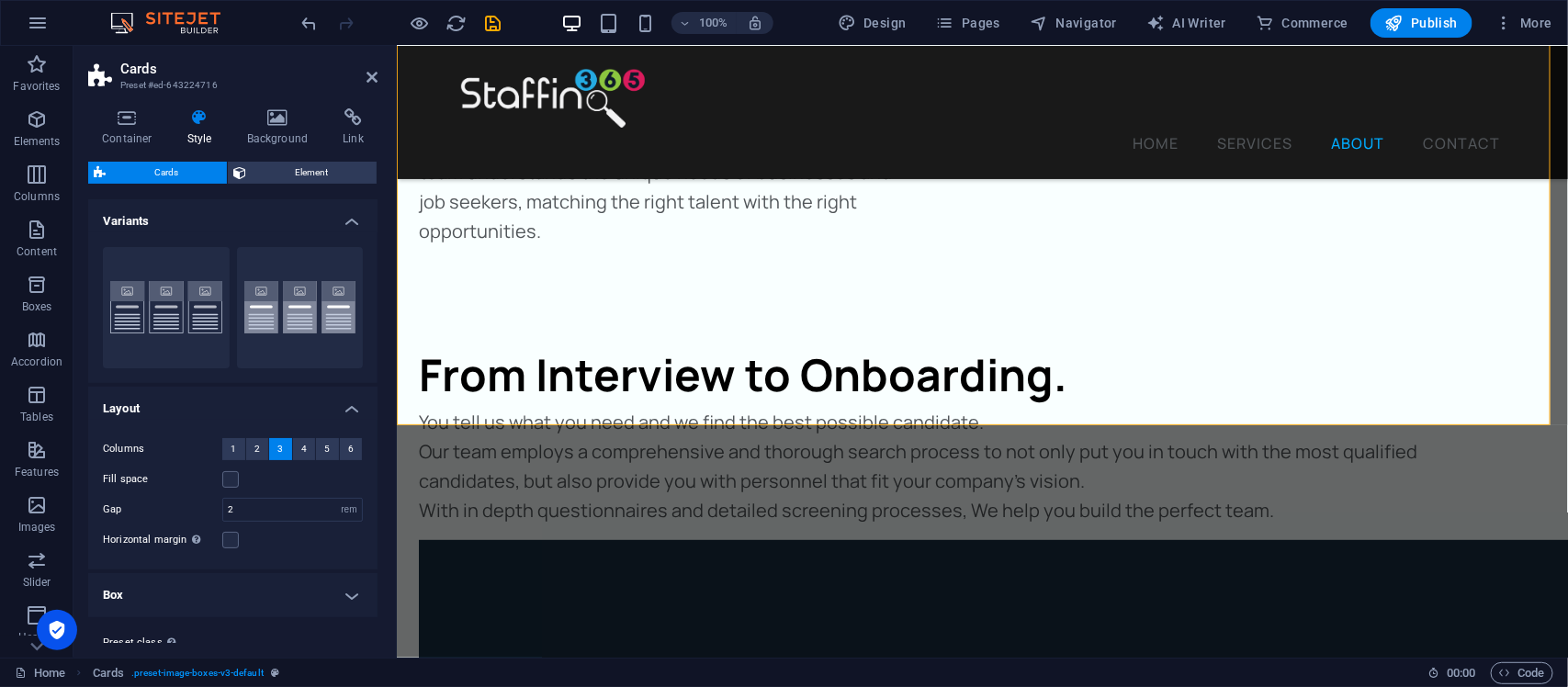 click on "Cards" at bounding box center [249, 69] 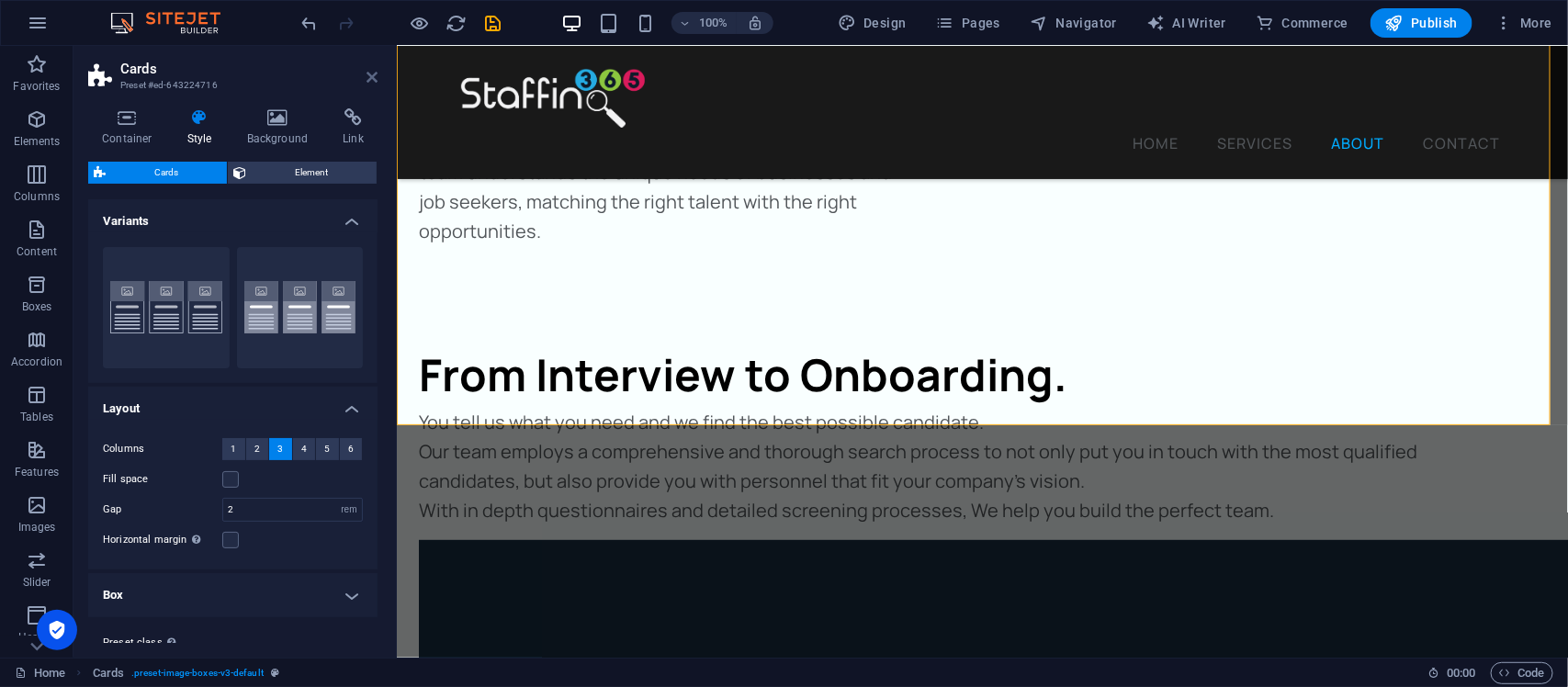 click at bounding box center [372, 77] 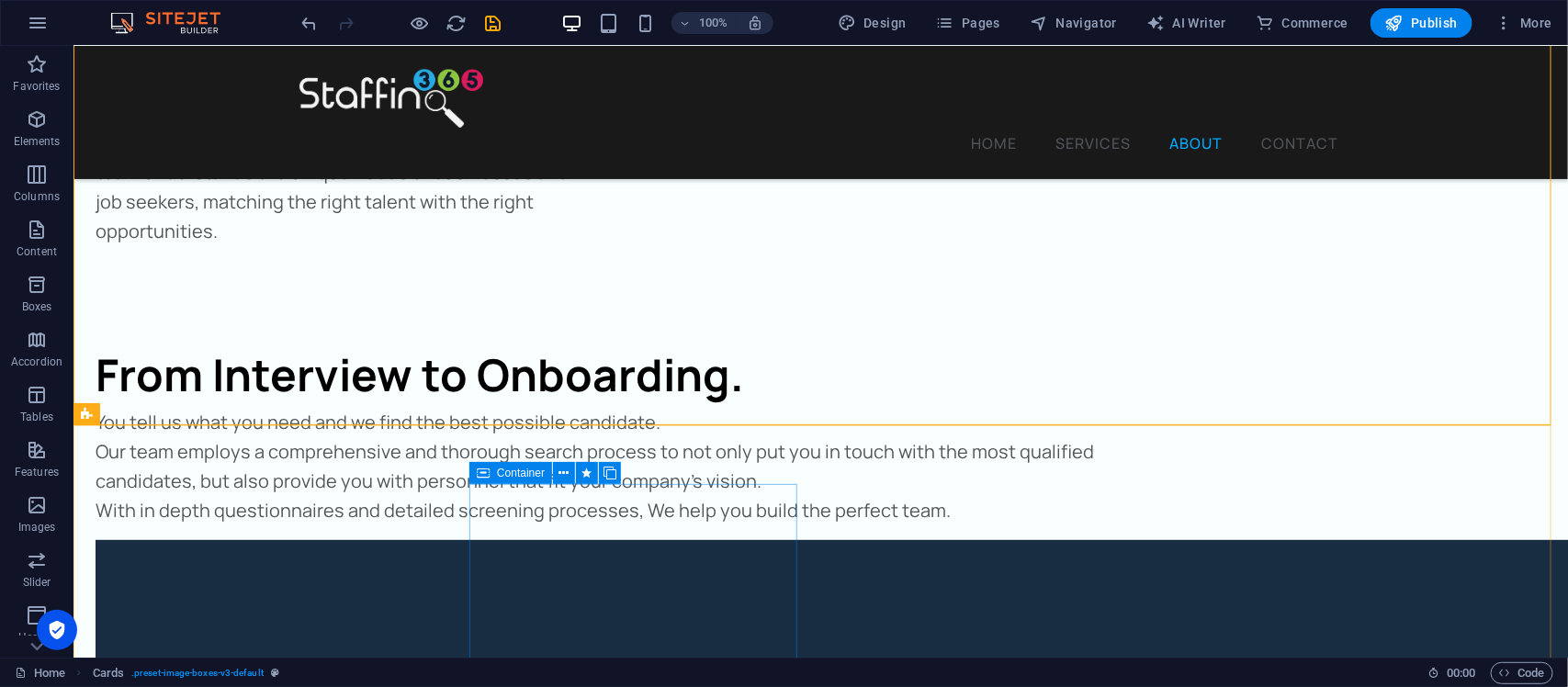 click at bounding box center [483, 473] 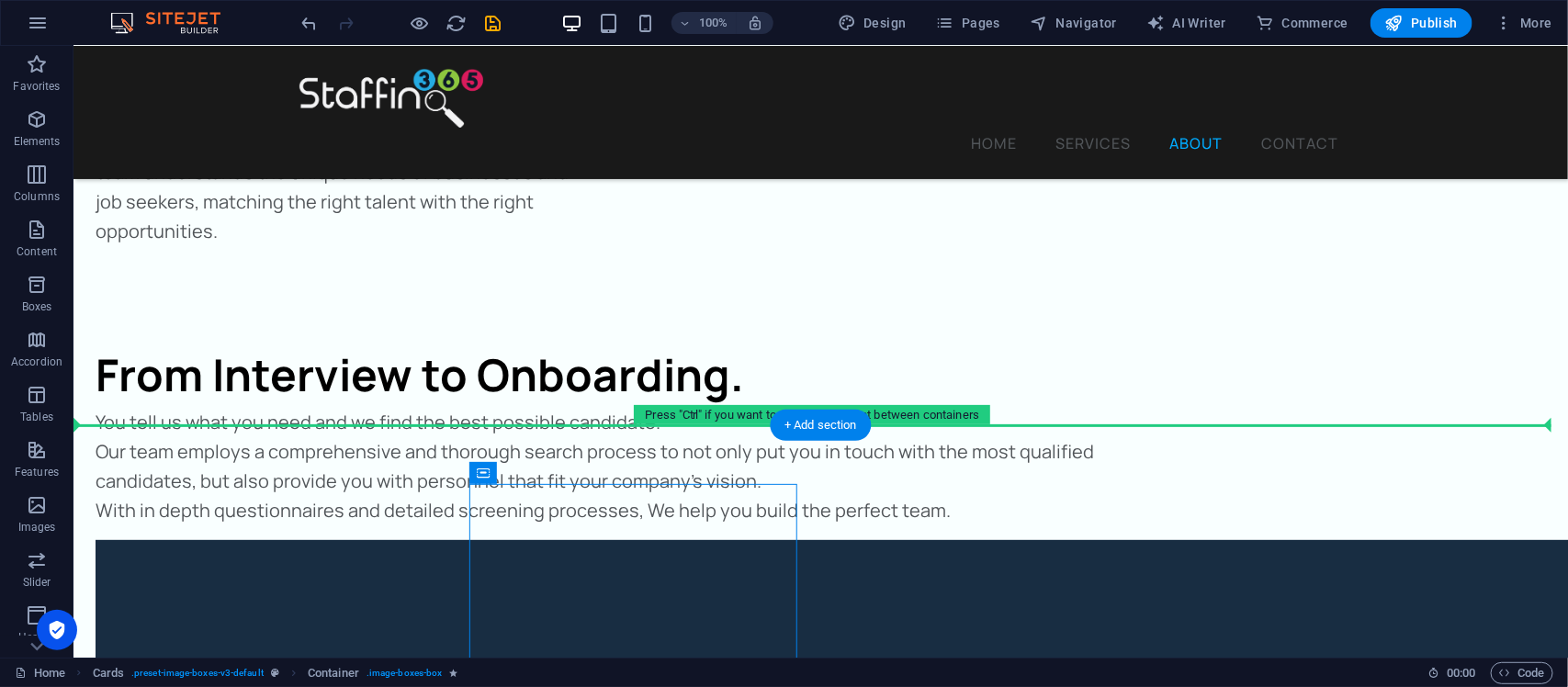drag, startPoint x: 575, startPoint y: 516, endPoint x: 1248, endPoint y: 225, distance: 733.21893 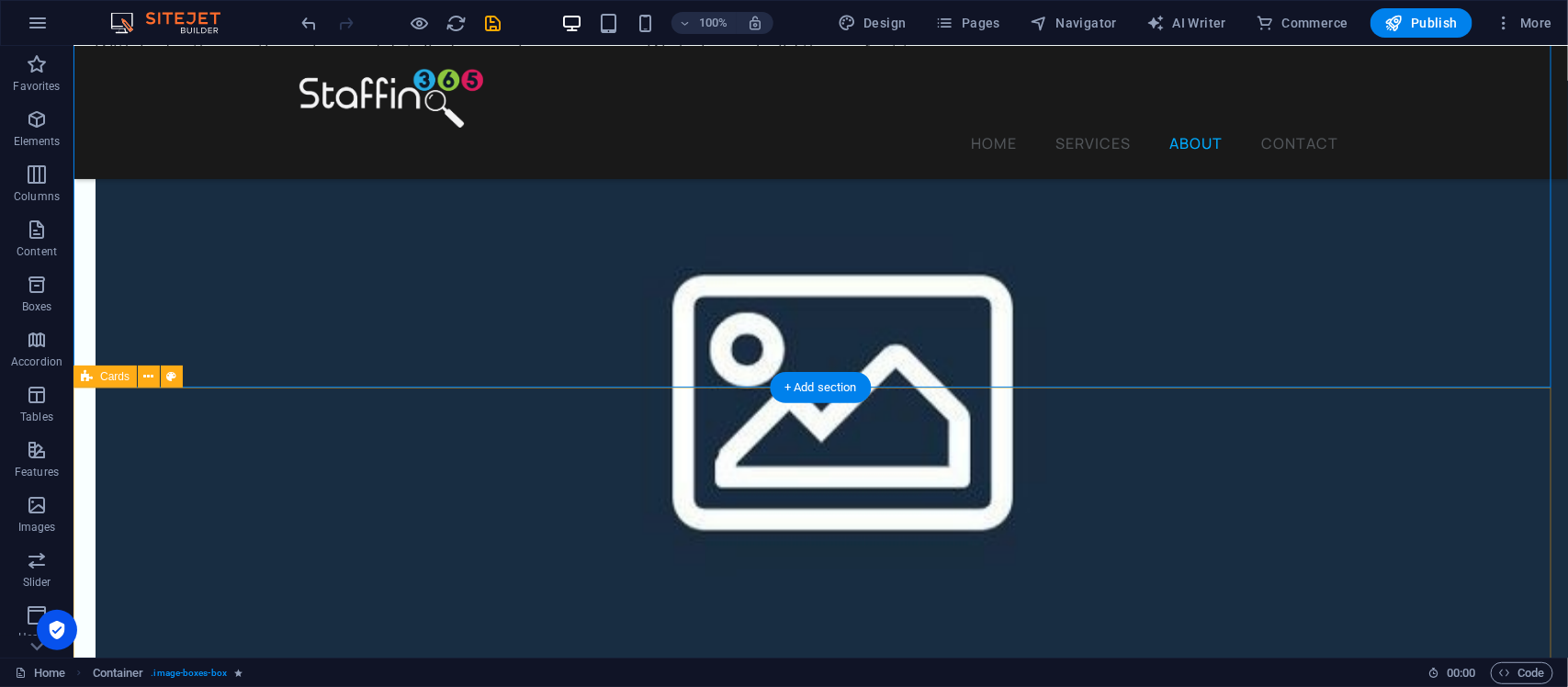 scroll, scrollTop: 3357, scrollLeft: 0, axis: vertical 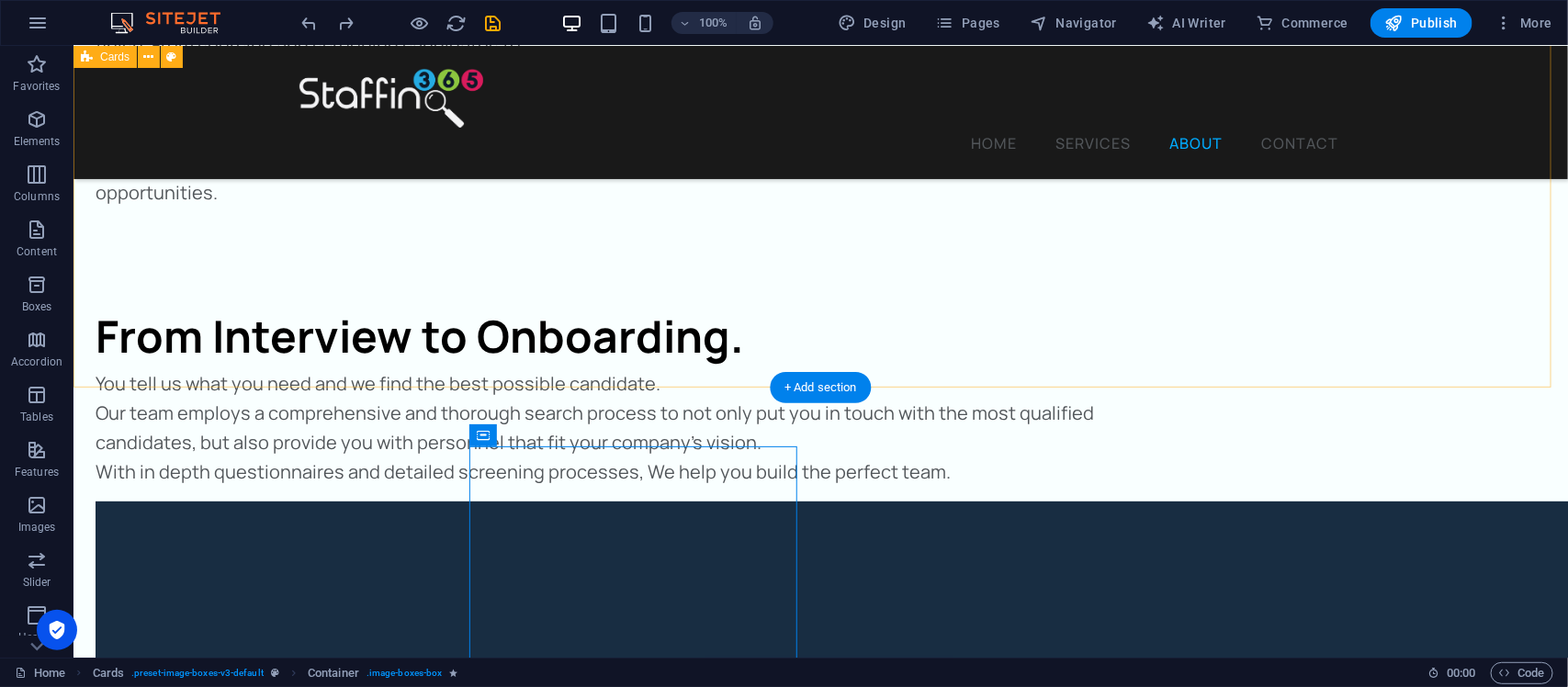 drag, startPoint x: 552, startPoint y: 479, endPoint x: 438, endPoint y: 383, distance: 149.03691 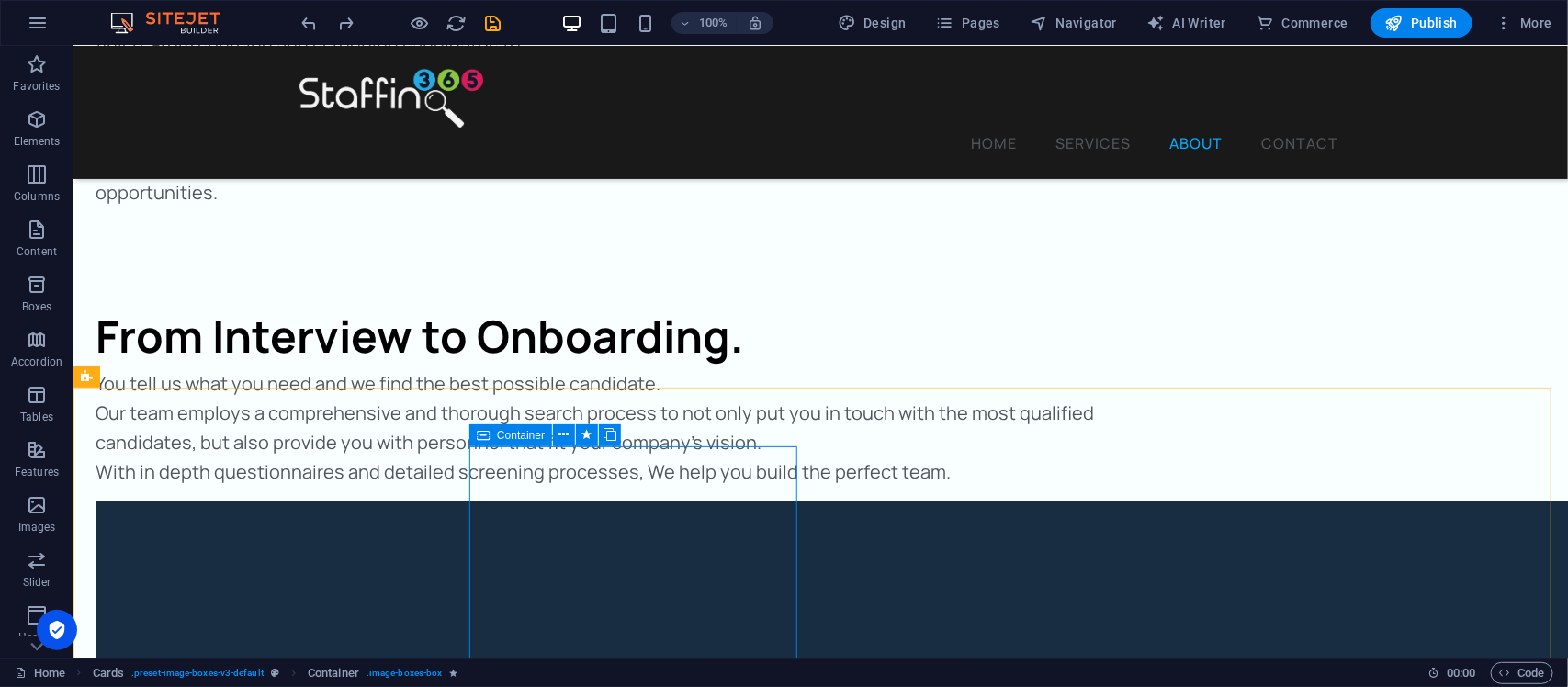 click on "Container" at bounding box center [511, 435] 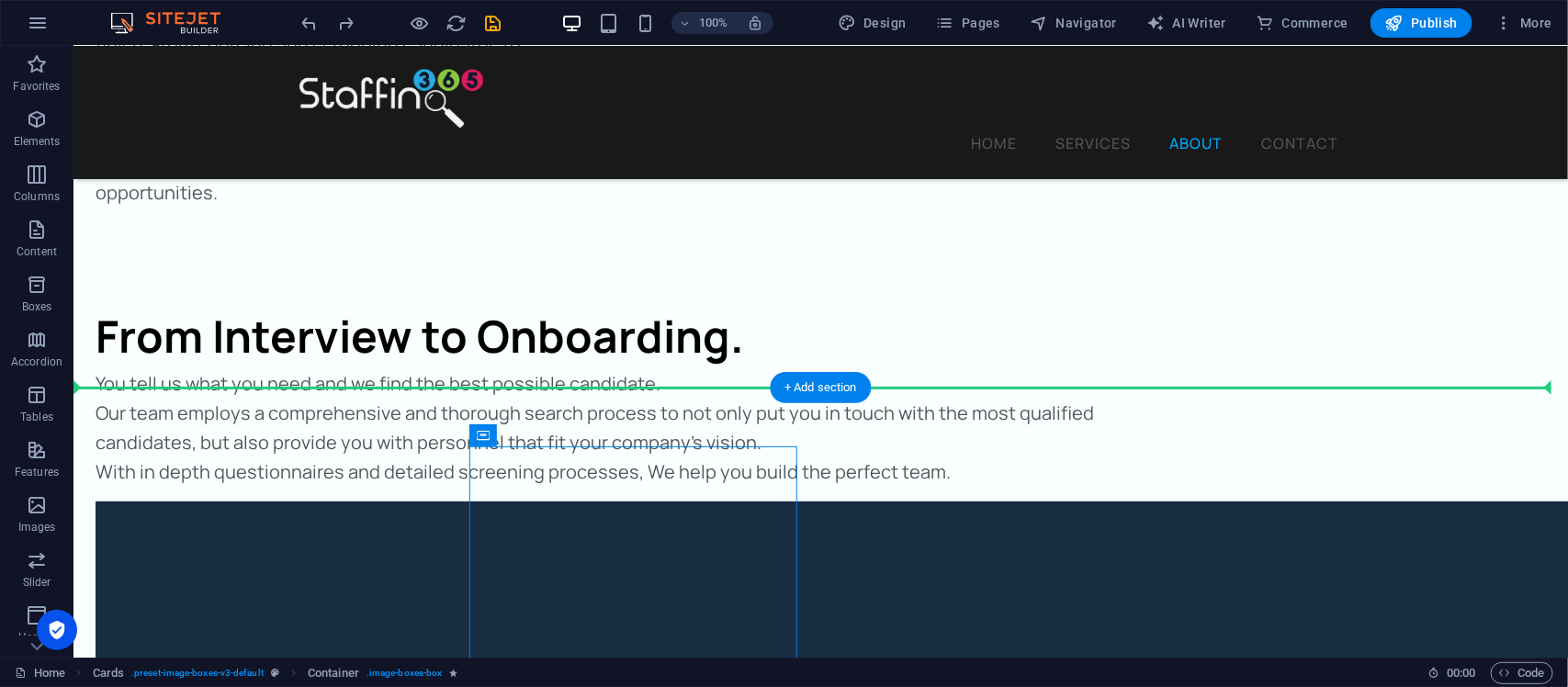 drag, startPoint x: 561, startPoint y: 479, endPoint x: 1333, endPoint y: 222, distance: 813.6541 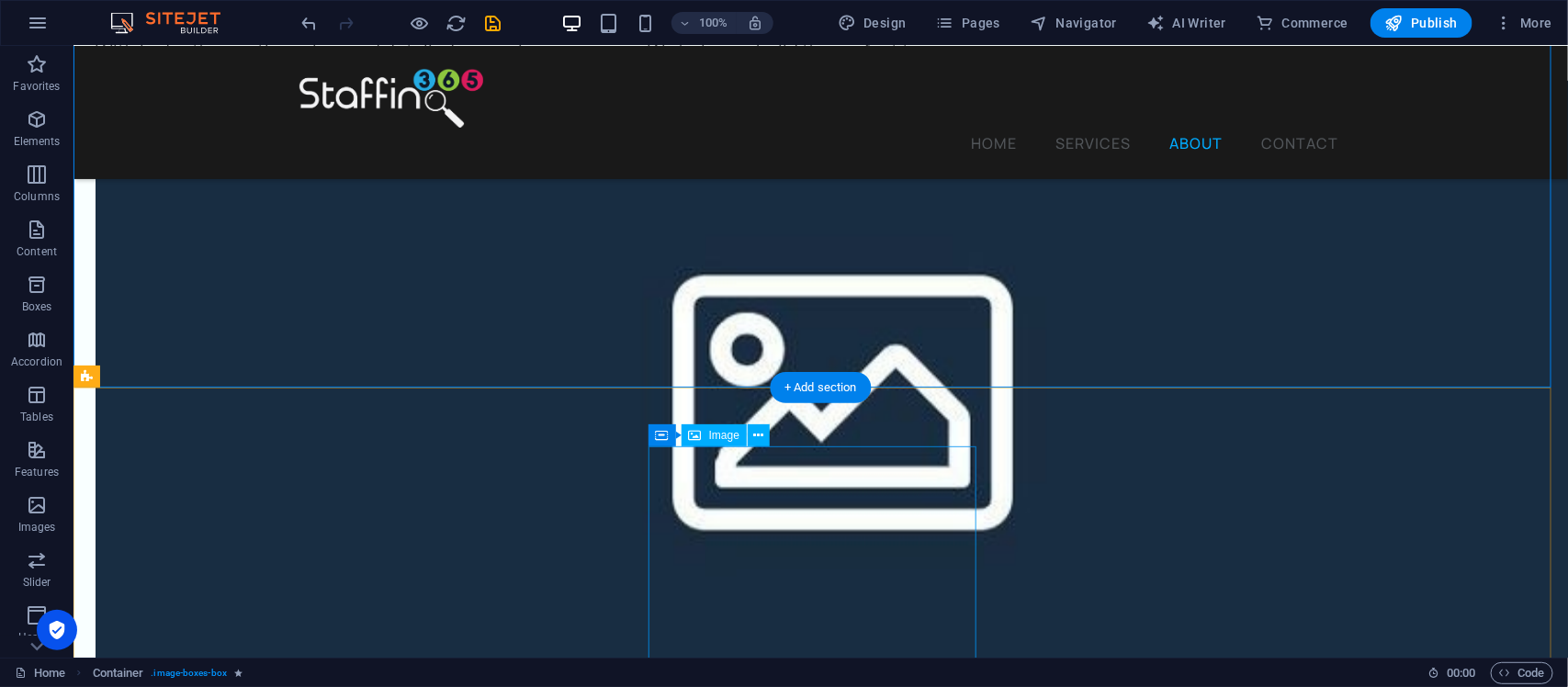scroll, scrollTop: 3357, scrollLeft: 0, axis: vertical 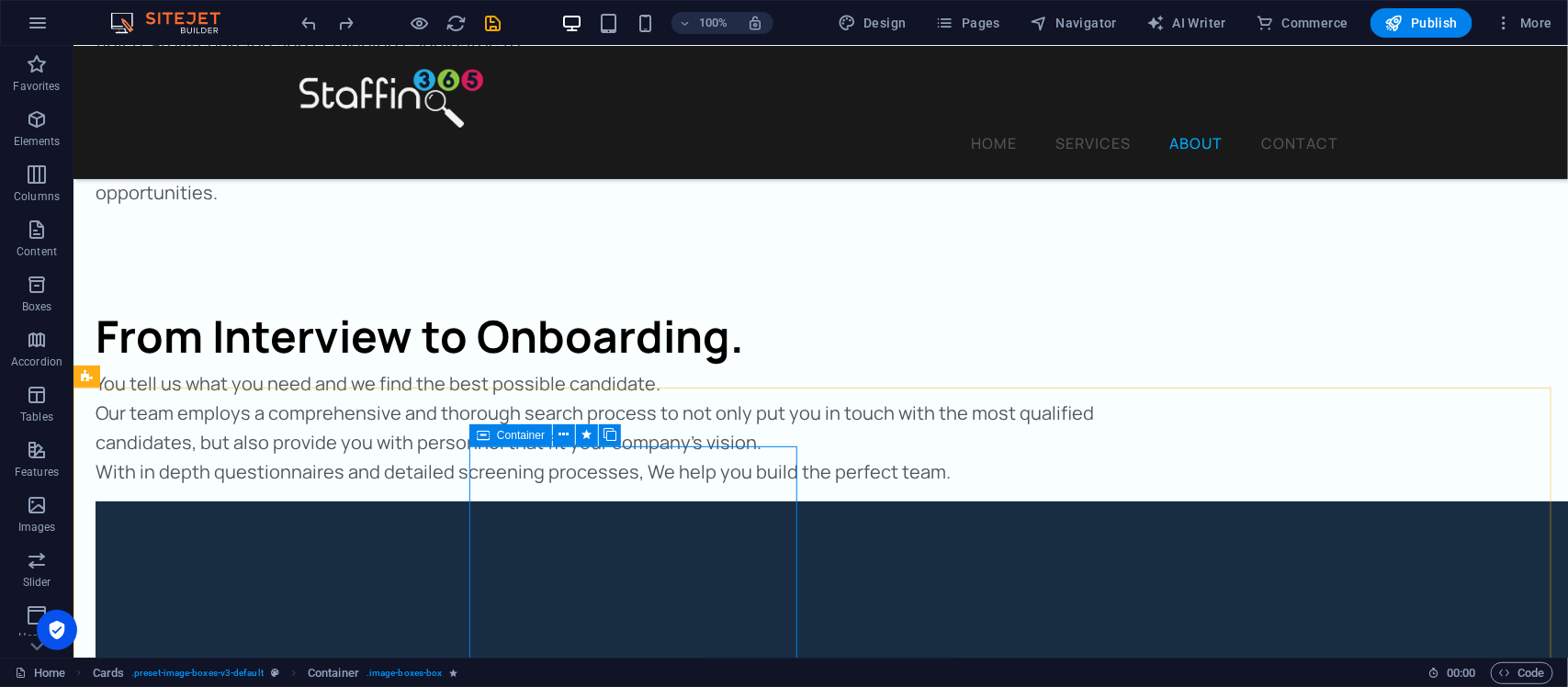 click at bounding box center (483, 435) 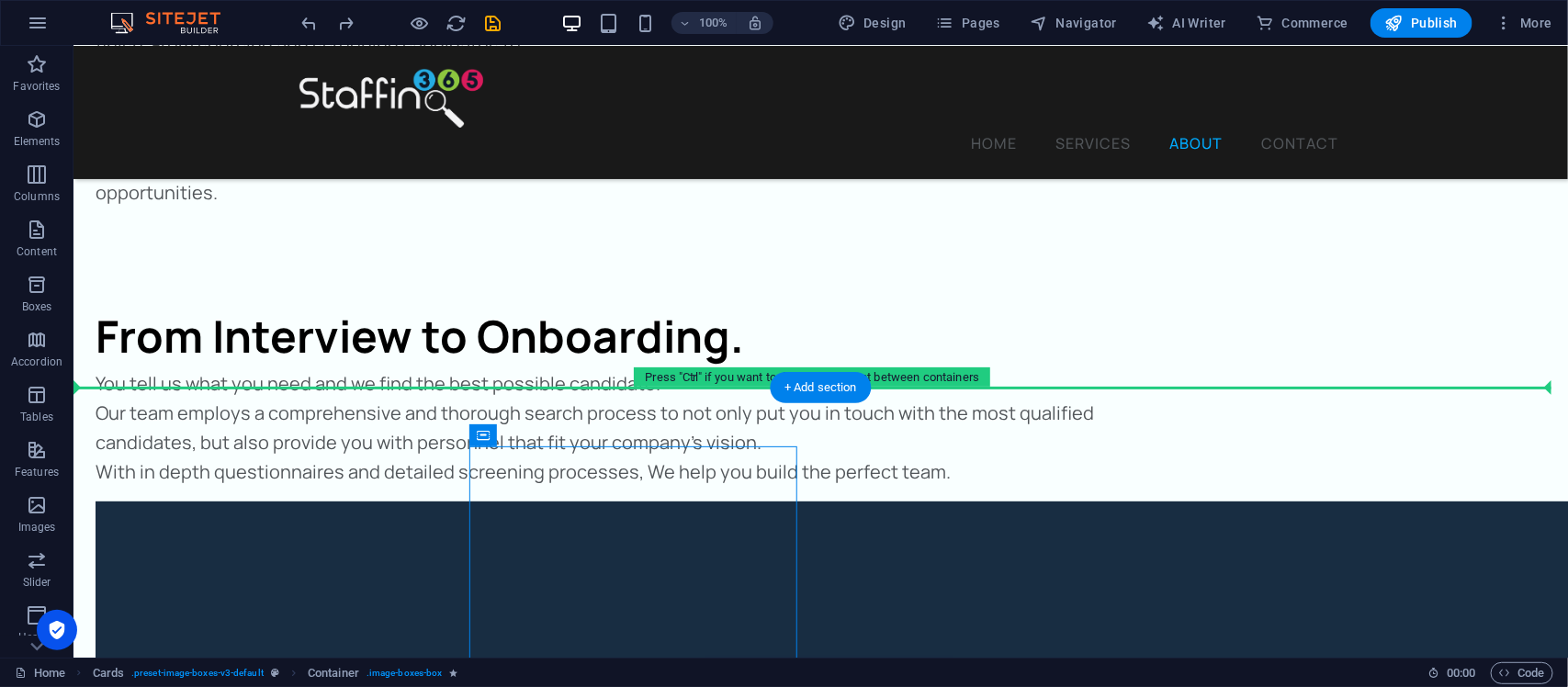 drag, startPoint x: 566, startPoint y: 477, endPoint x: 951, endPoint y: 346, distance: 406.67678 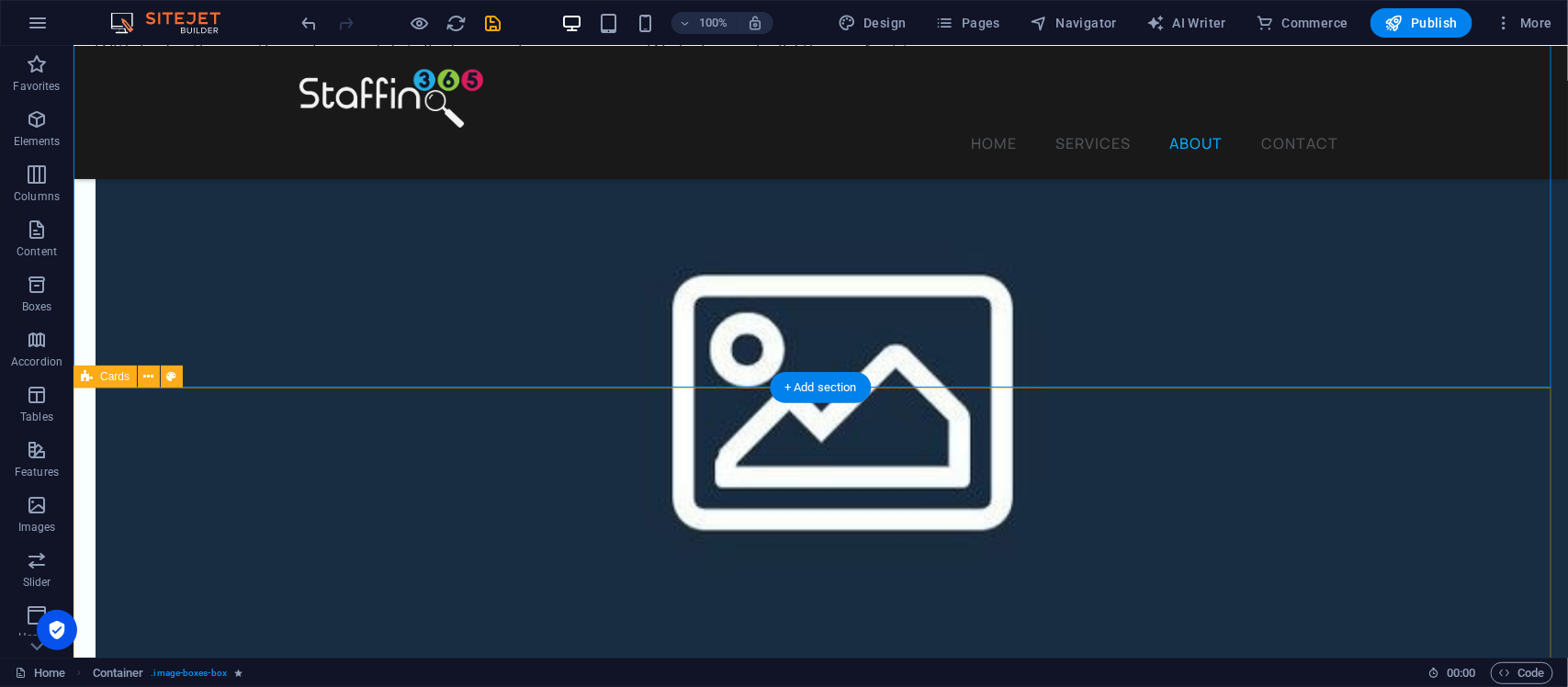 scroll, scrollTop: 3357, scrollLeft: 0, axis: vertical 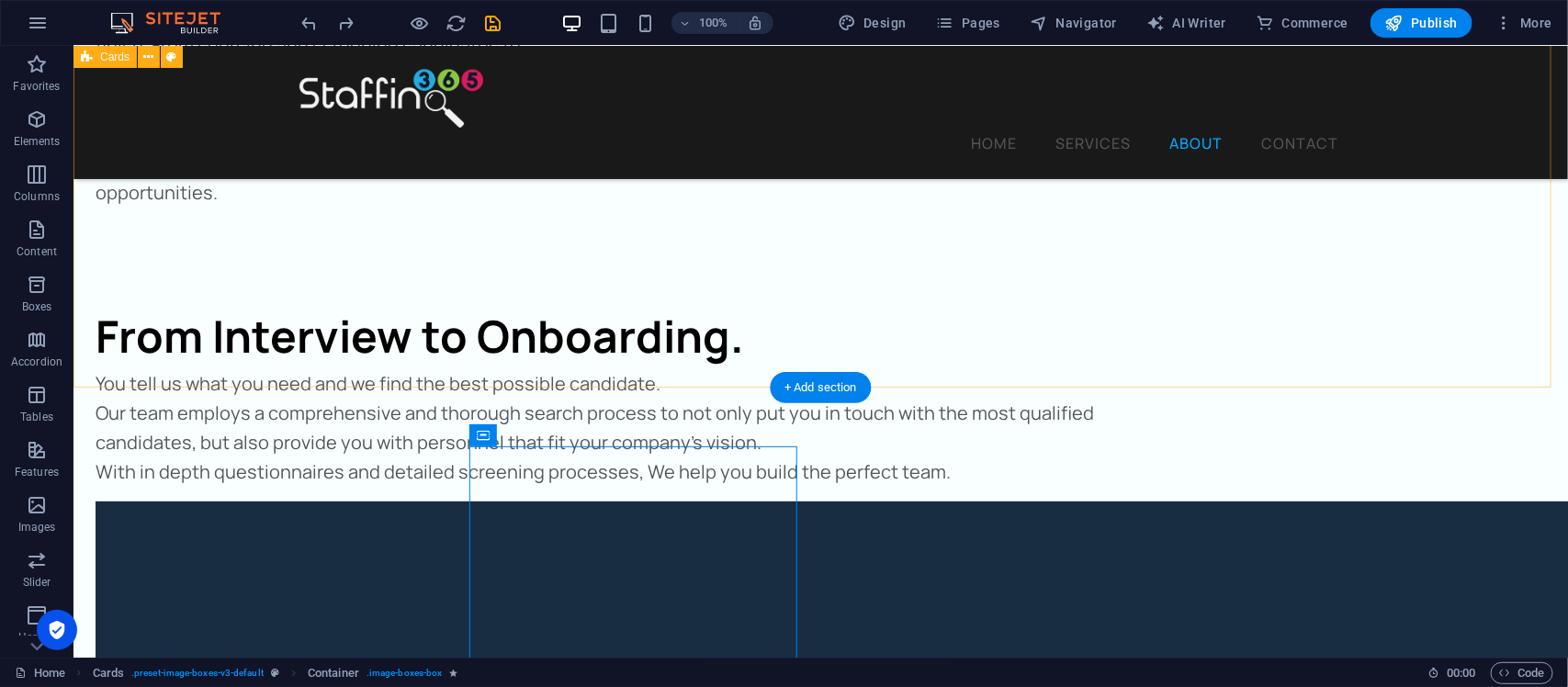 click on "[PERSON_NAME] Founder / Director As Founder of Staffing365, She has dedicated herself and her business to helping employers and employees with like minded vision connect and build life changing careers.  [PERSON_NAME] Client Liaison / Recruiter [PERSON_NAME] strives to revolutionize your HR. With experience in client relations and staff management, She is bridging the gap between you and your next big hire." at bounding box center (819, 3357) 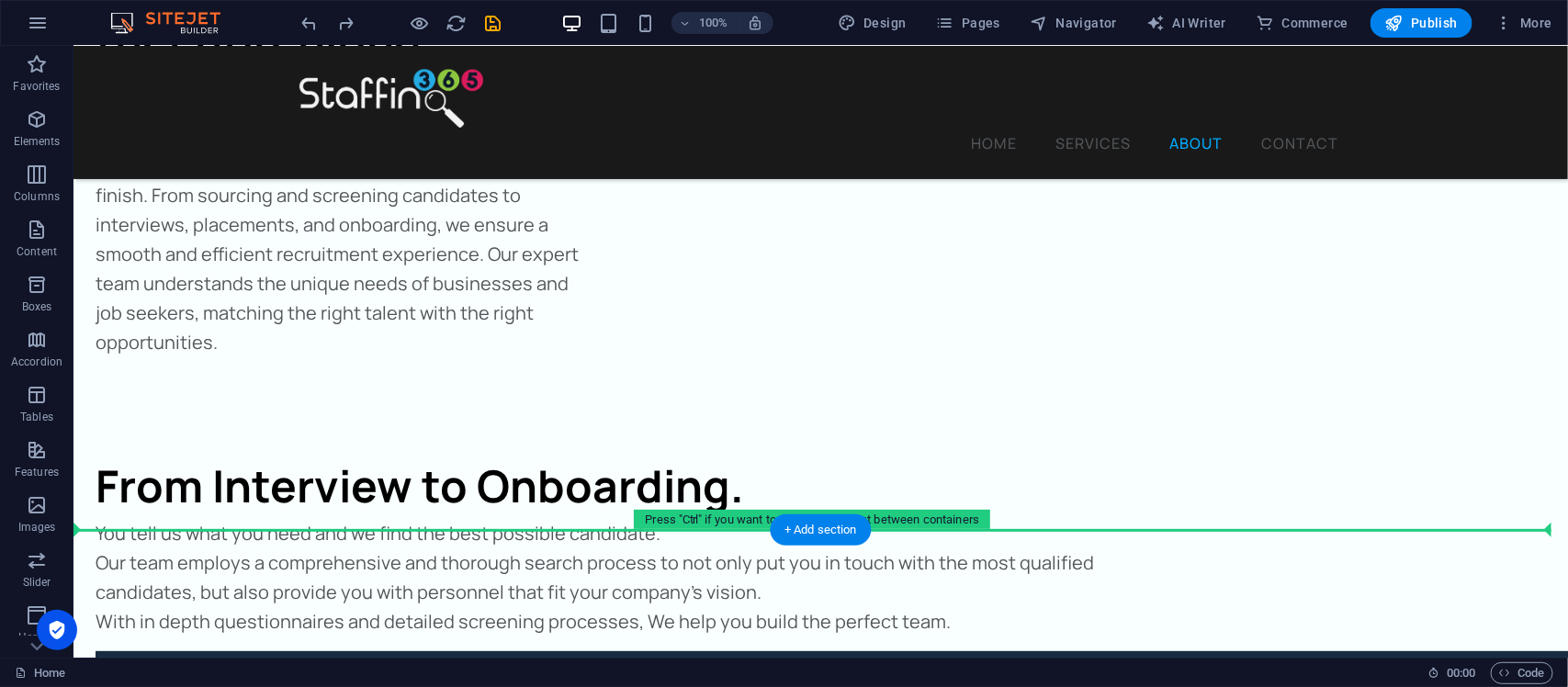 scroll, scrollTop: 3216, scrollLeft: 0, axis: vertical 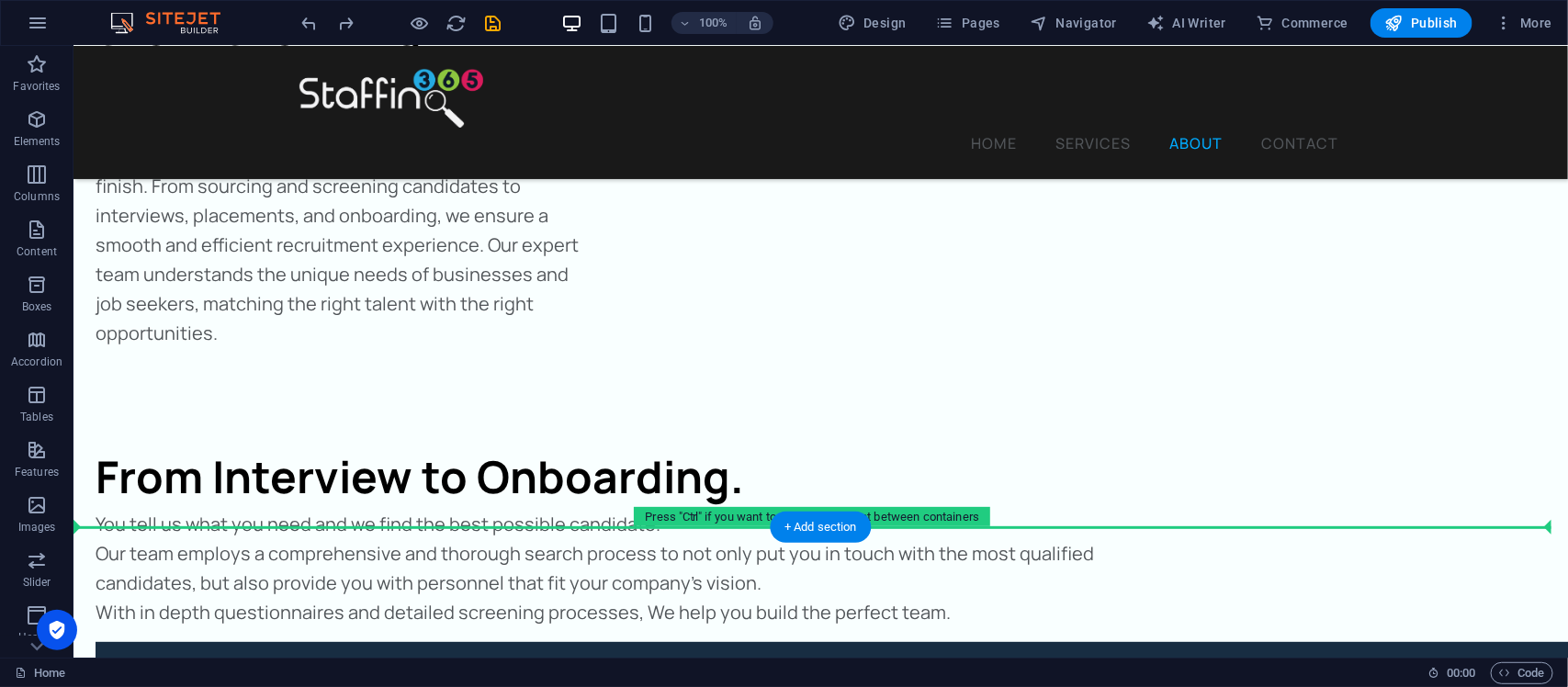 drag, startPoint x: 558, startPoint y: 477, endPoint x: 1272, endPoint y: 415, distance: 716.68682 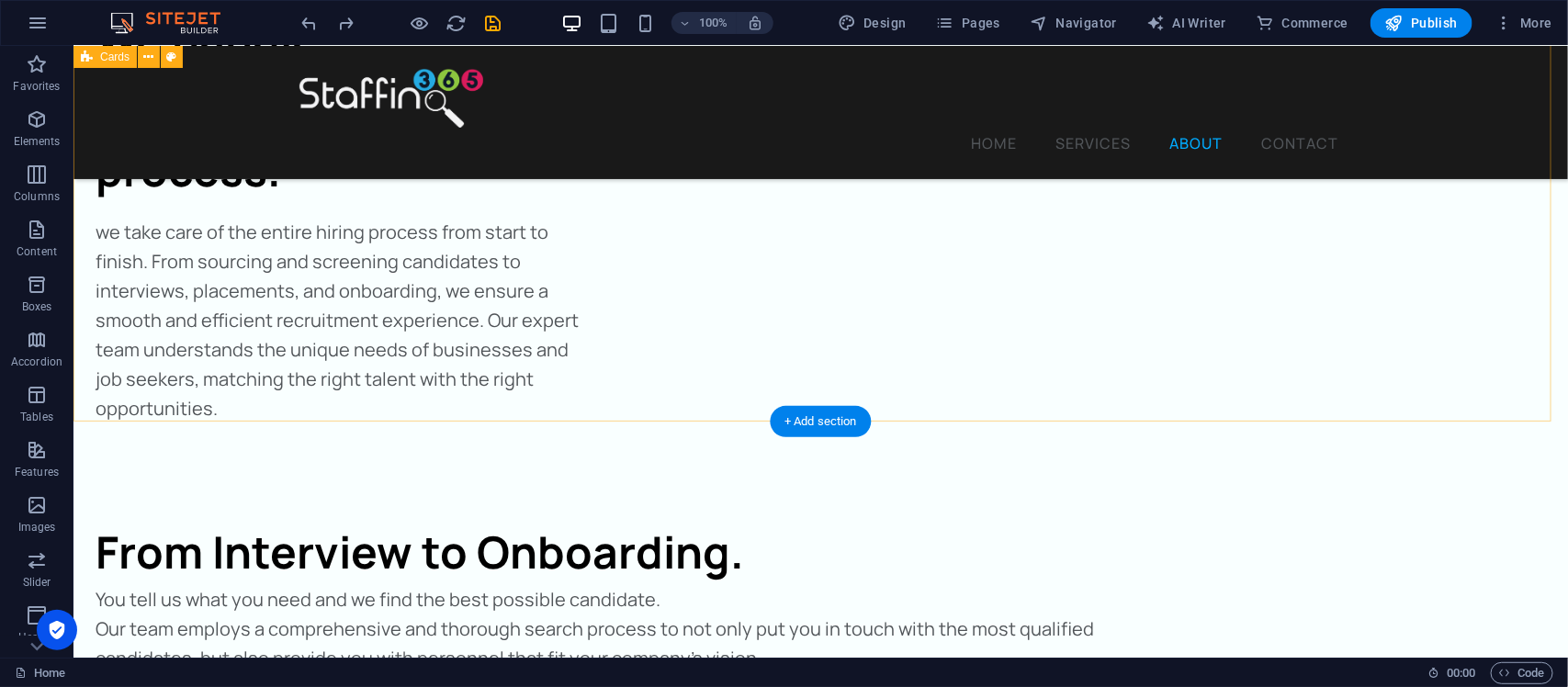 scroll, scrollTop: 3139, scrollLeft: 0, axis: vertical 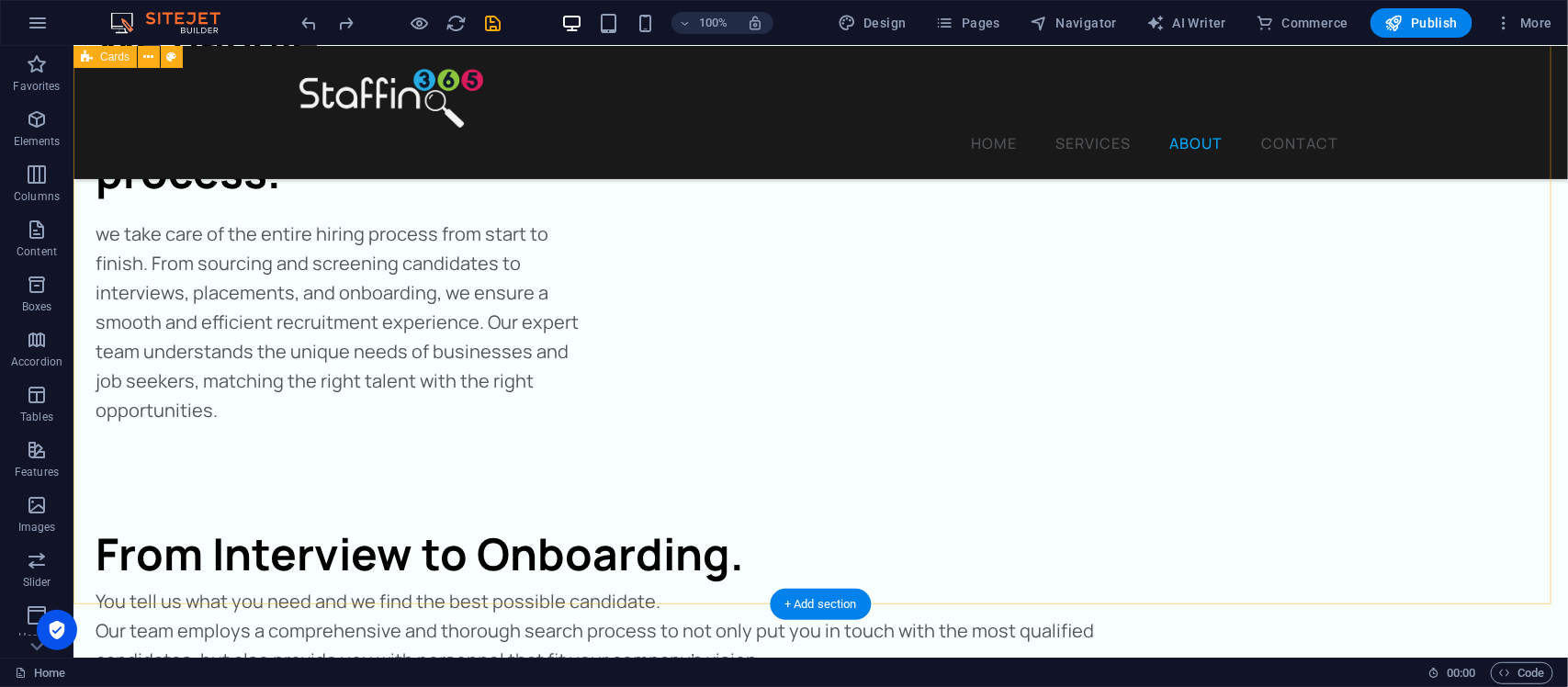 click on "[PERSON_NAME] Founder / Director As Founder of Staffing365, She has dedicated herself and her business to helping employers and employees with like minded vision connect and build life changing careers.  [PERSON_NAME] Client Liaison / Recruiter [PERSON_NAME] strives to revolutionize your HR. With experience in client relations and staff management, She is bridging the gap between you and your next big hire." at bounding box center [819, 3575] 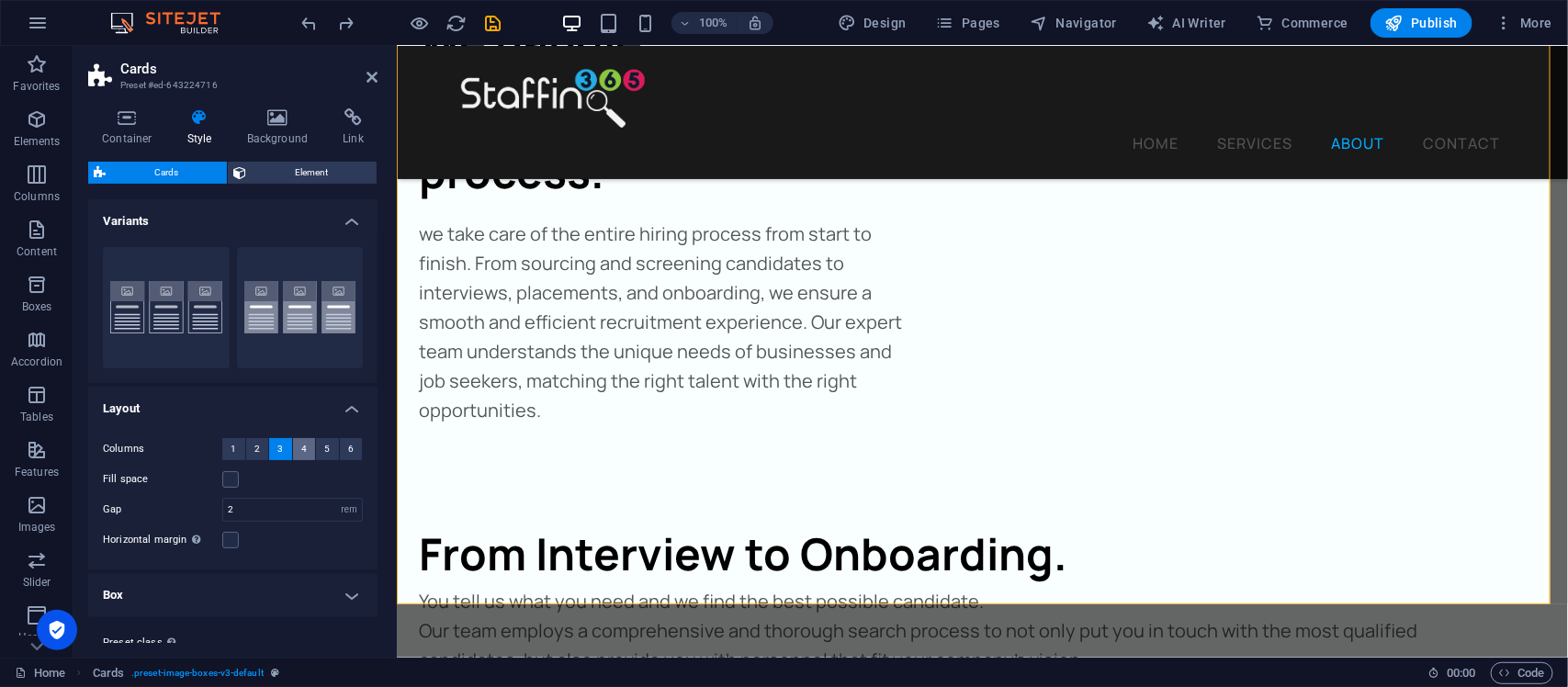 click on "4" at bounding box center [304, 449] 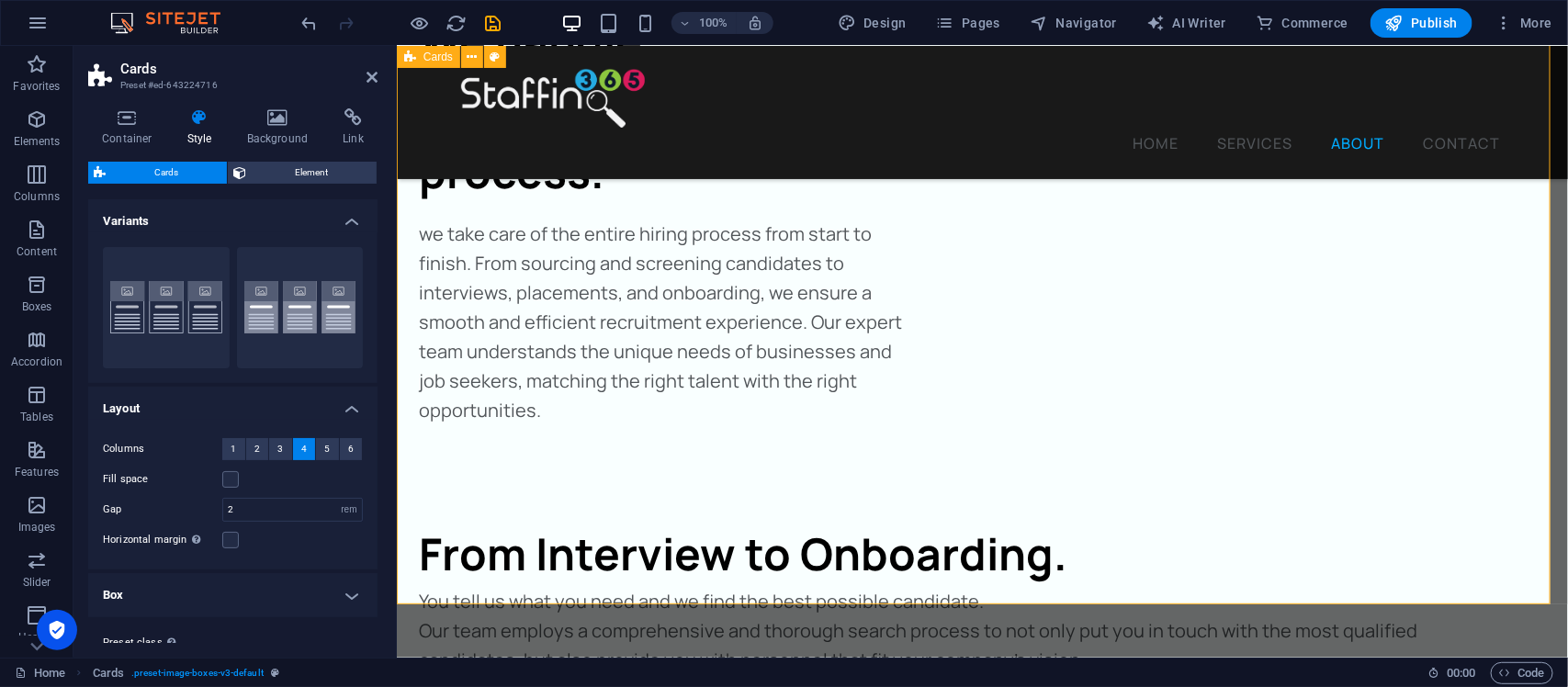 click on "[PERSON_NAME] Founder / Director As Founder of Staffing365, She has dedicated herself and her business to helping employers and employees with like minded vision connect and build life changing careers.  [PERSON_NAME] Client Liaison / Recruiter [PERSON_NAME] strives to revolutionize your HR. With experience in client relations and staff management, She is bridging the gap between you and your next big hire." at bounding box center [981, 3575] 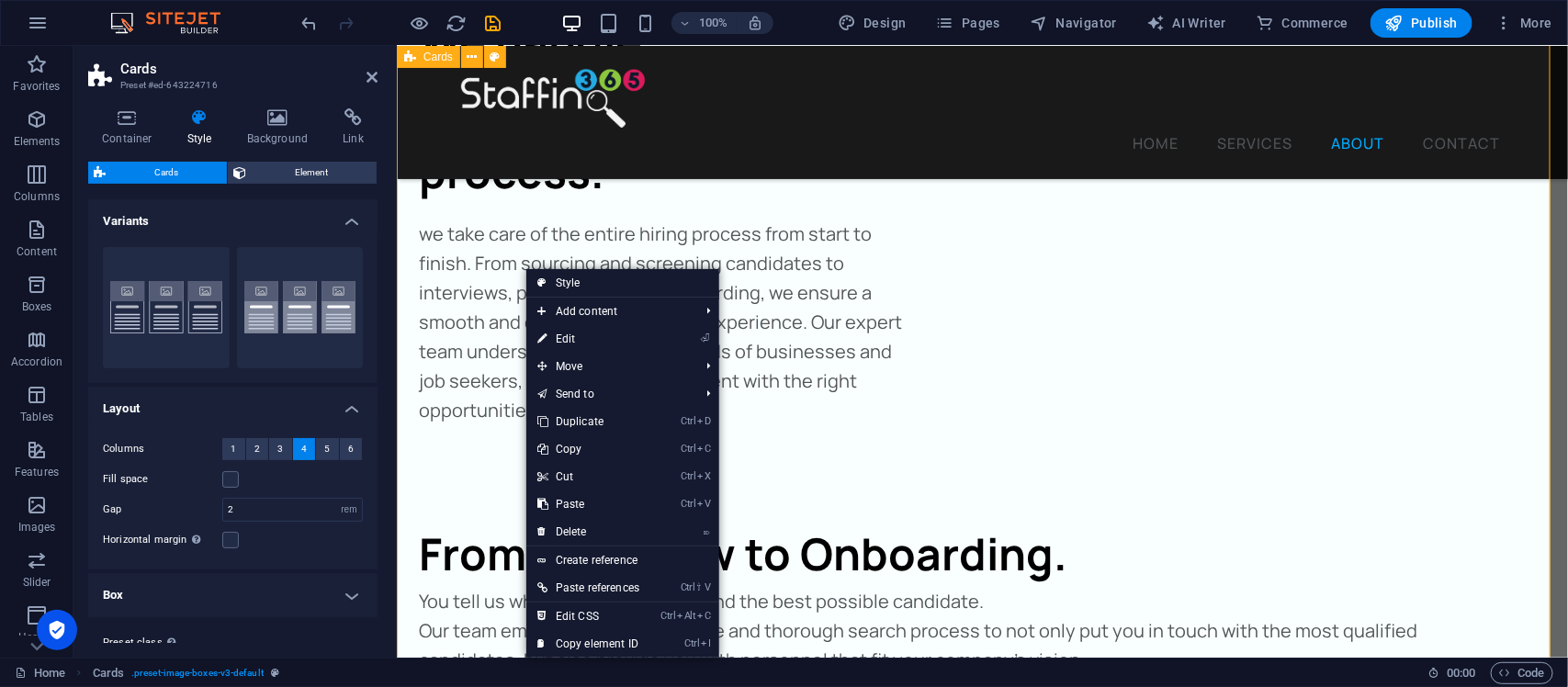 click on "[PERSON_NAME] Founder / Director As Founder of Staffing365, She has dedicated herself and her business to helping employers and employees with like minded vision connect and build life changing careers.  [PERSON_NAME] Client Liaison / Recruiter [PERSON_NAME] strives to revolutionize your HR. With experience in client relations and staff management, She is bridging the gap between you and your next big hire." at bounding box center [981, 3637] 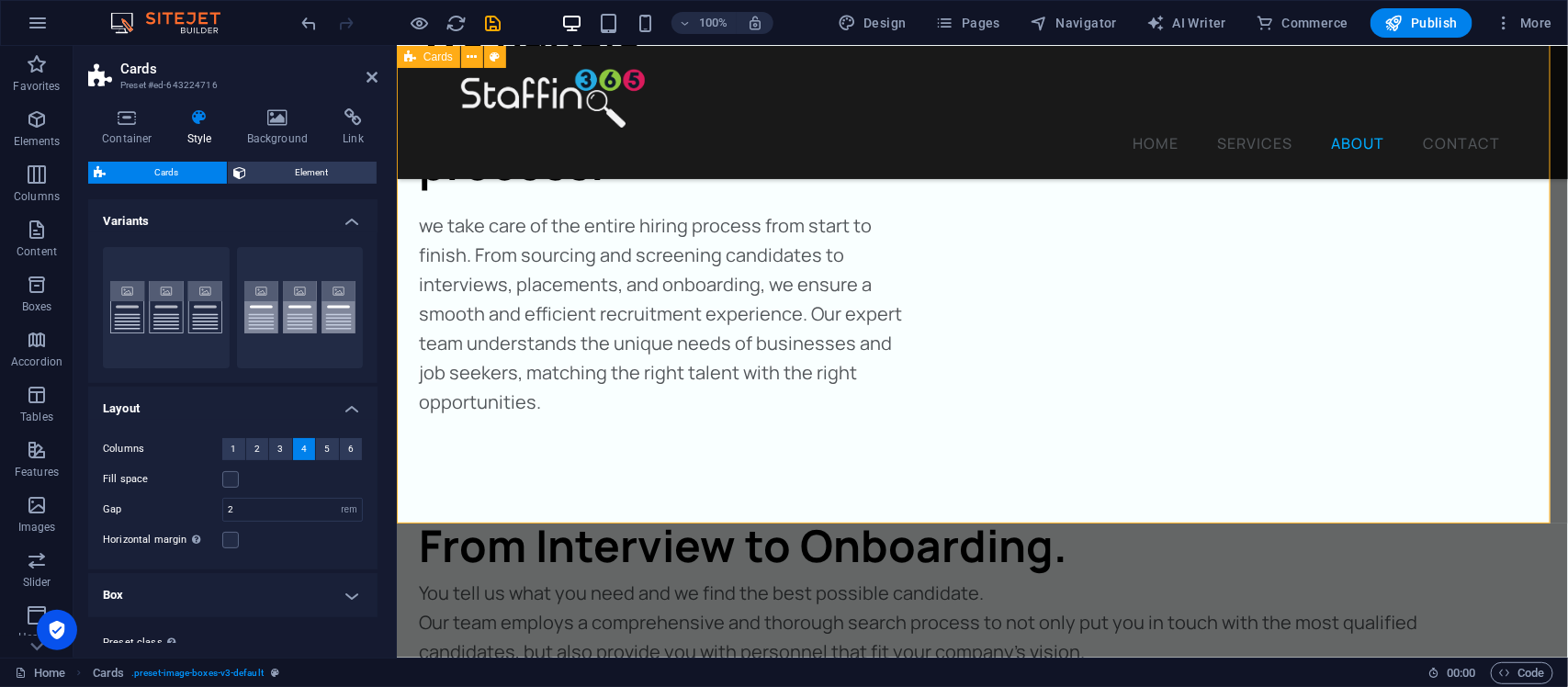 scroll, scrollTop: 3139, scrollLeft: 0, axis: vertical 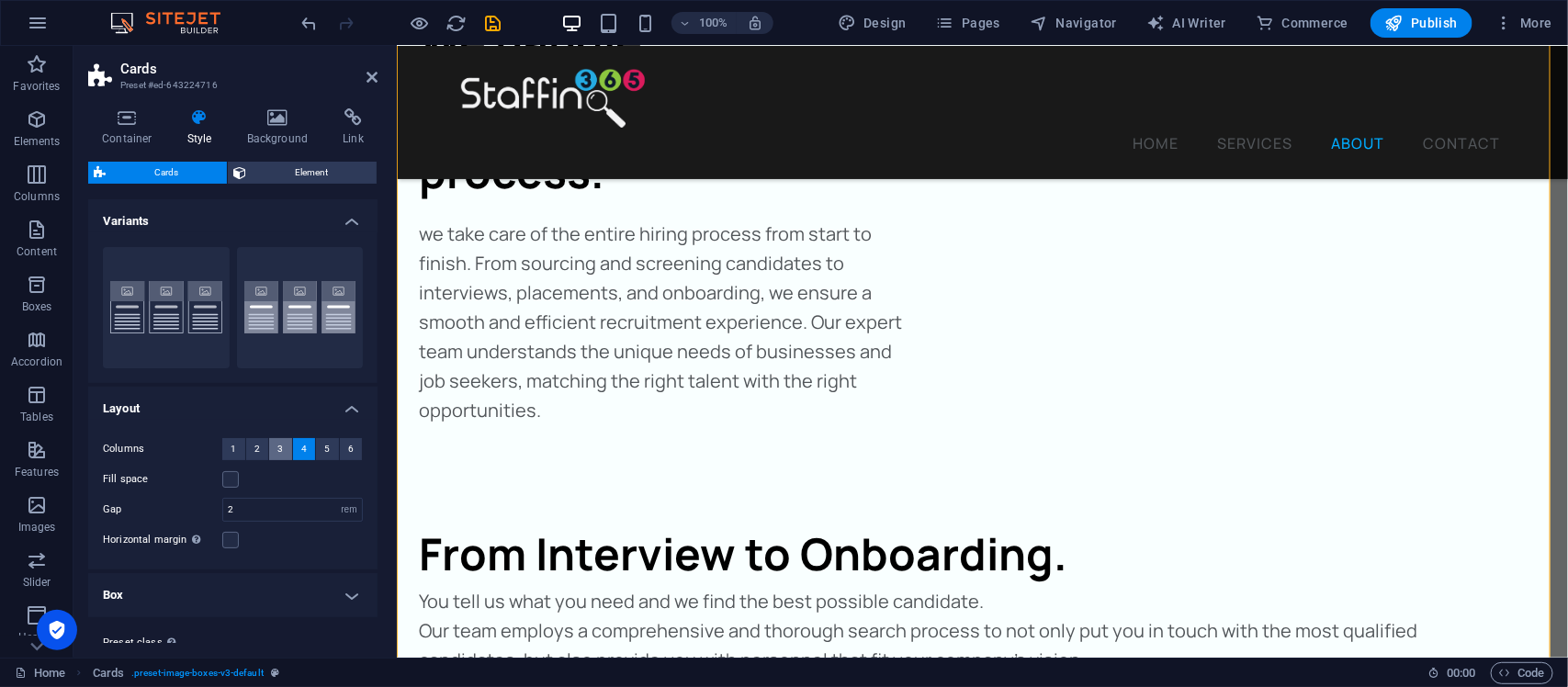 click on "3" at bounding box center [280, 449] 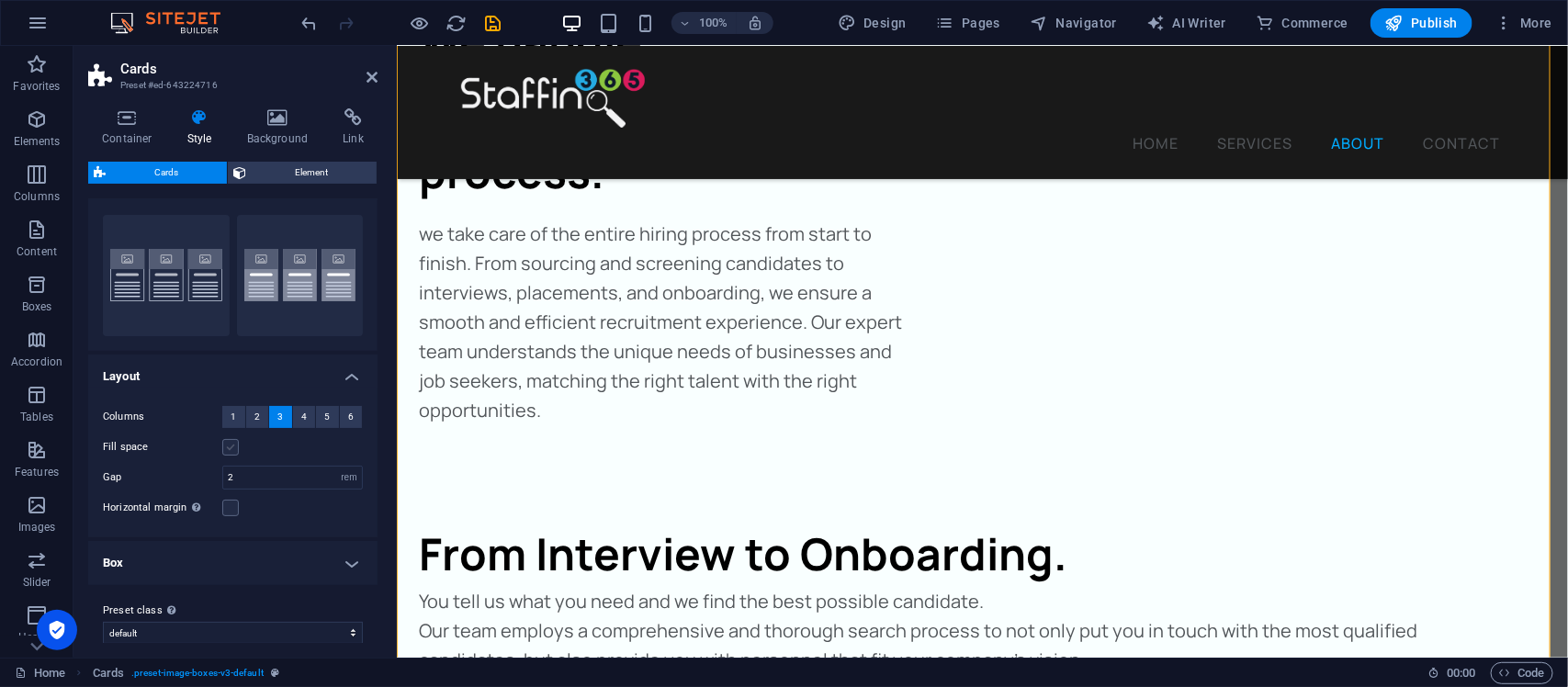 scroll, scrollTop: 46, scrollLeft: 0, axis: vertical 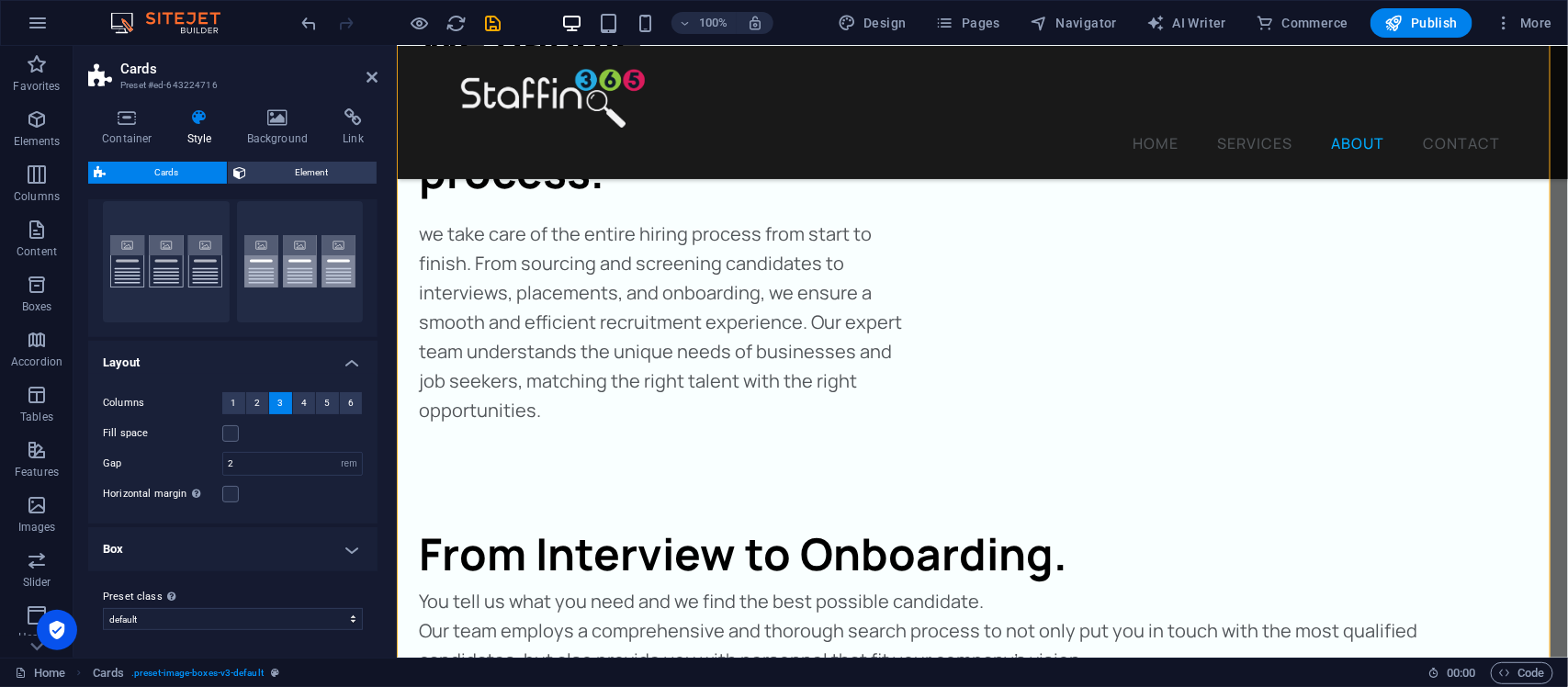 click on "Box" at bounding box center [232, 549] 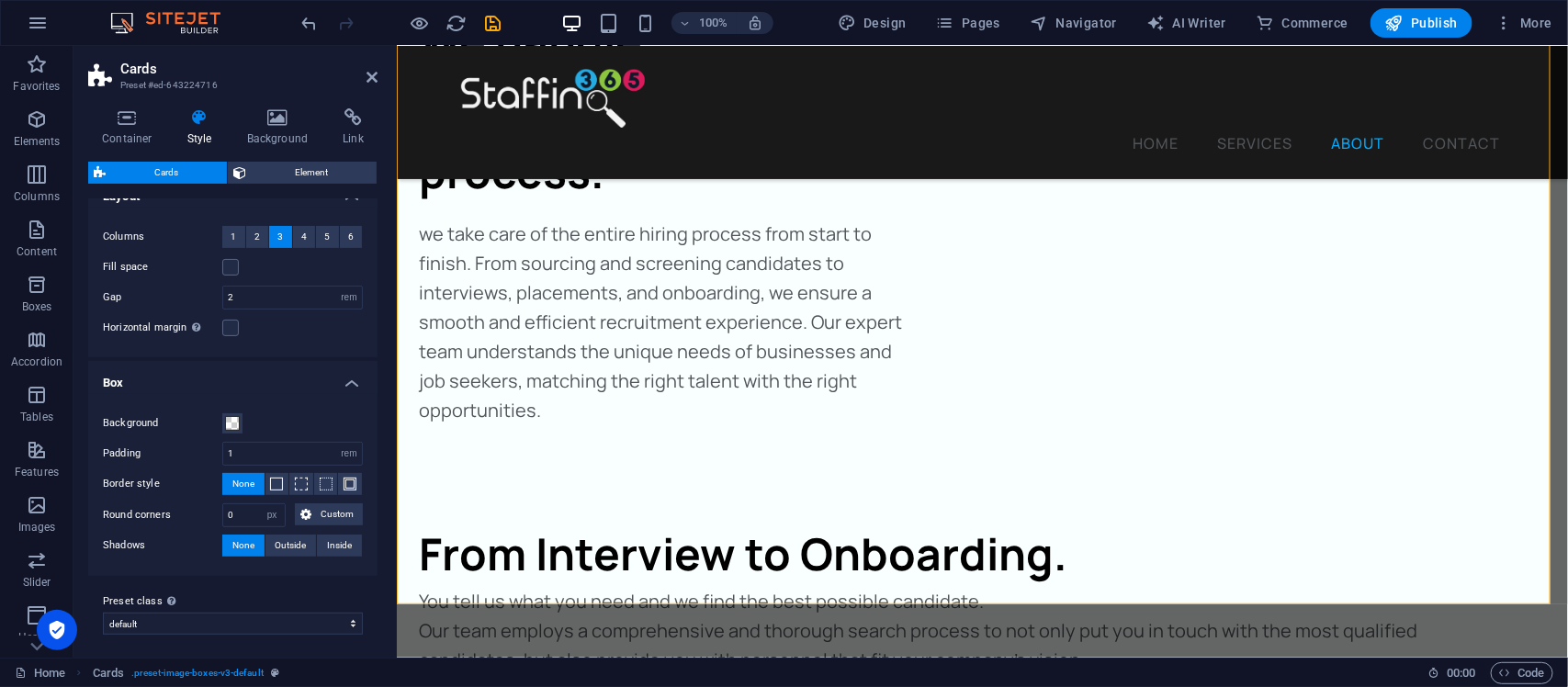 scroll, scrollTop: 218, scrollLeft: 0, axis: vertical 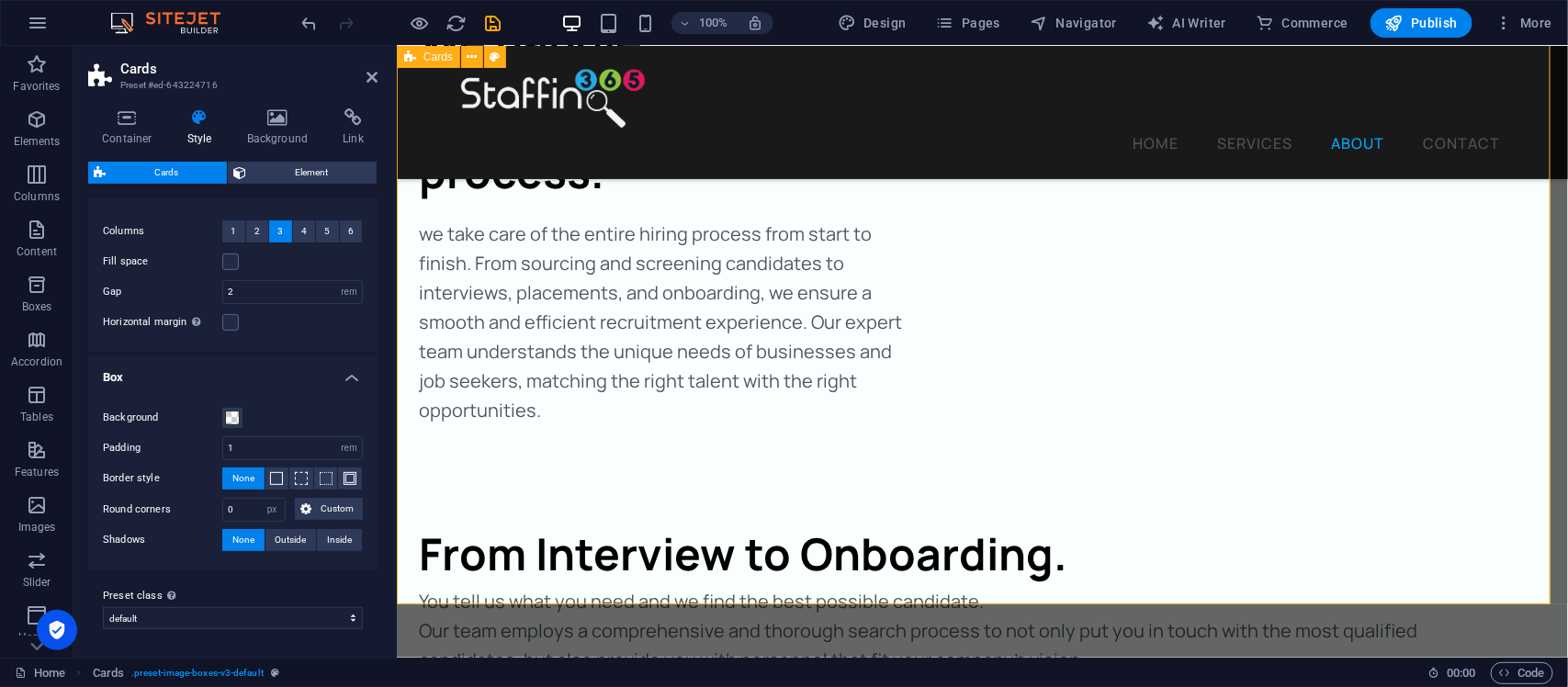click on "[PERSON_NAME] Founder / Director As Founder of Staffing365, She has dedicated herself and her business to helping employers and employees with like minded vision connect and build life changing careers.  [PERSON_NAME] Client Liaison / Recruiter [PERSON_NAME] strives to revolutionize your HR. With experience in client relations and staff management, She is bridging the gap between you and your next big hire." at bounding box center (981, 3575) 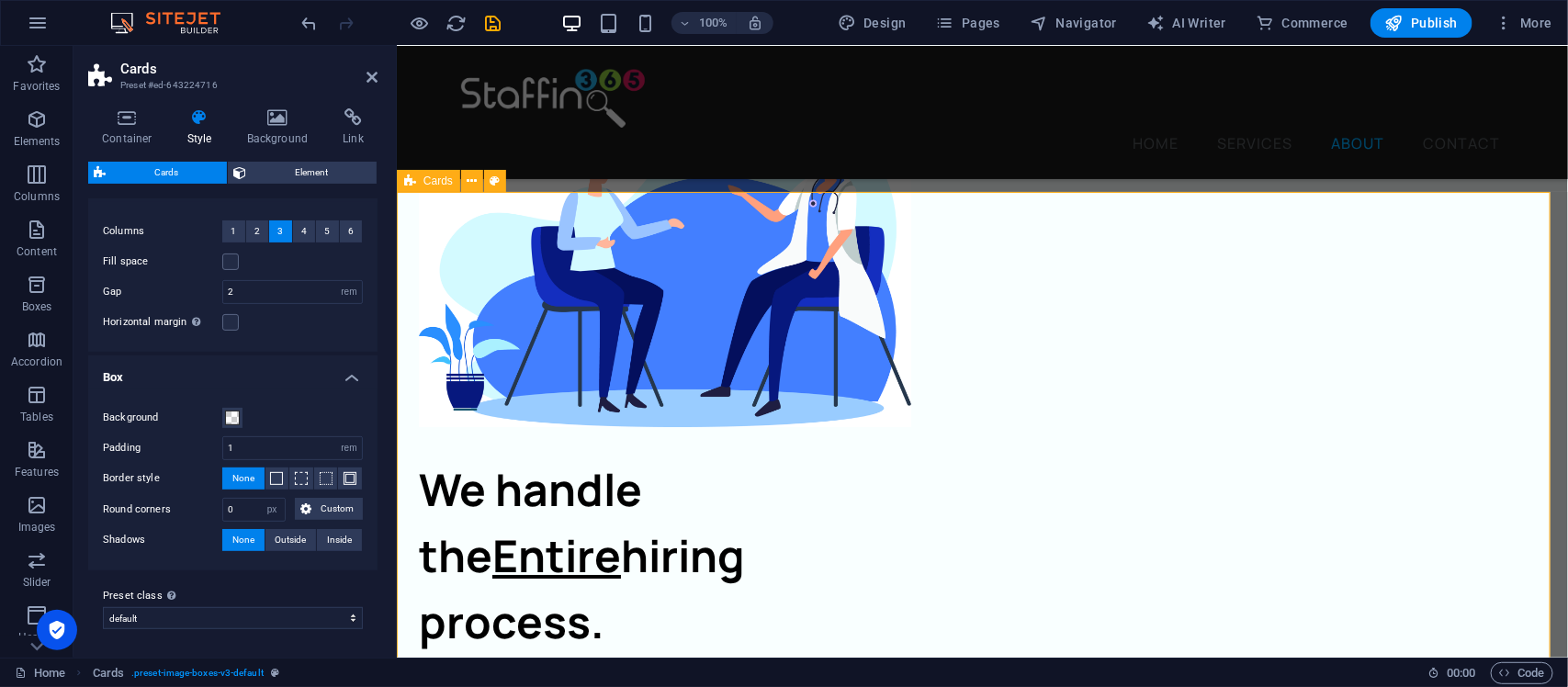 scroll, scrollTop: 2680, scrollLeft: 0, axis: vertical 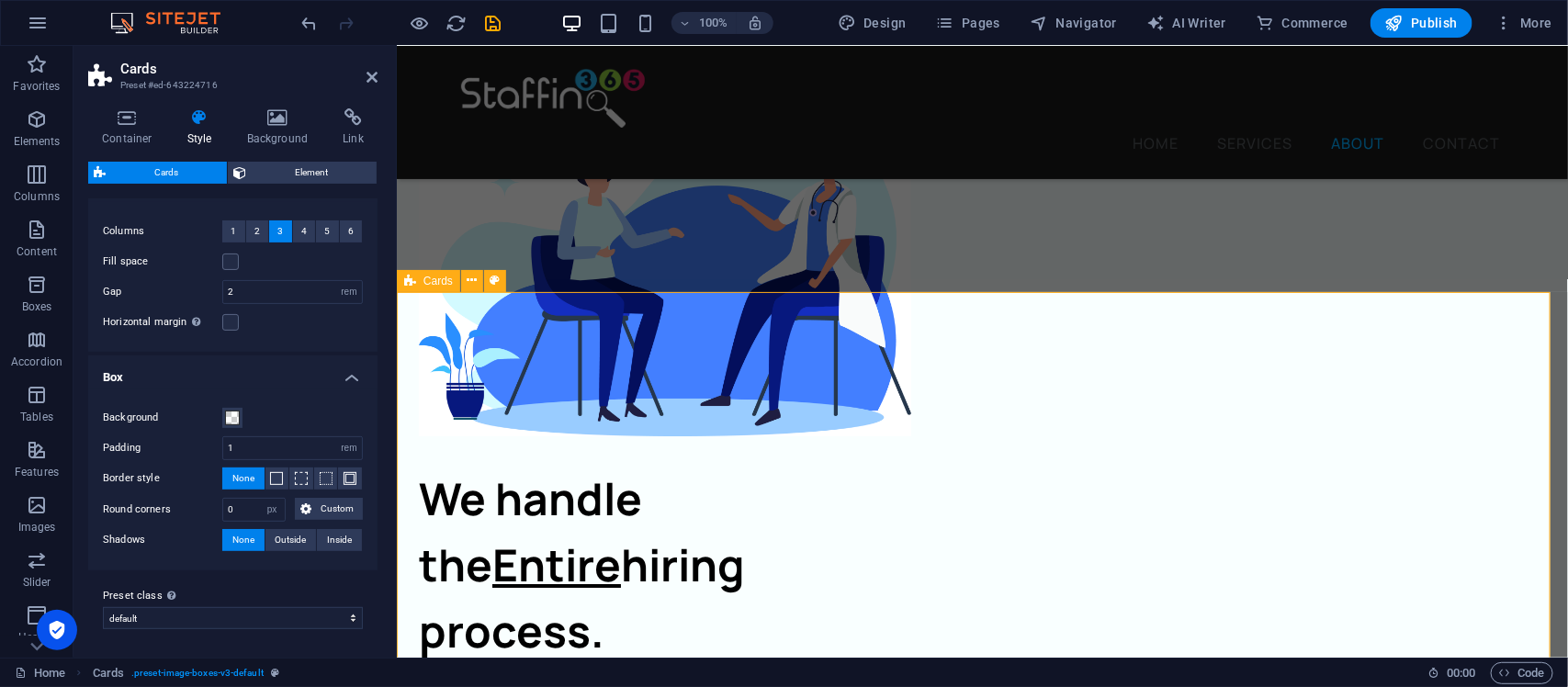 click on "[PERSON_NAME] Founder / Director As Founder of Staffing365, She has dedicated herself and her business to helping employers and employees with like minded vision connect and build life changing careers.  [PERSON_NAME] Client Liaison / Recruiter [PERSON_NAME] strives to revolutionize your HR. With experience in client relations and staff management, She is bridging the gap between you and your next big hire." at bounding box center [981, 4034] 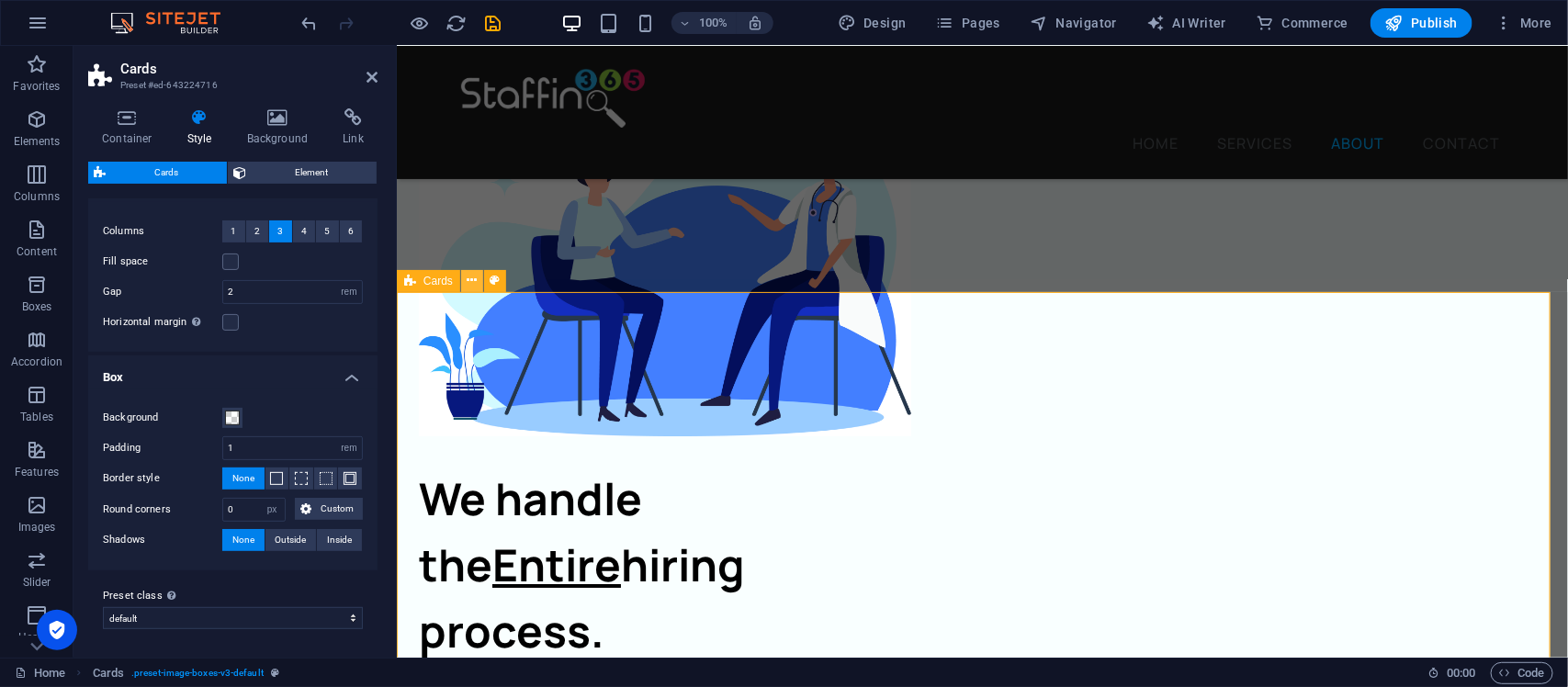 click at bounding box center [472, 280] 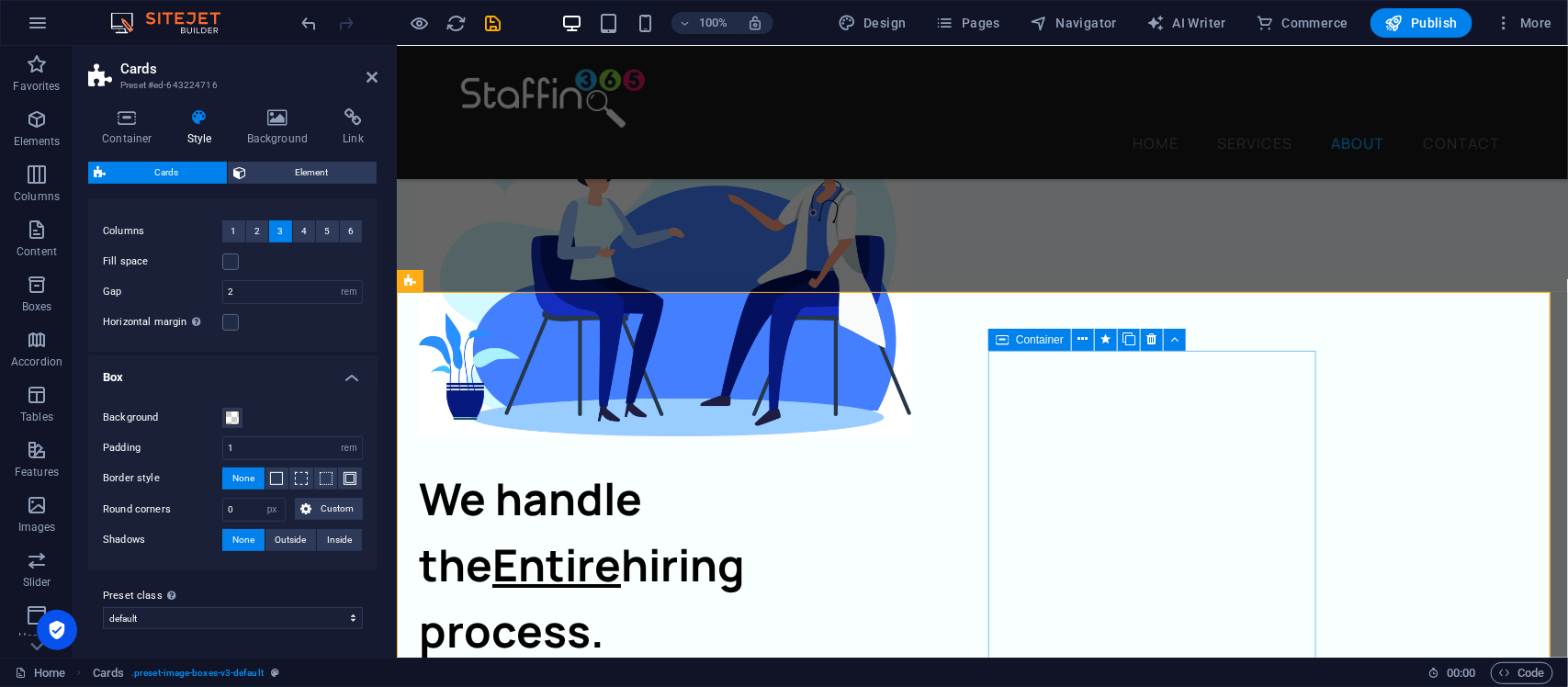 click at bounding box center [1002, 340] 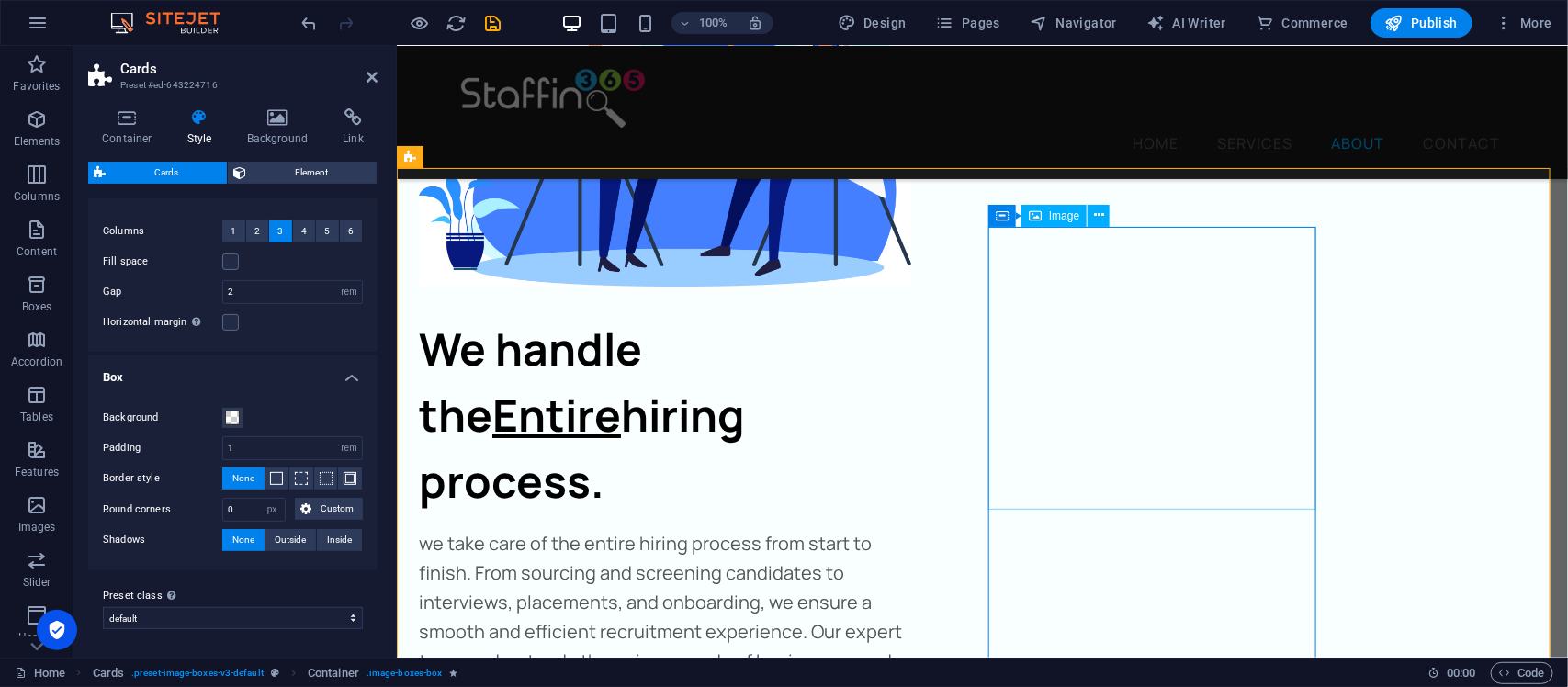 scroll, scrollTop: 2795, scrollLeft: 0, axis: vertical 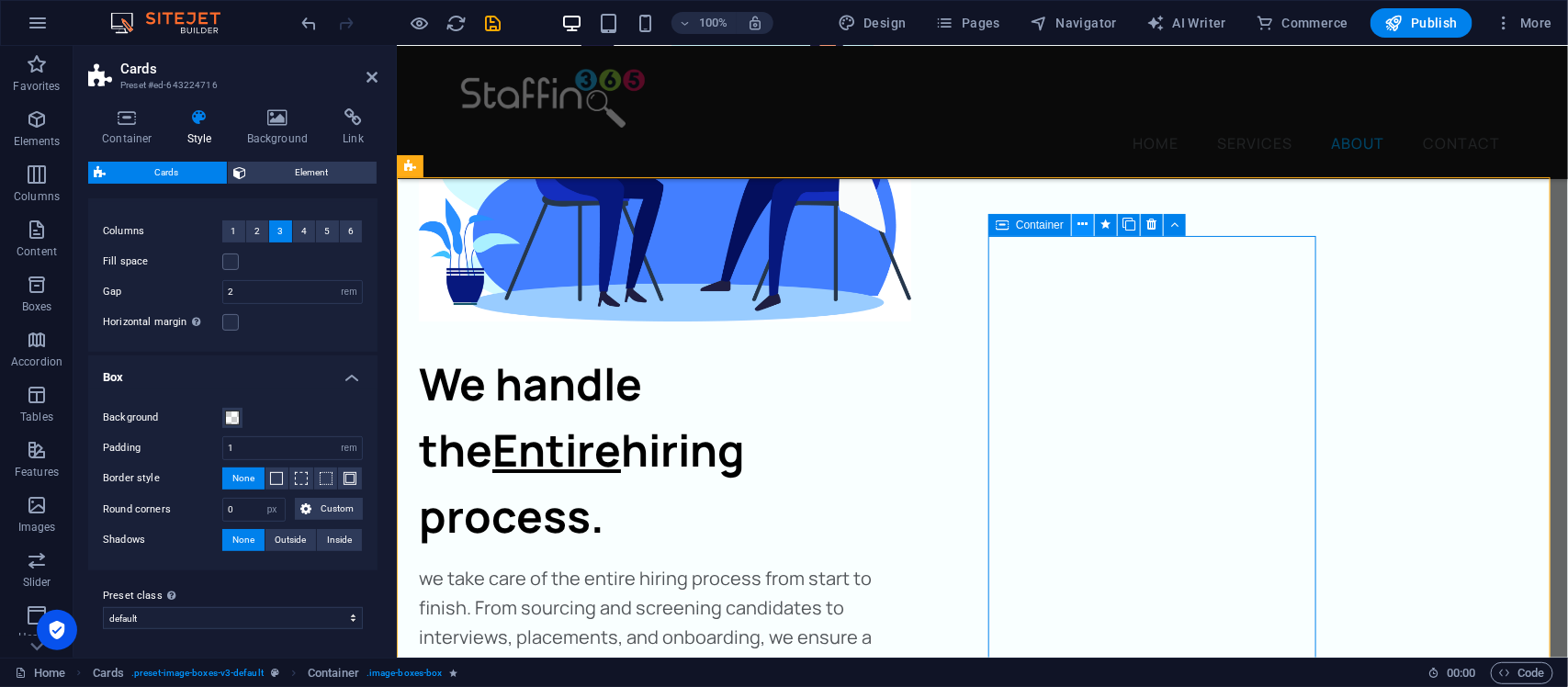 click at bounding box center [1083, 224] 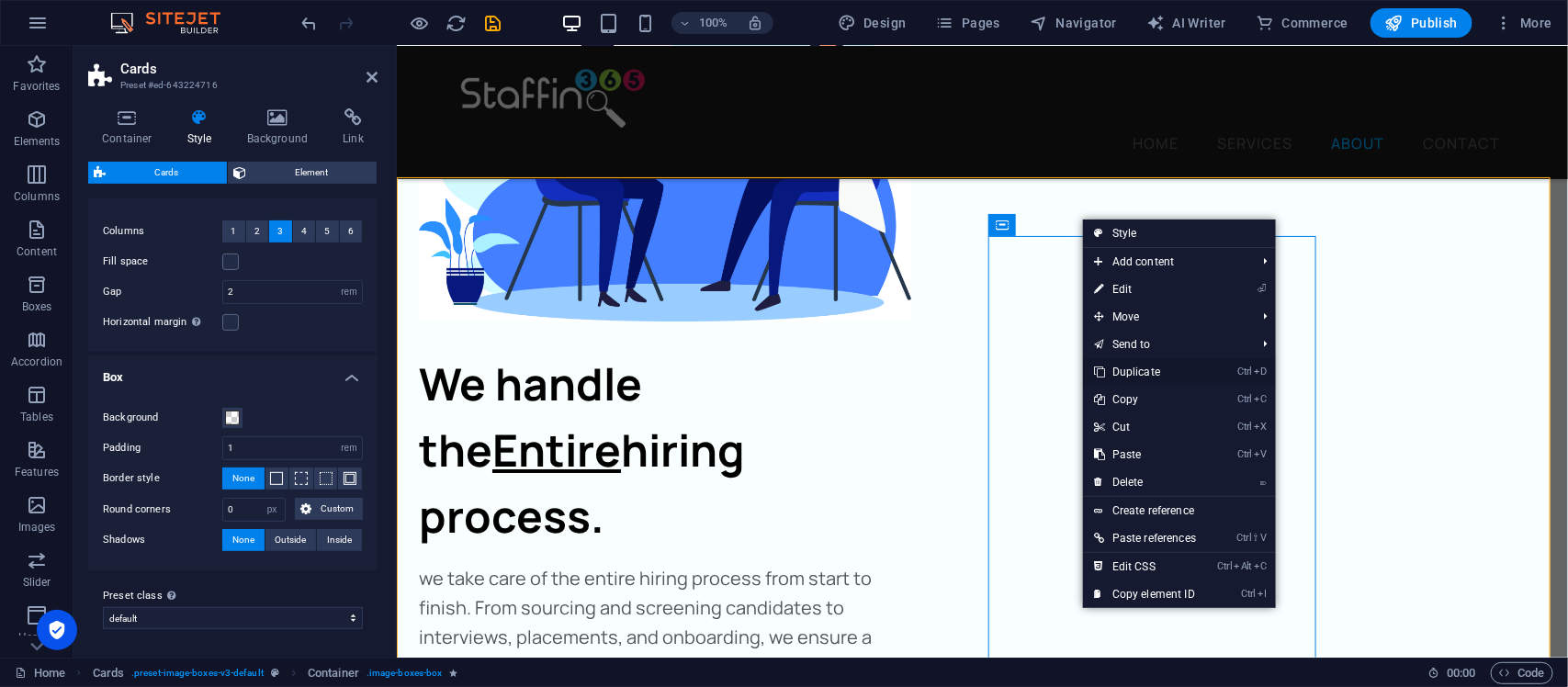 click on "Ctrl D  Duplicate" at bounding box center [1145, 372] 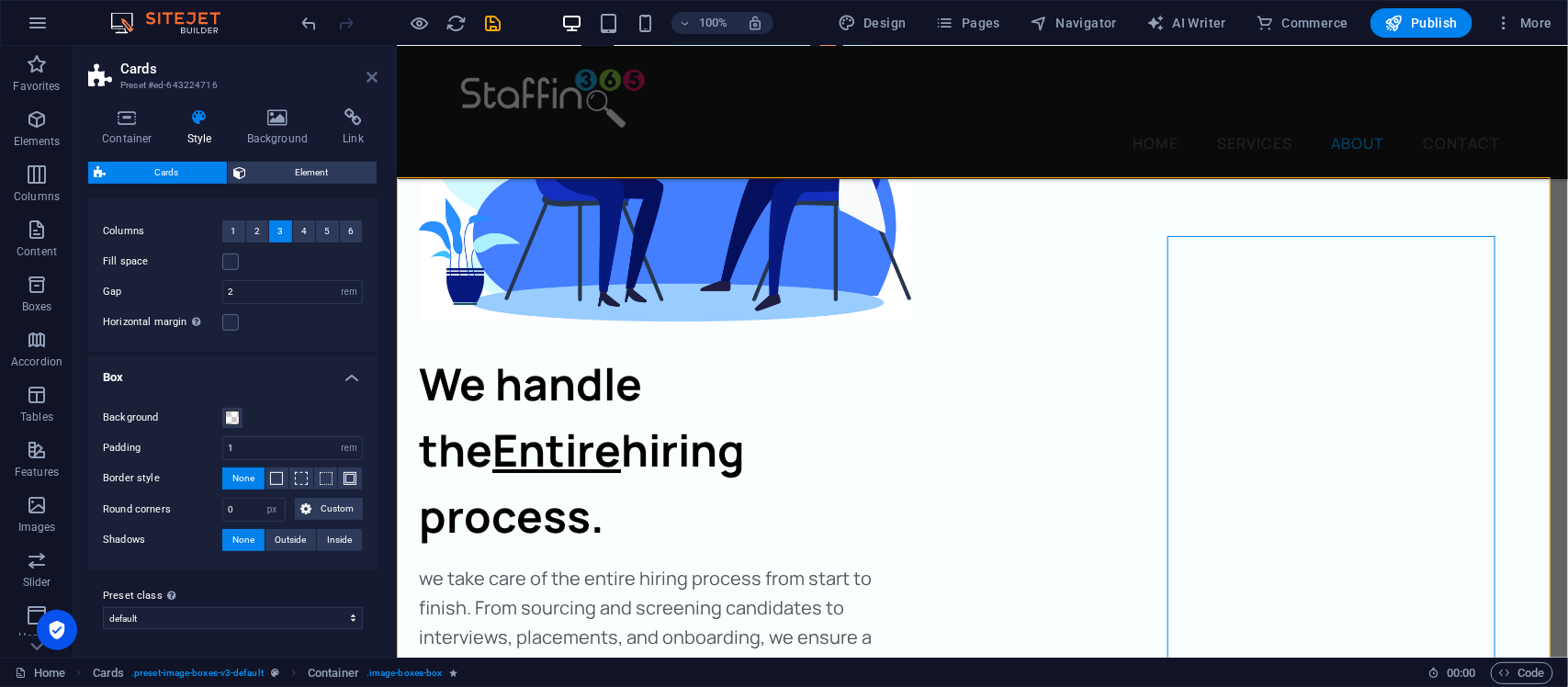drag, startPoint x: 299, startPoint y: 35, endPoint x: 374, endPoint y: 75, distance: 85 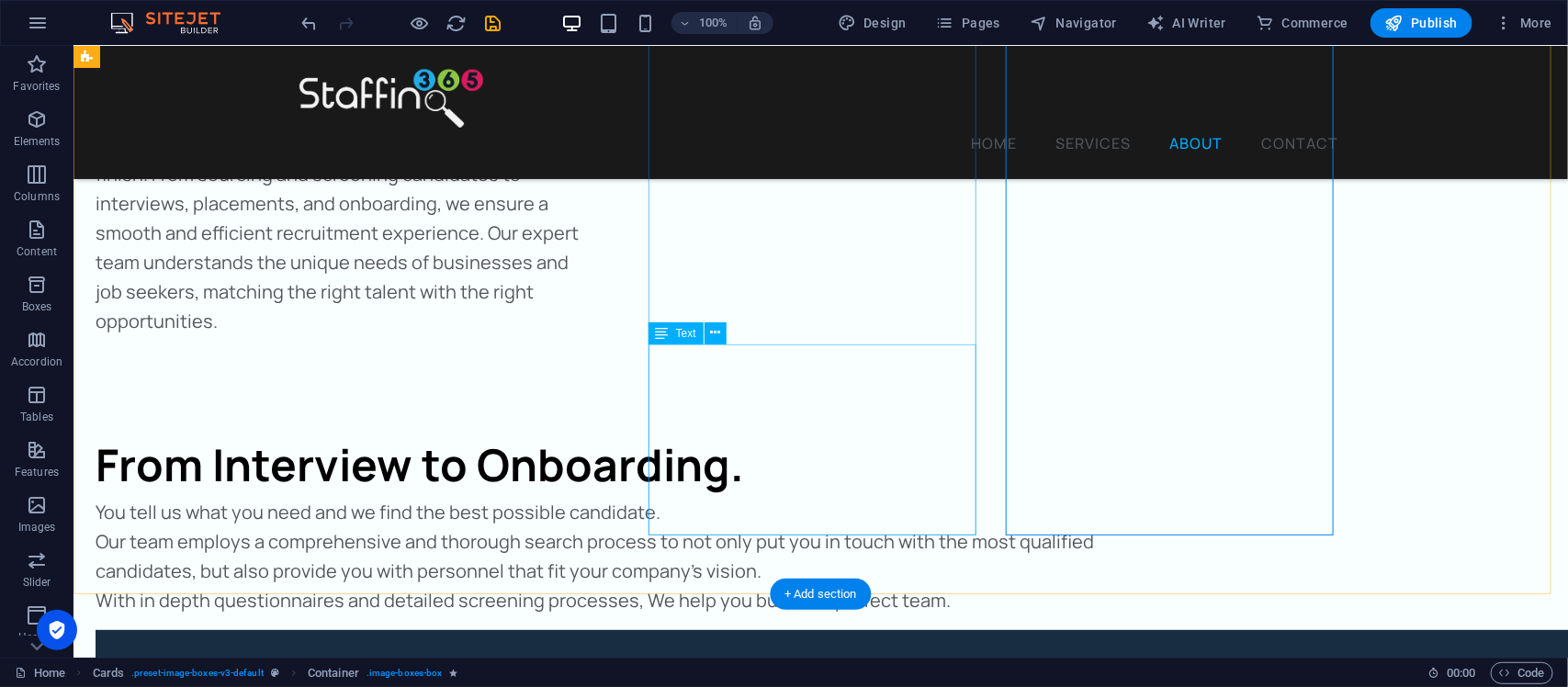 scroll, scrollTop: 3254, scrollLeft: 0, axis: vertical 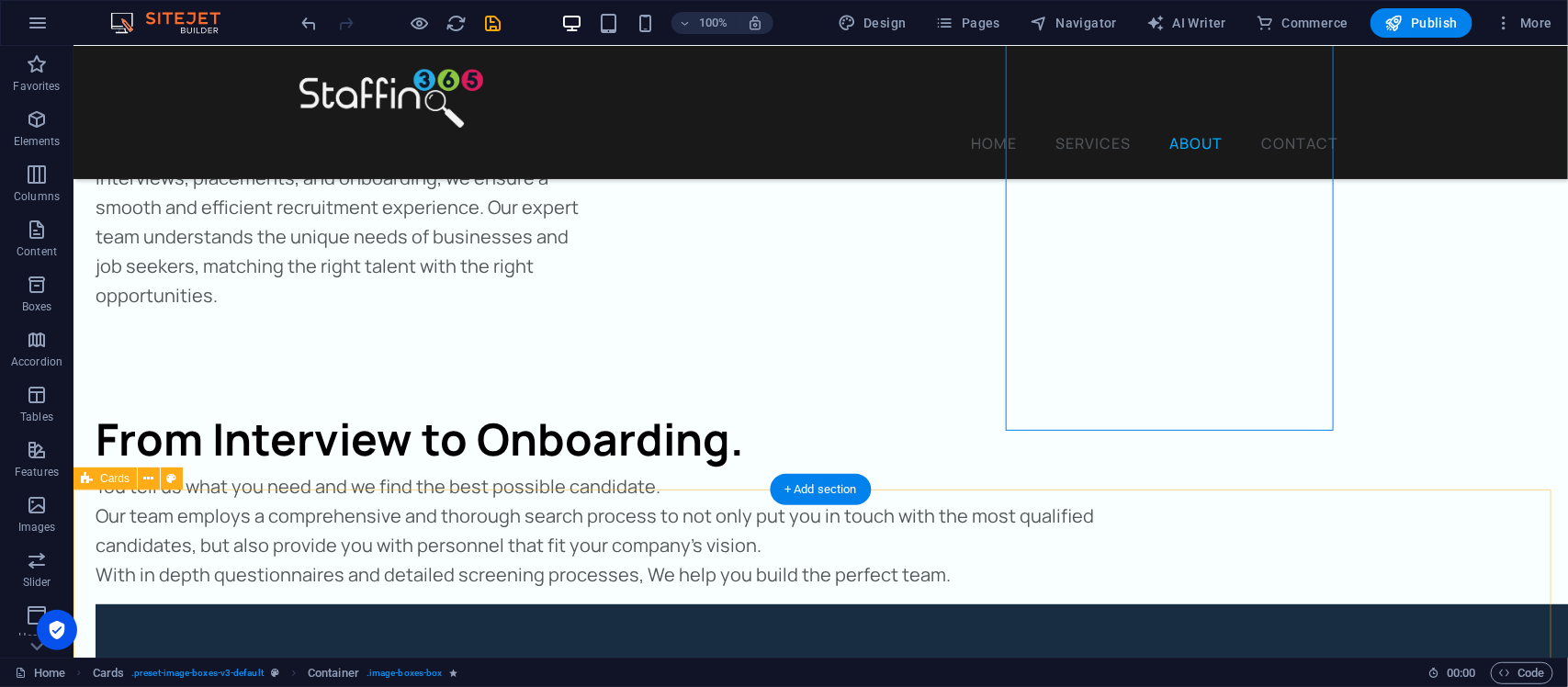 click on "[PERSON_NAME] Founder / Director As Founder of Staffing365, She has dedicated herself and her business to helping employers and employees with like minded vision connect and build life changing careers.  [PERSON_NAME] Client Liaison / Recruiter [PERSON_NAME] strives to revolutionize your HR. With experience in client relations and staff management, She is bridging the gap between you and your next big hire." at bounding box center (819, 5568) 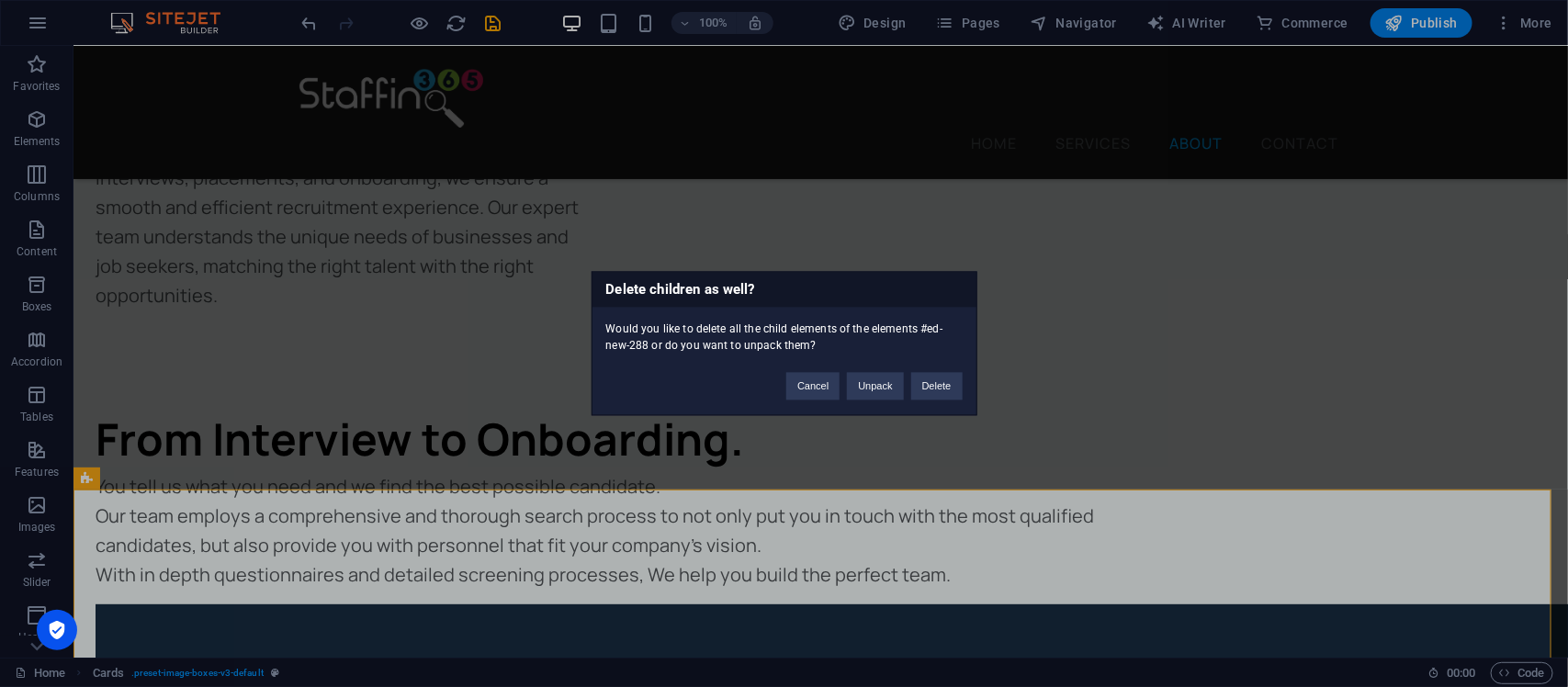 type 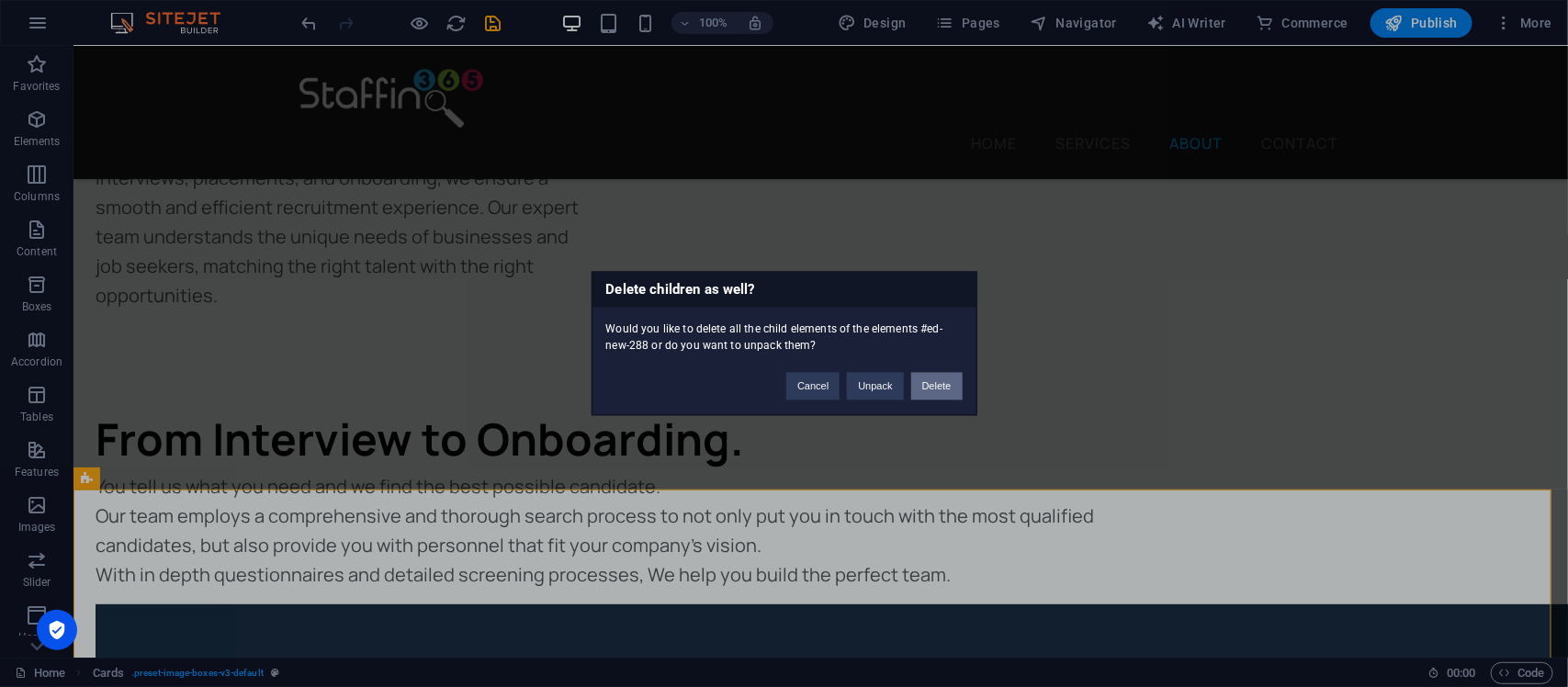 drag, startPoint x: 952, startPoint y: 388, endPoint x: 879, endPoint y: 355, distance: 80.11242 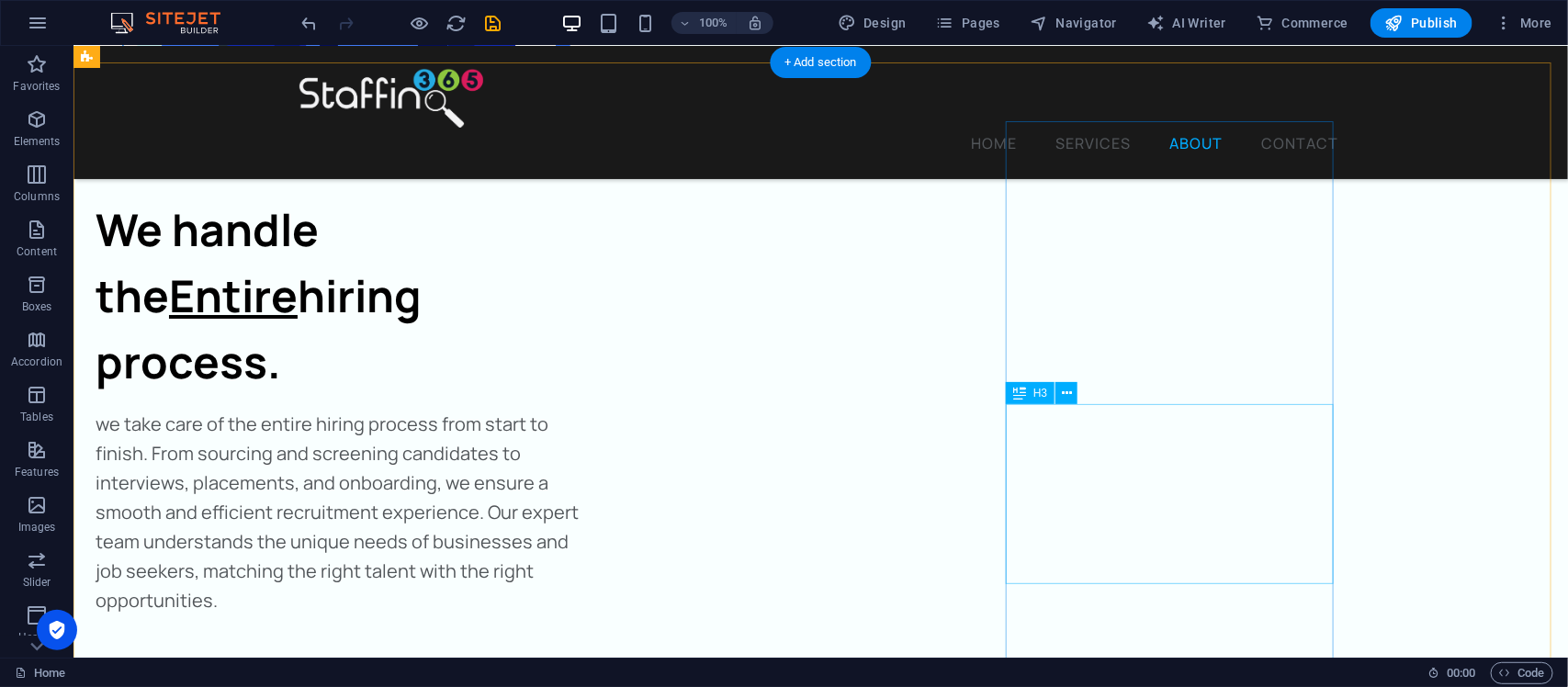 scroll, scrollTop: 2910, scrollLeft: 0, axis: vertical 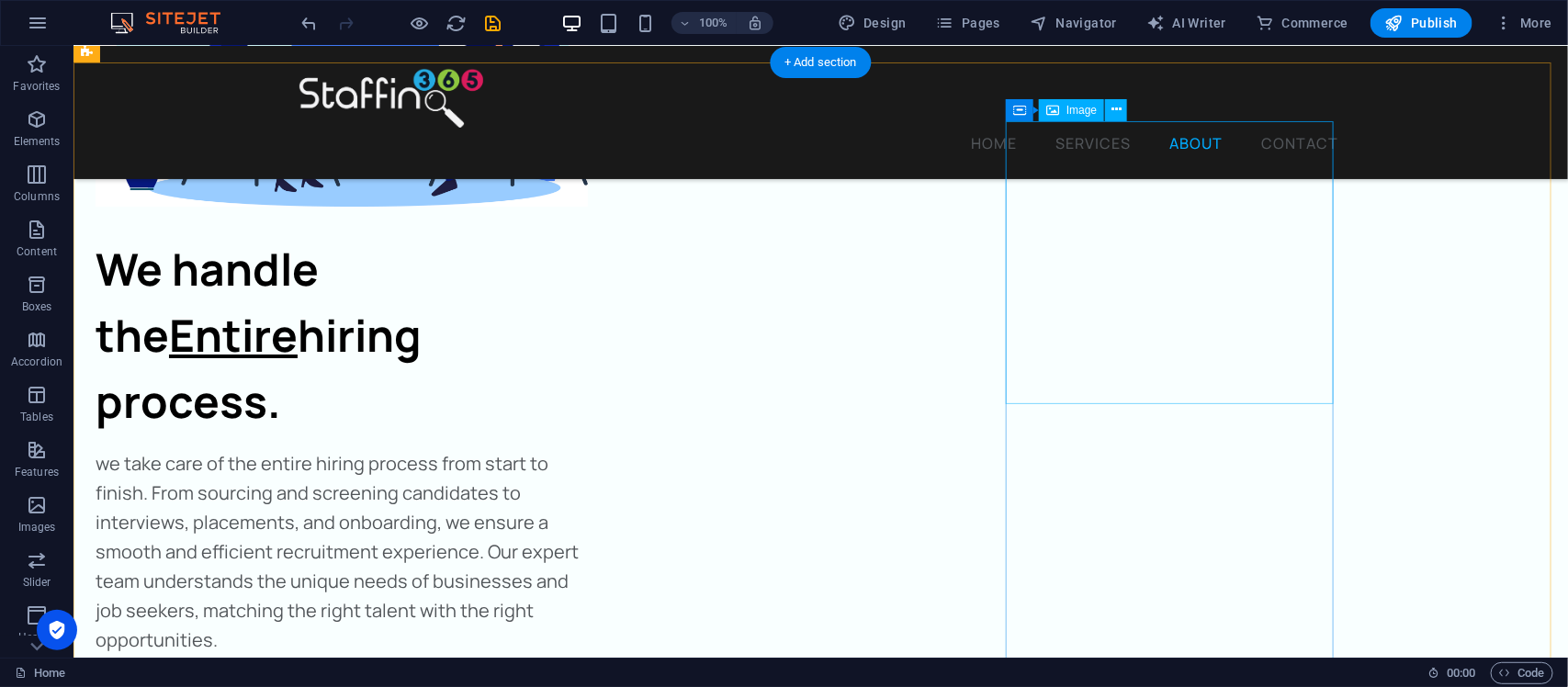 click at bounding box center (258, 4622) 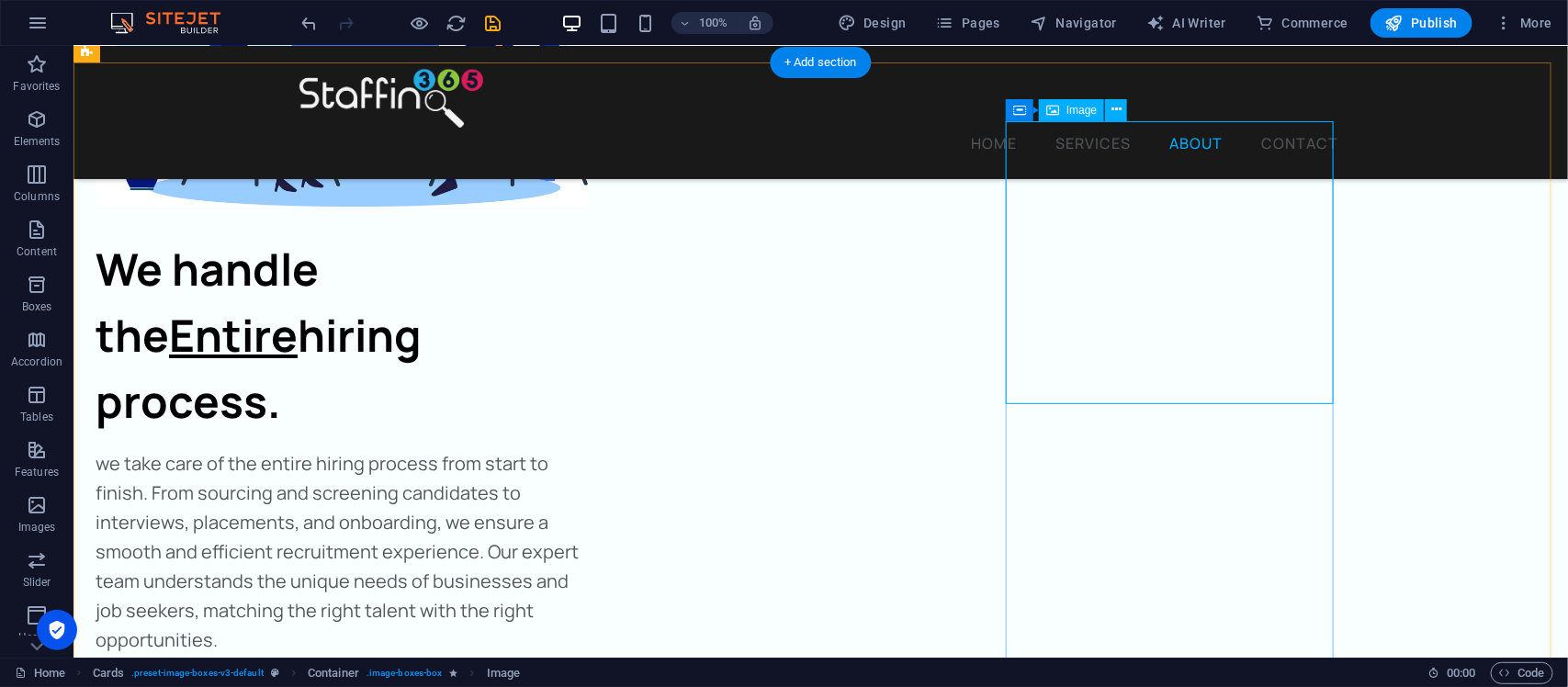 click at bounding box center (258, 4622) 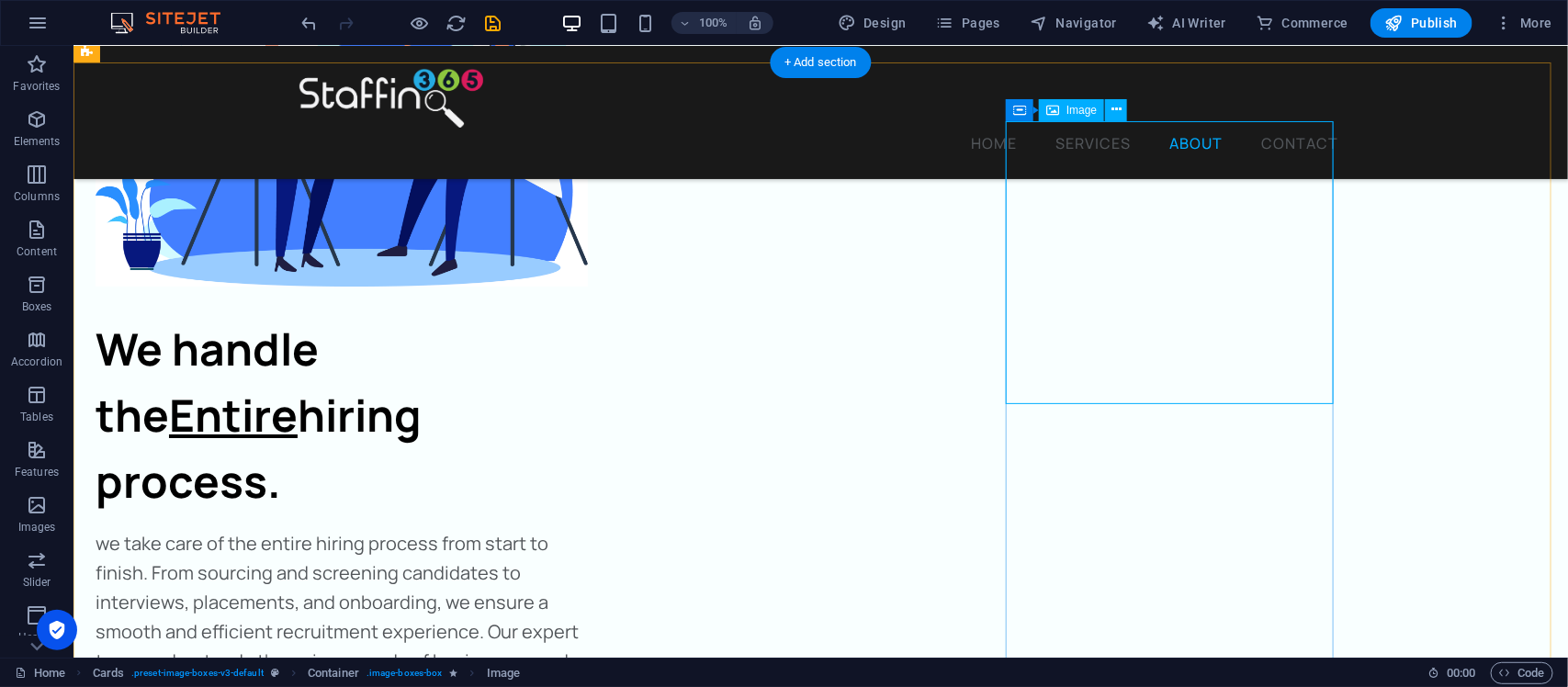 scroll, scrollTop: 2795, scrollLeft: 0, axis: vertical 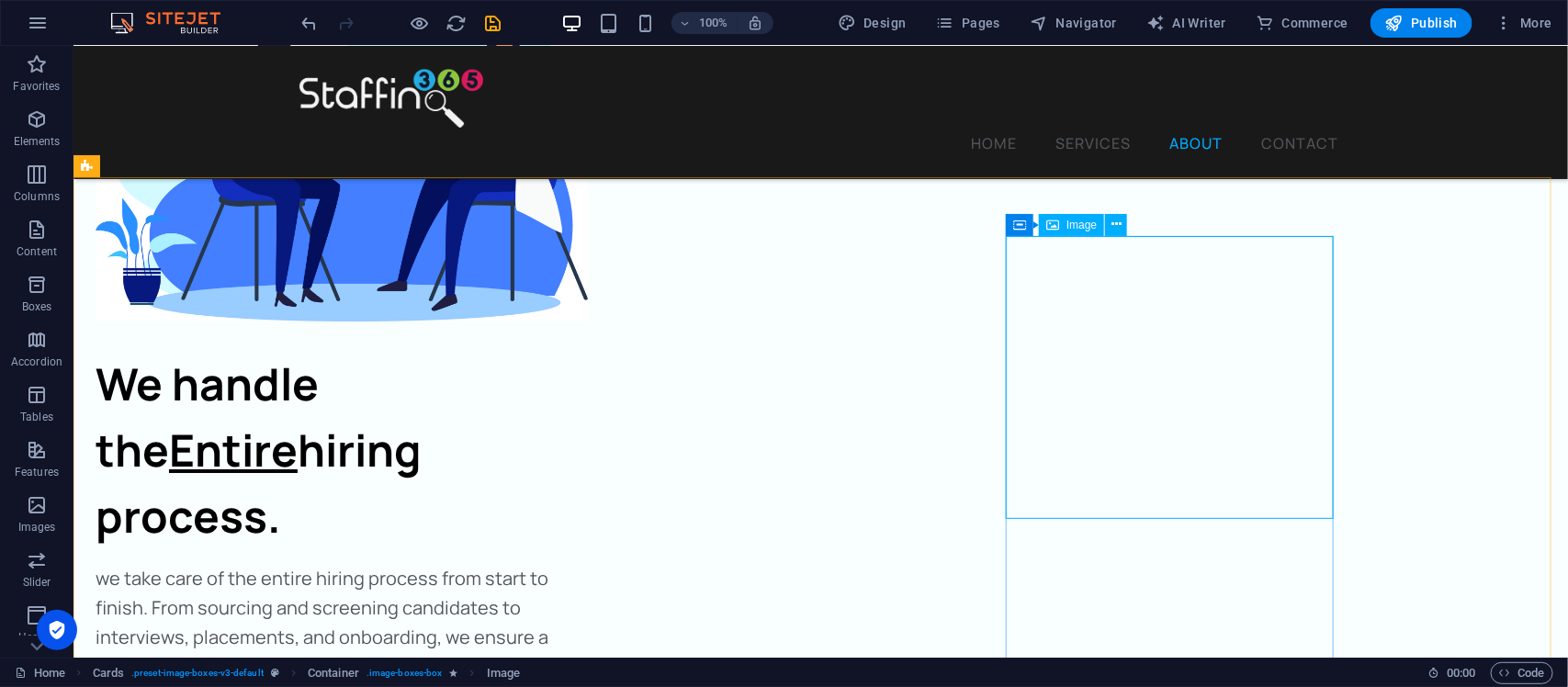 click on "Image" at bounding box center [1081, 225] 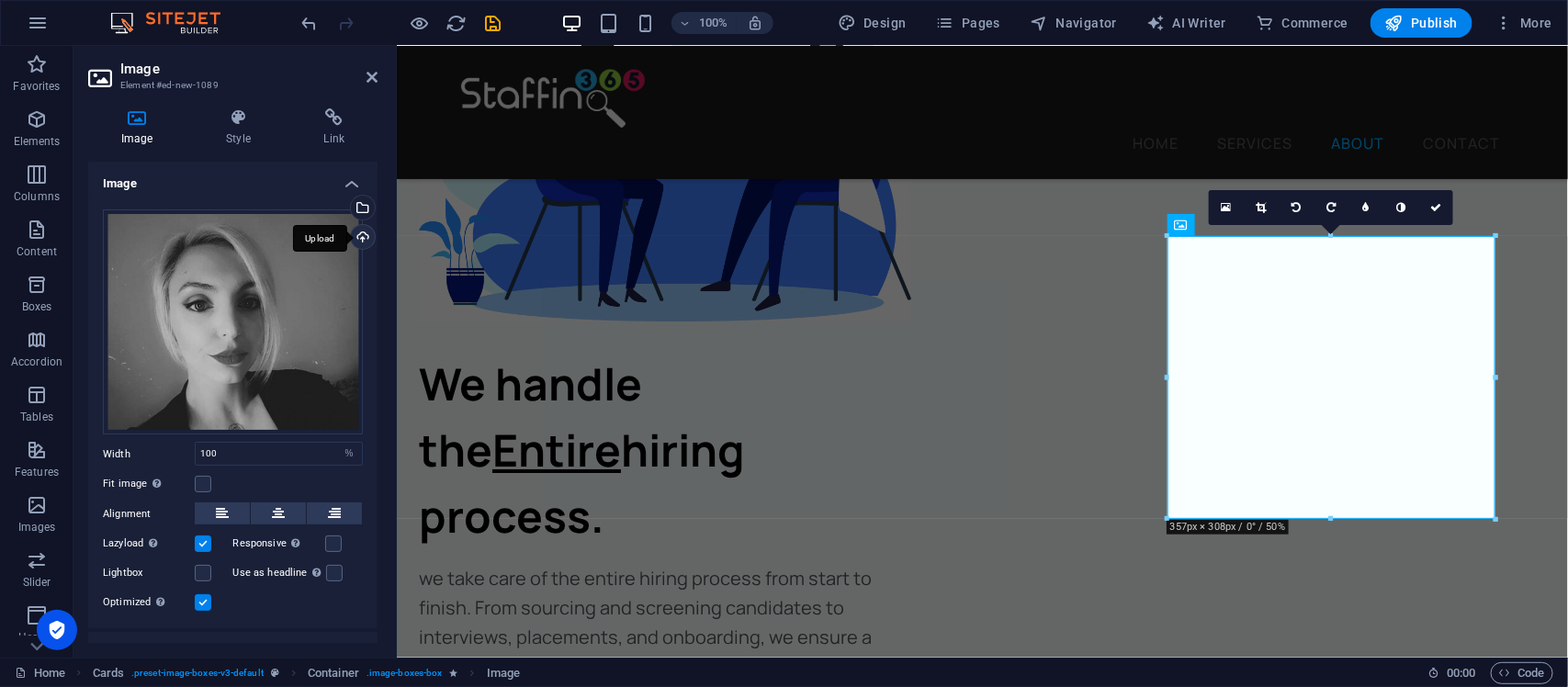 click on "Upload" at bounding box center (361, 239) 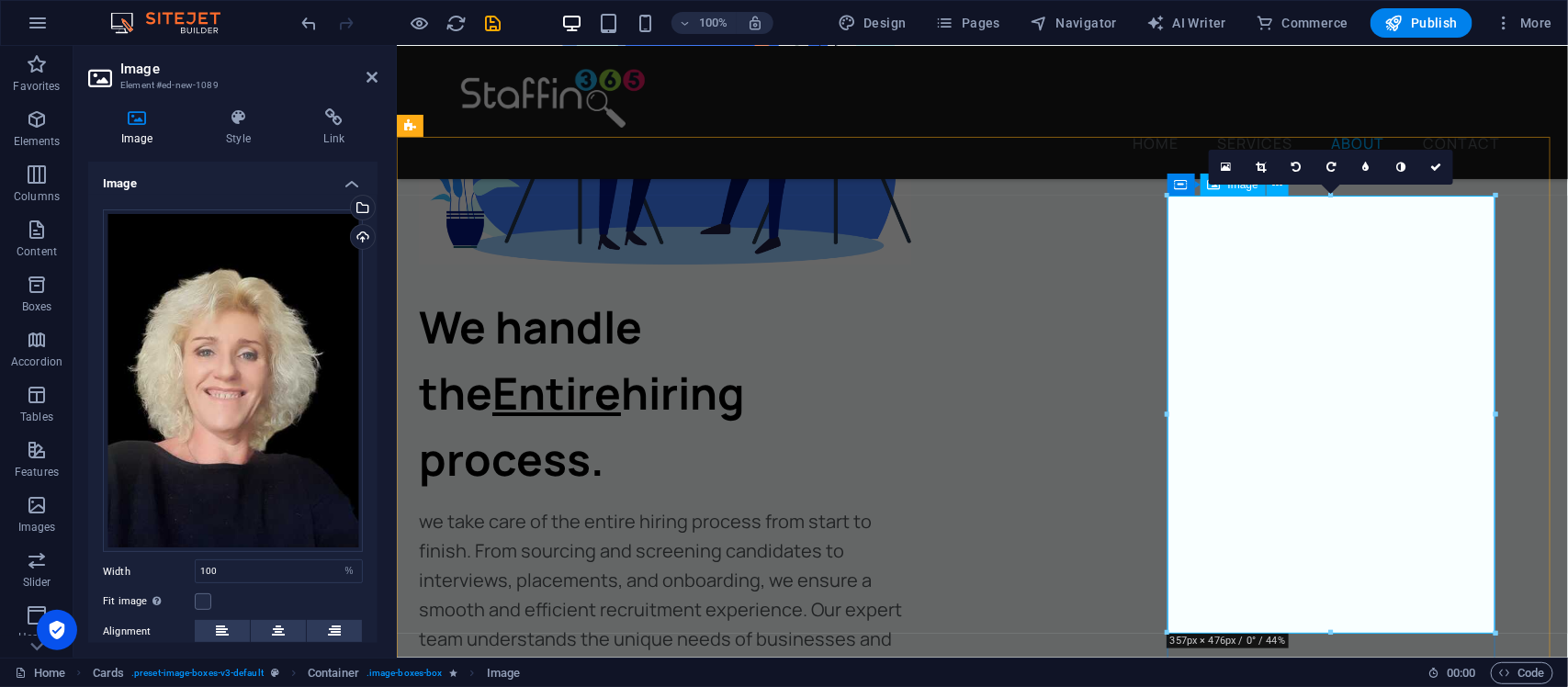 scroll, scrollTop: 2795, scrollLeft: 0, axis: vertical 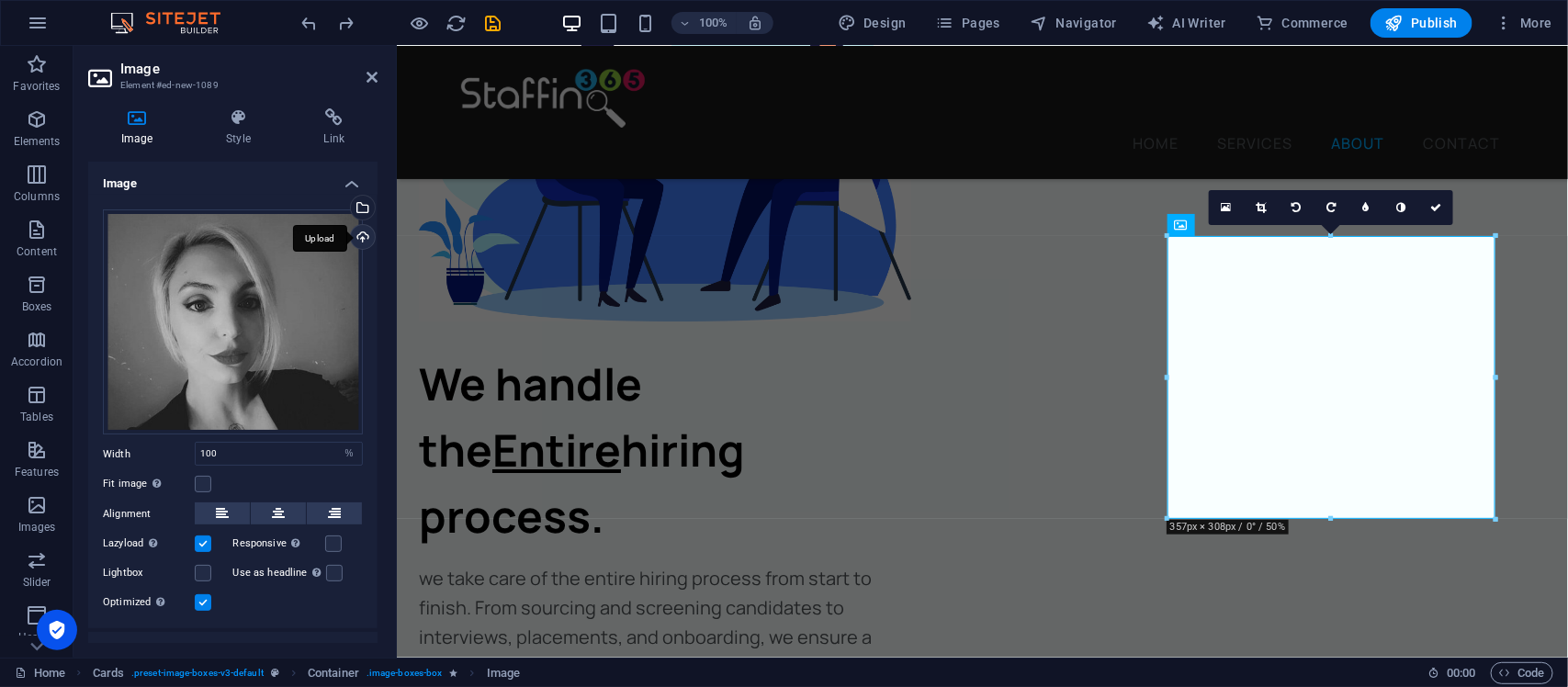 click on "Upload" at bounding box center [361, 239] 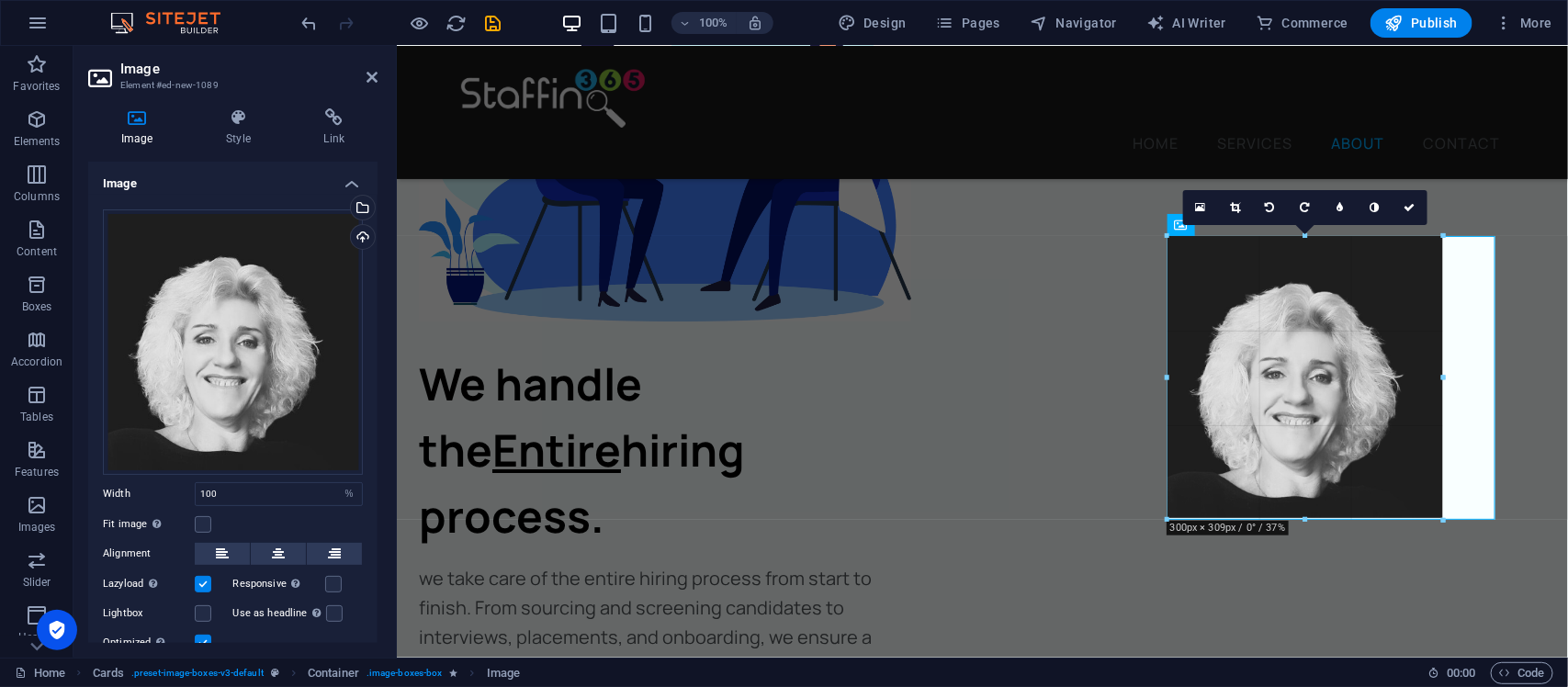drag, startPoint x: 1333, startPoint y: 569, endPoint x: 1319, endPoint y: 520, distance: 50.960769 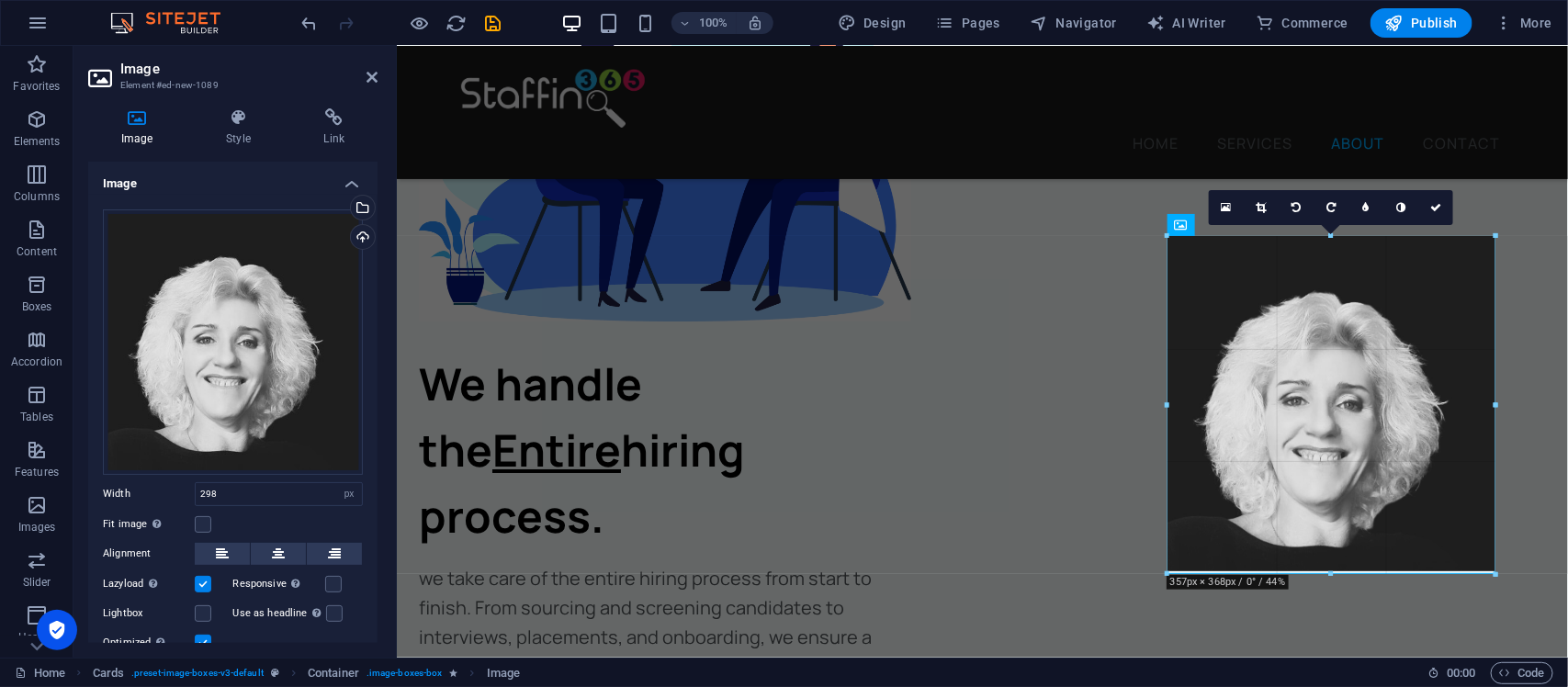 drag, startPoint x: 1438, startPoint y: 377, endPoint x: 1497, endPoint y: 378, distance: 59.00847 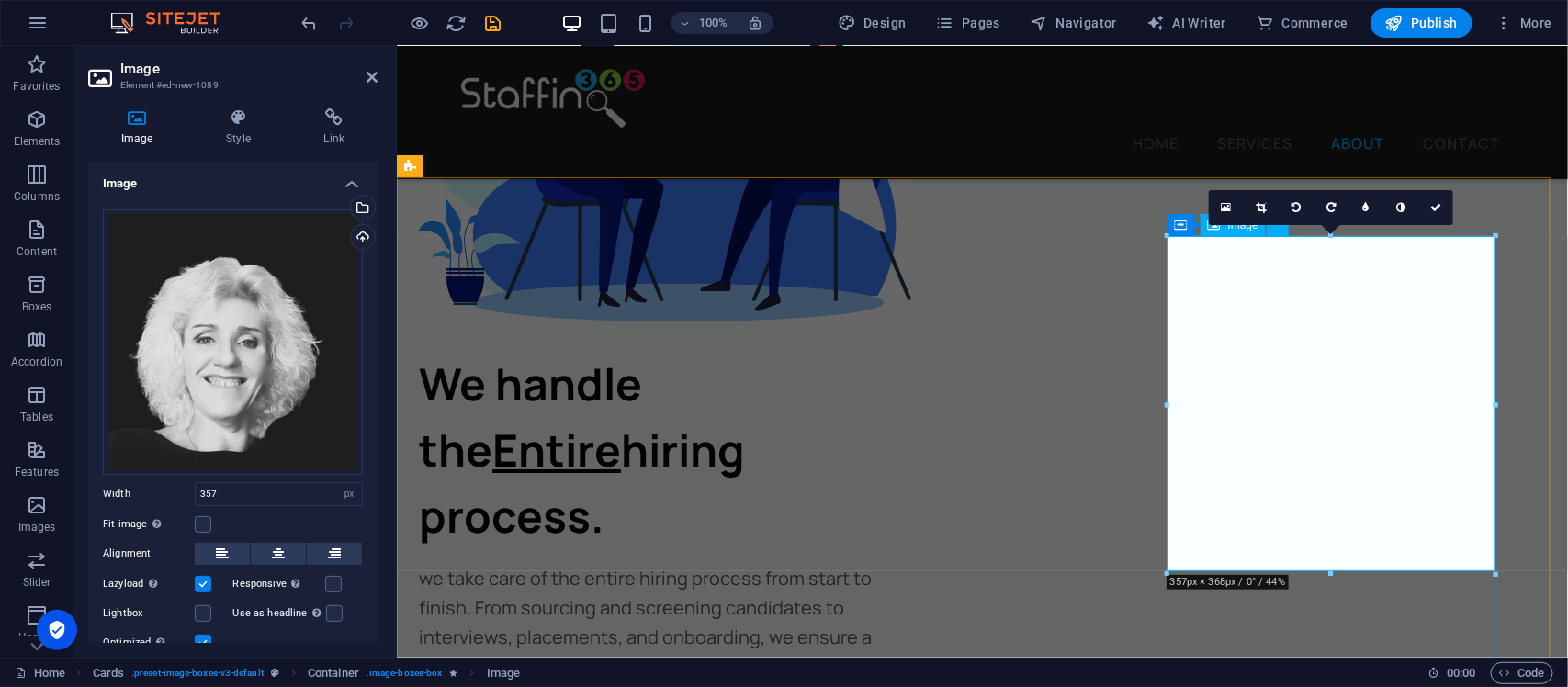 click at bounding box center [581, 4762] 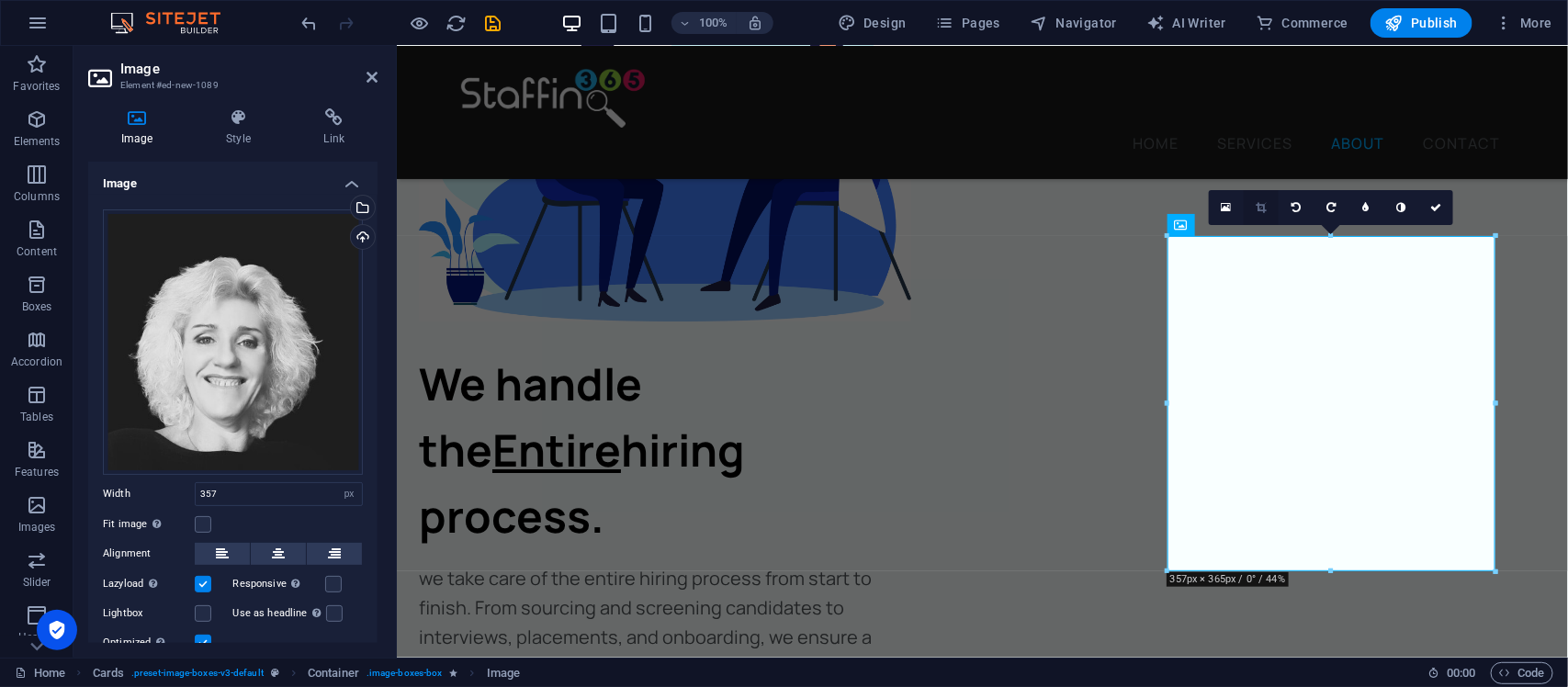 click at bounding box center [1261, 208] 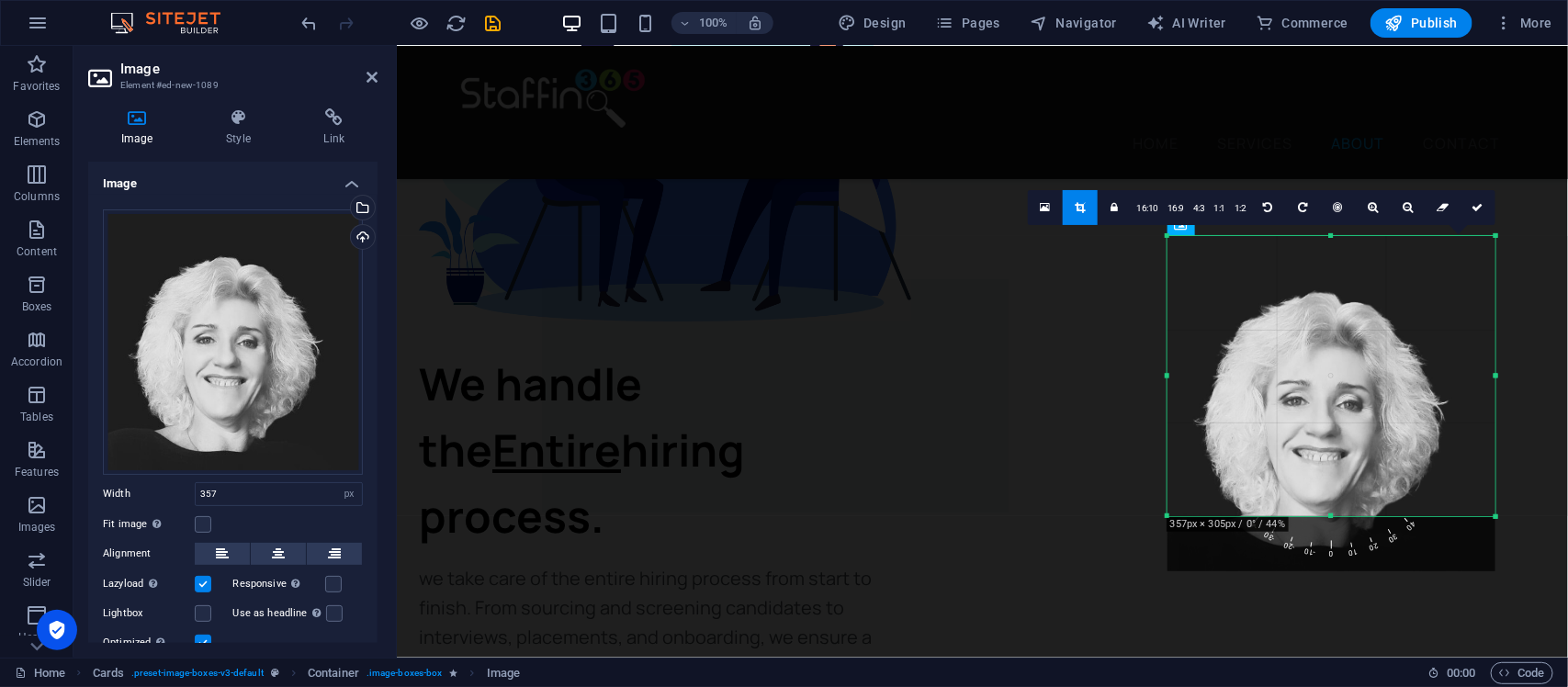 drag, startPoint x: 1333, startPoint y: 570, endPoint x: 1335, endPoint y: 515, distance: 55.036352 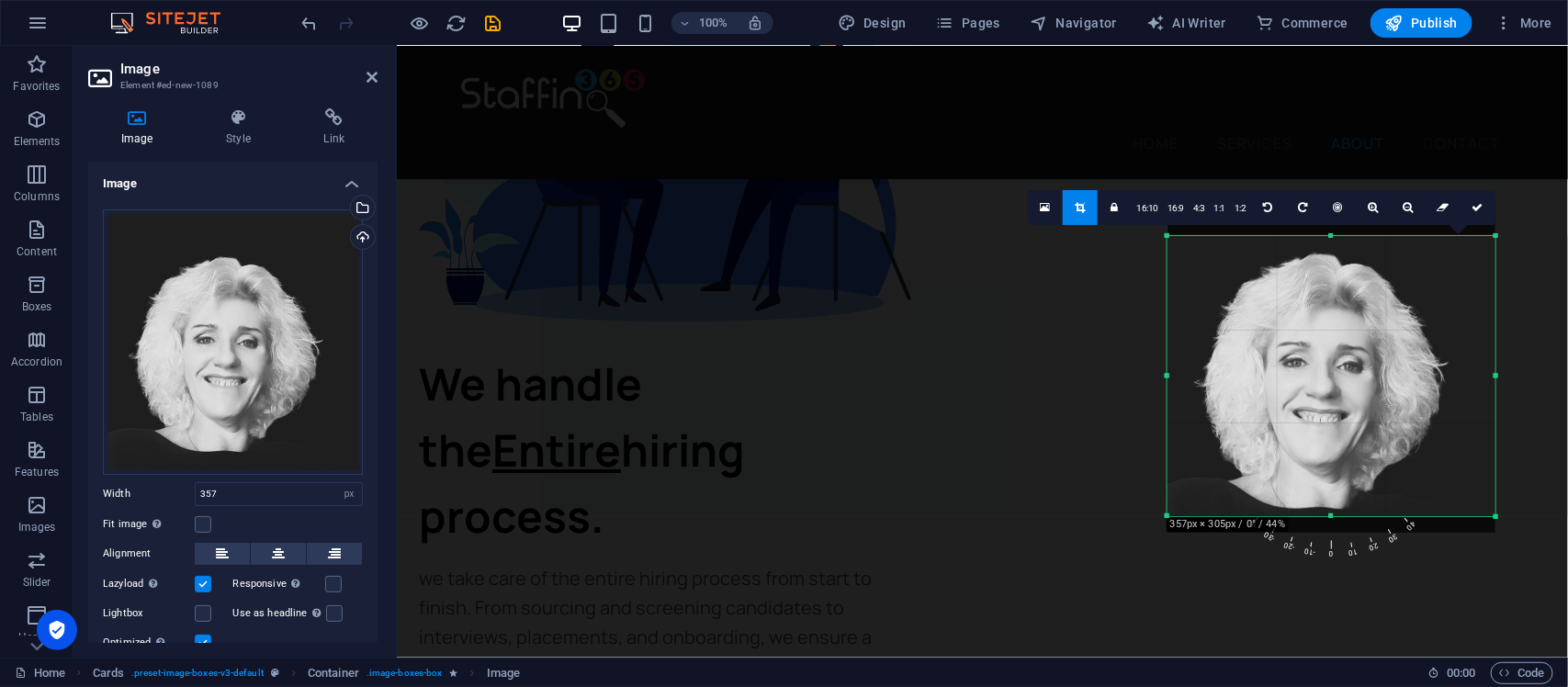 drag, startPoint x: 1330, startPoint y: 393, endPoint x: 1325, endPoint y: 355, distance: 38.327536 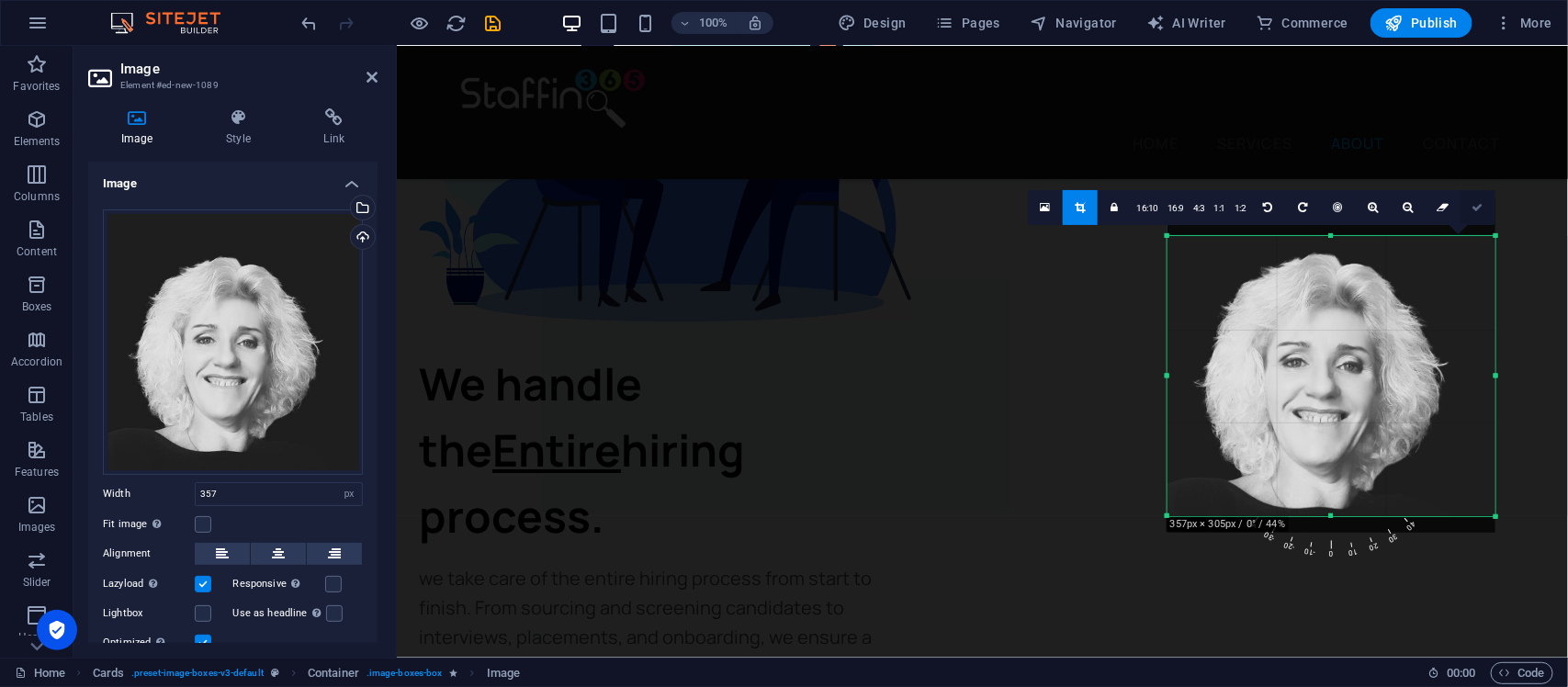 click at bounding box center [1478, 208] 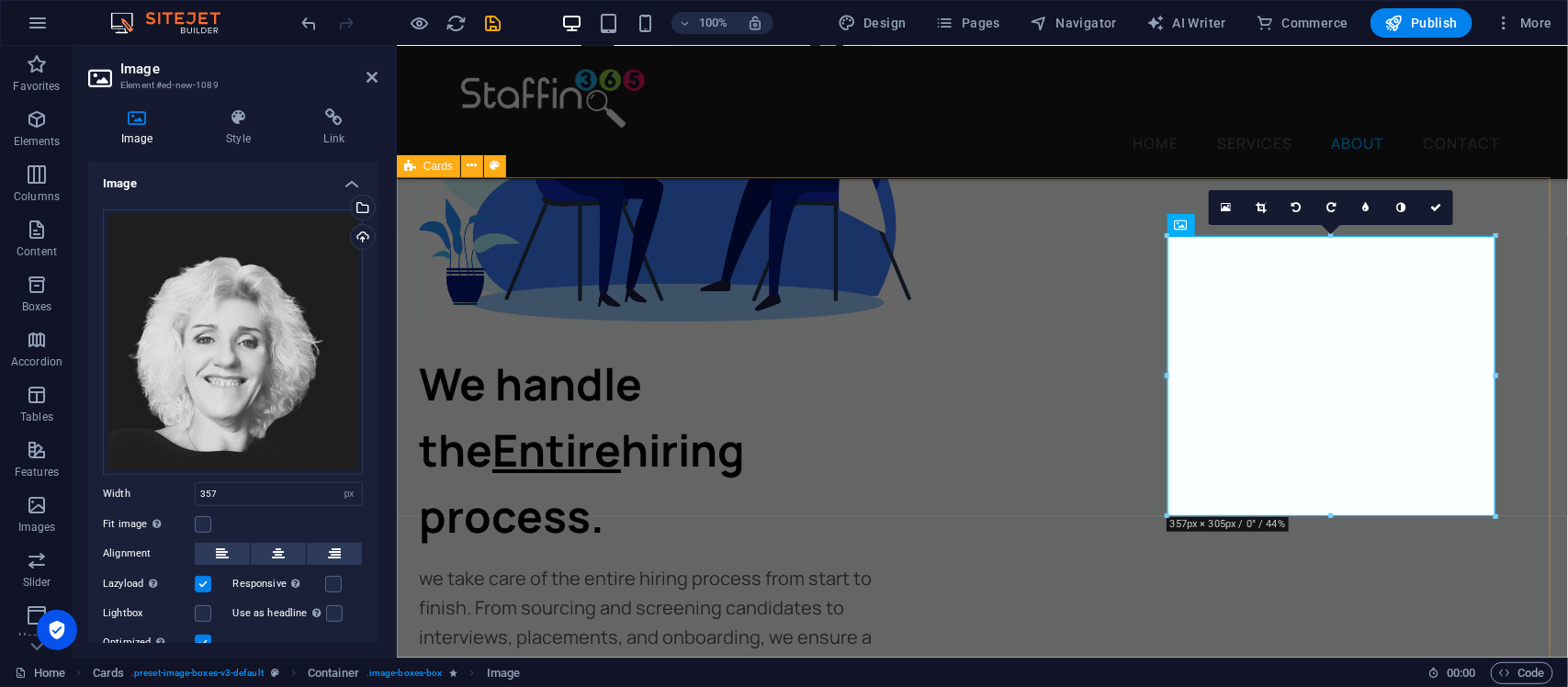 click on "[PERSON_NAME] Founder / Director As Founder of Staffing365, She has dedicated herself and her business to helping employers and employees with like minded vision connect and build life changing careers.  [PERSON_NAME] Client Liaison / Recruiter [PERSON_NAME] strives to revolutionize your HR. With experience in client relations and staff management, She is bridging the gap between you and your next big hire. [PERSON_NAME] Client Liaison / Recruiter [PERSON_NAME] strives to revolutionize your HR. With experience in client relations and staff management, She is bridging the gap between you and your next big hire." at bounding box center [981, 4252] 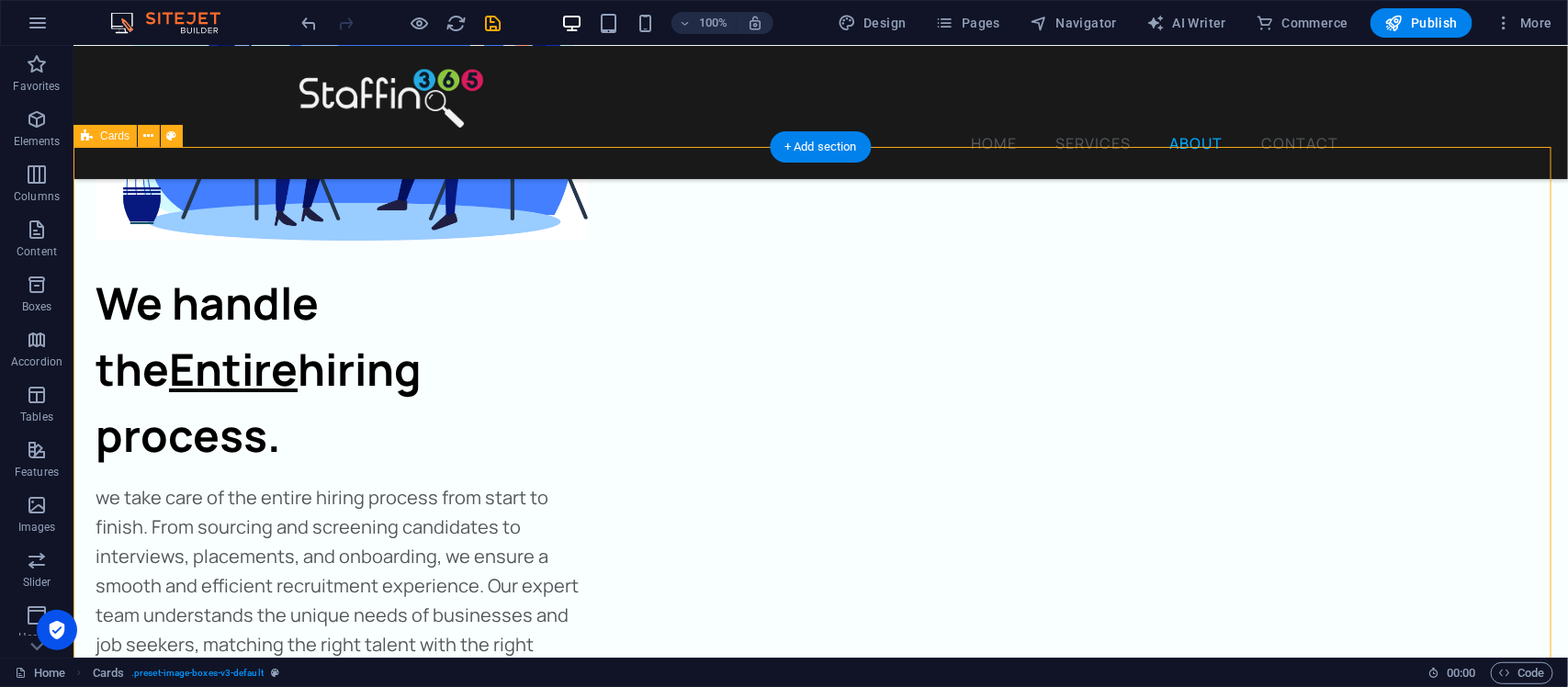 scroll, scrollTop: 2910, scrollLeft: 0, axis: vertical 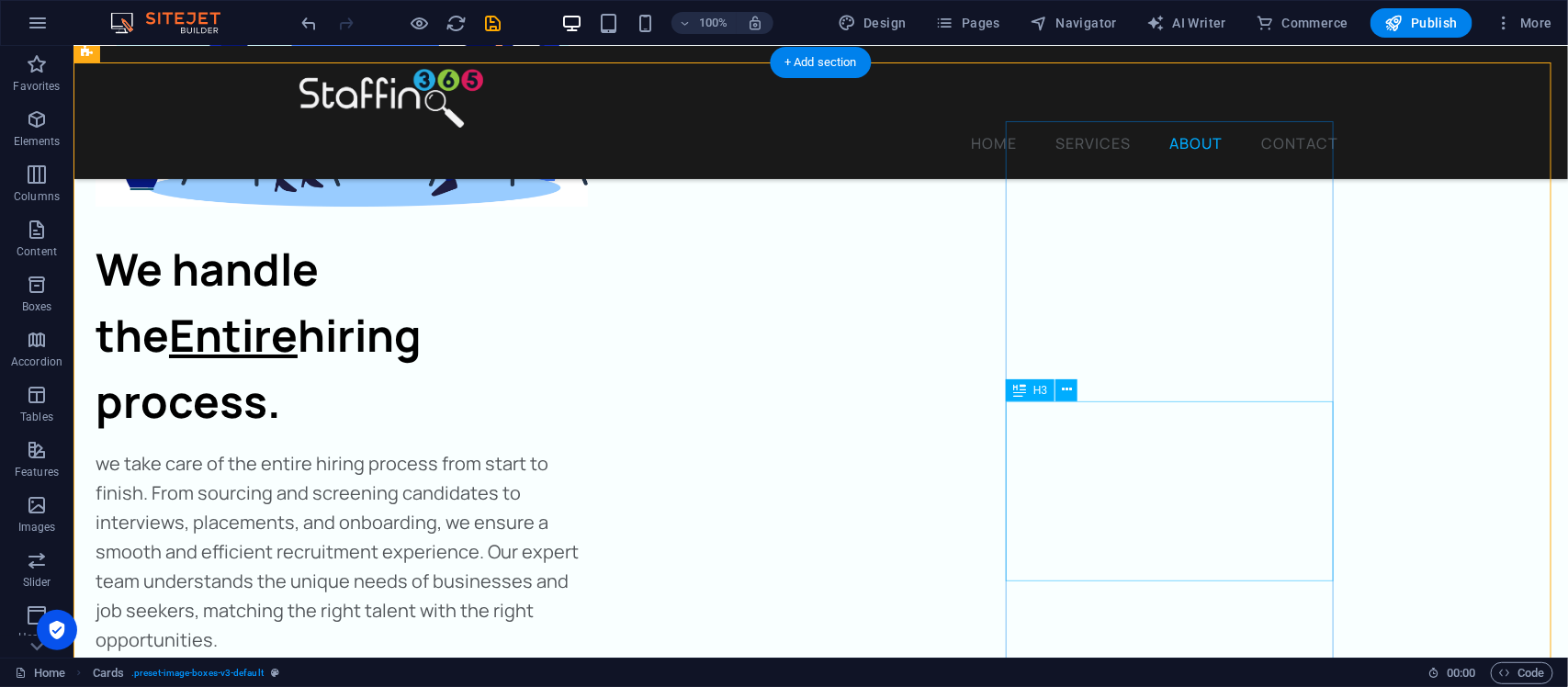 click on "[PERSON_NAME] Client Liaison / Recruiter" at bounding box center (258, 4850) 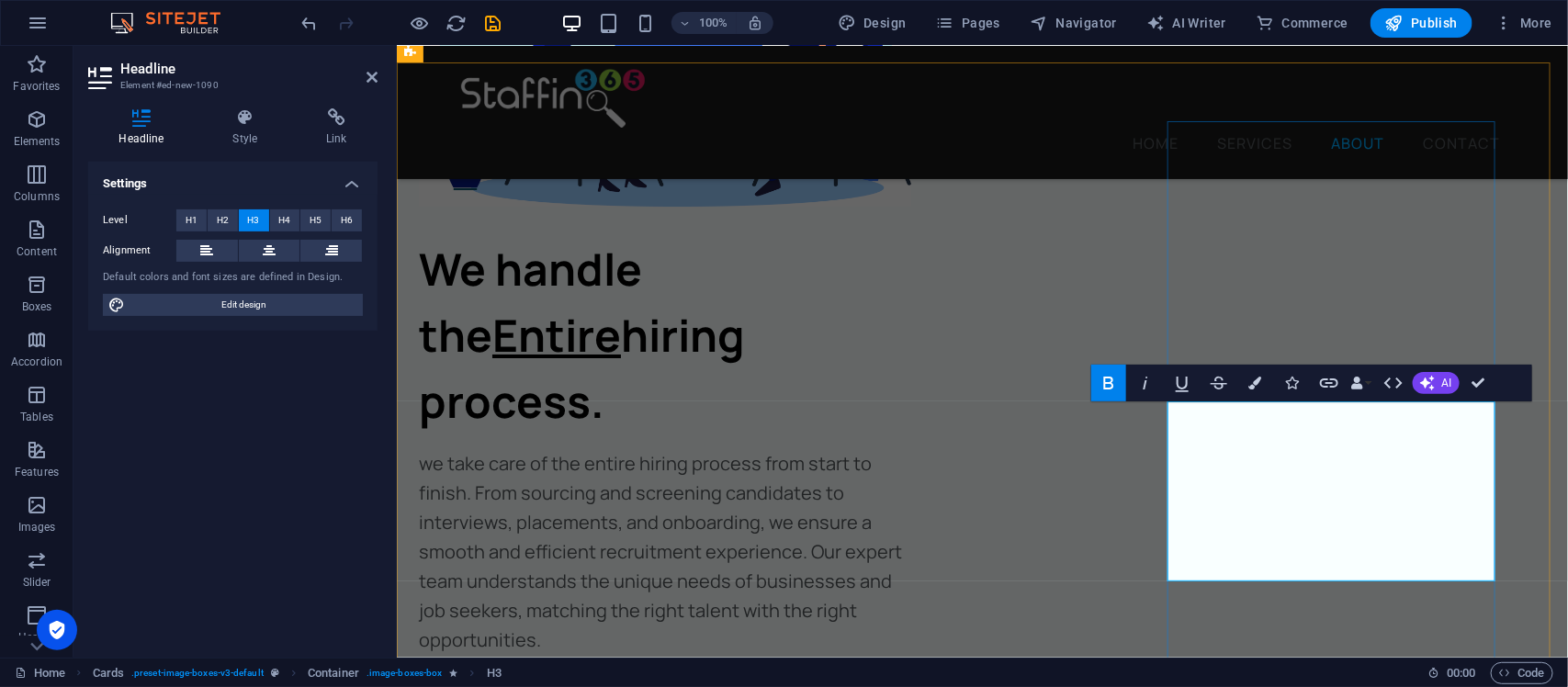 click on "[PERSON_NAME] Client Liaison / Recruiter" at bounding box center (581, 4885) 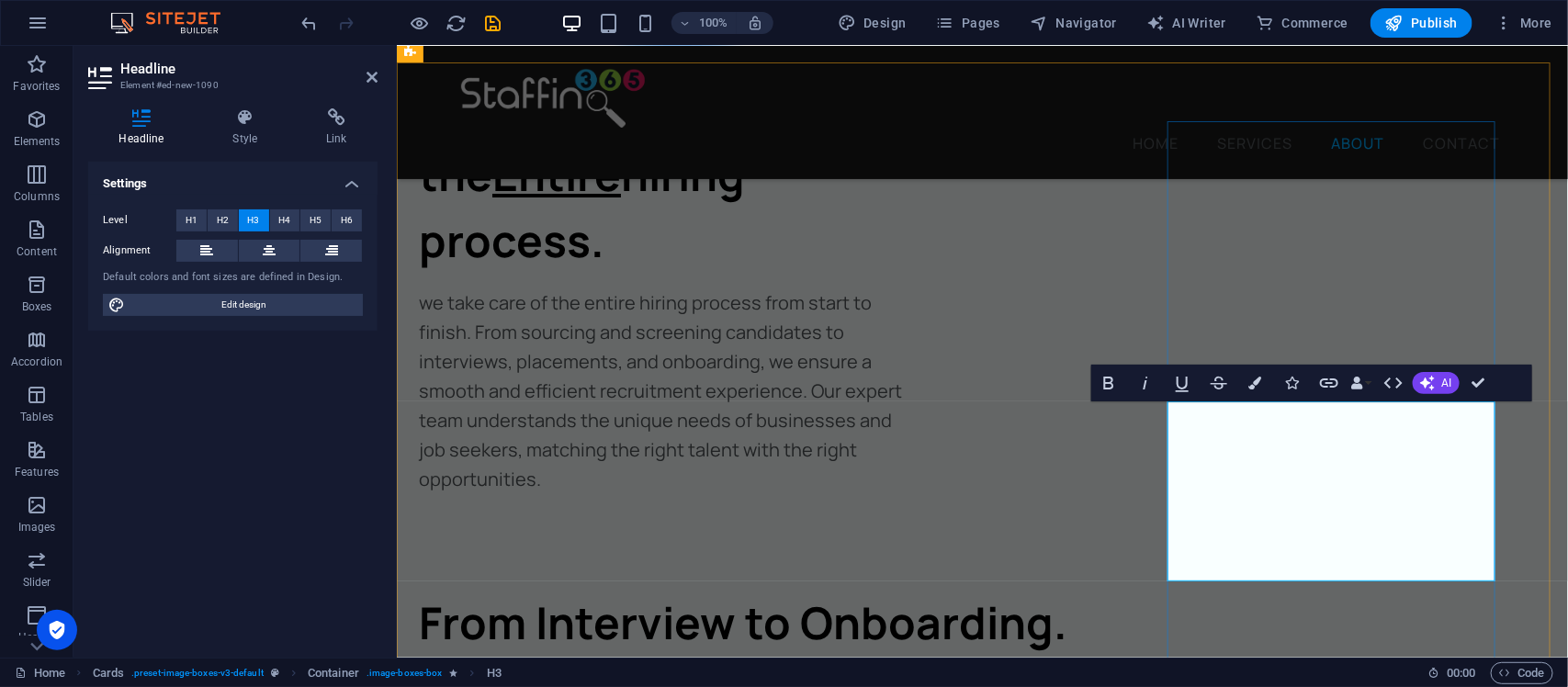 scroll, scrollTop: 3139, scrollLeft: 0, axis: vertical 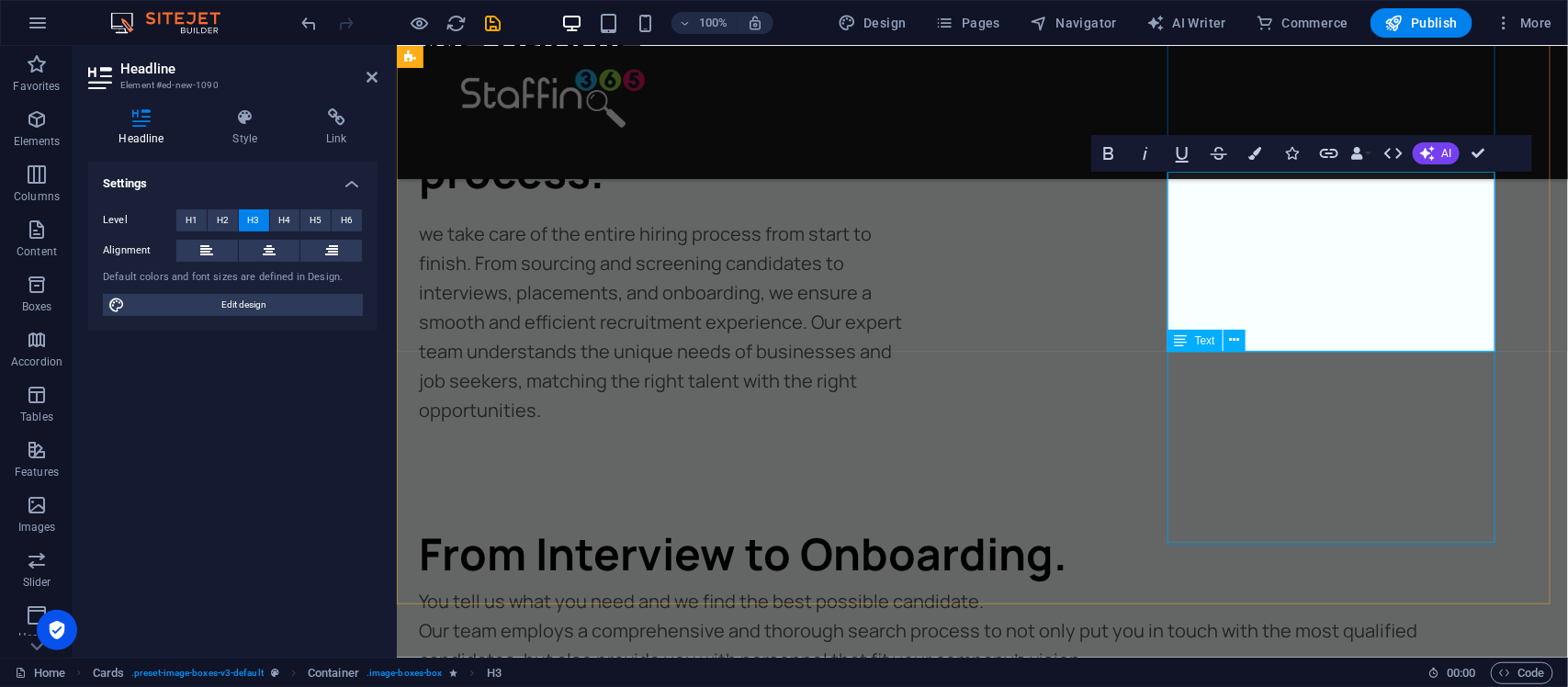 click on "[PERSON_NAME] strives to revolutionize your HR. With experience in client relations and staff management, She is bridging the gap between you and your next big hire." at bounding box center [581, 4861] 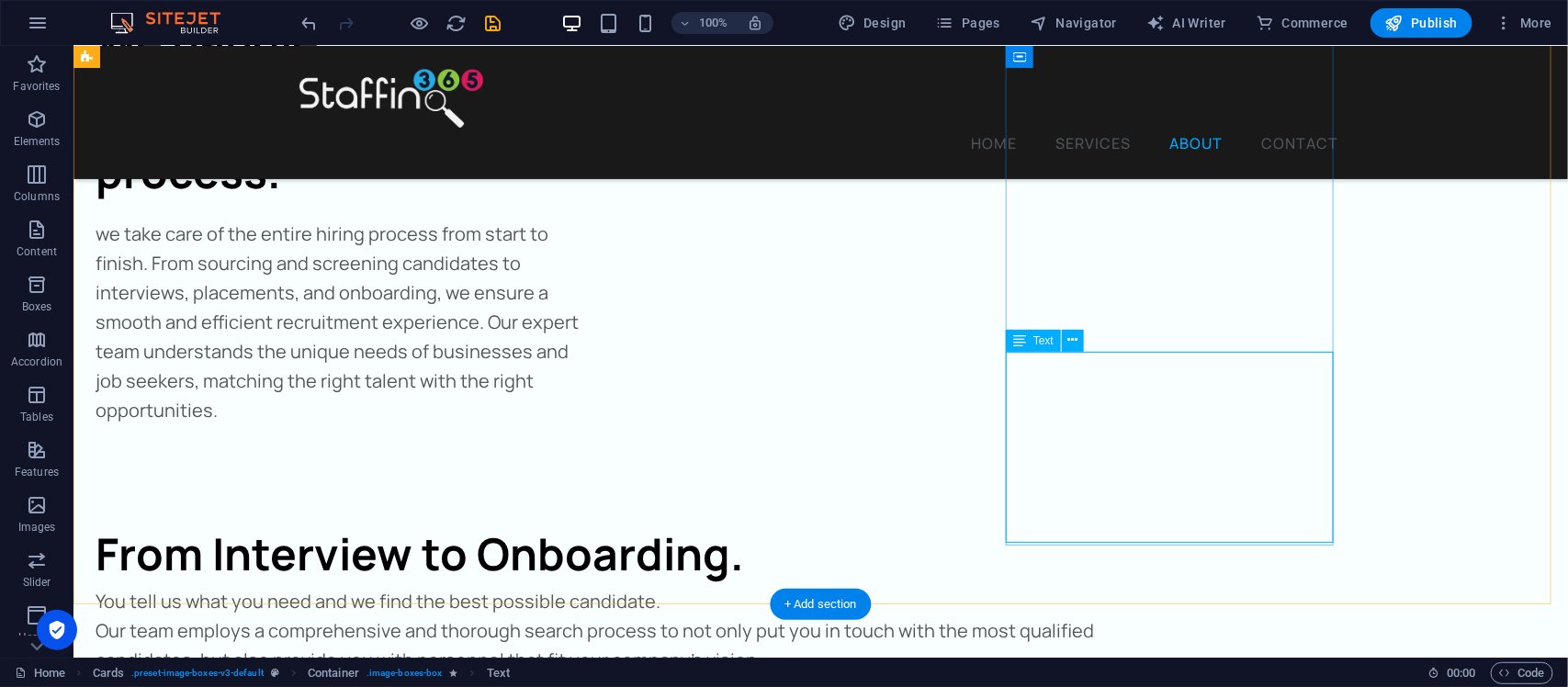click on "[PERSON_NAME] strives to revolutionize your HR. With experience in client relations and staff management, She is bridging the gap between you and your next big hire." at bounding box center (258, 4806) 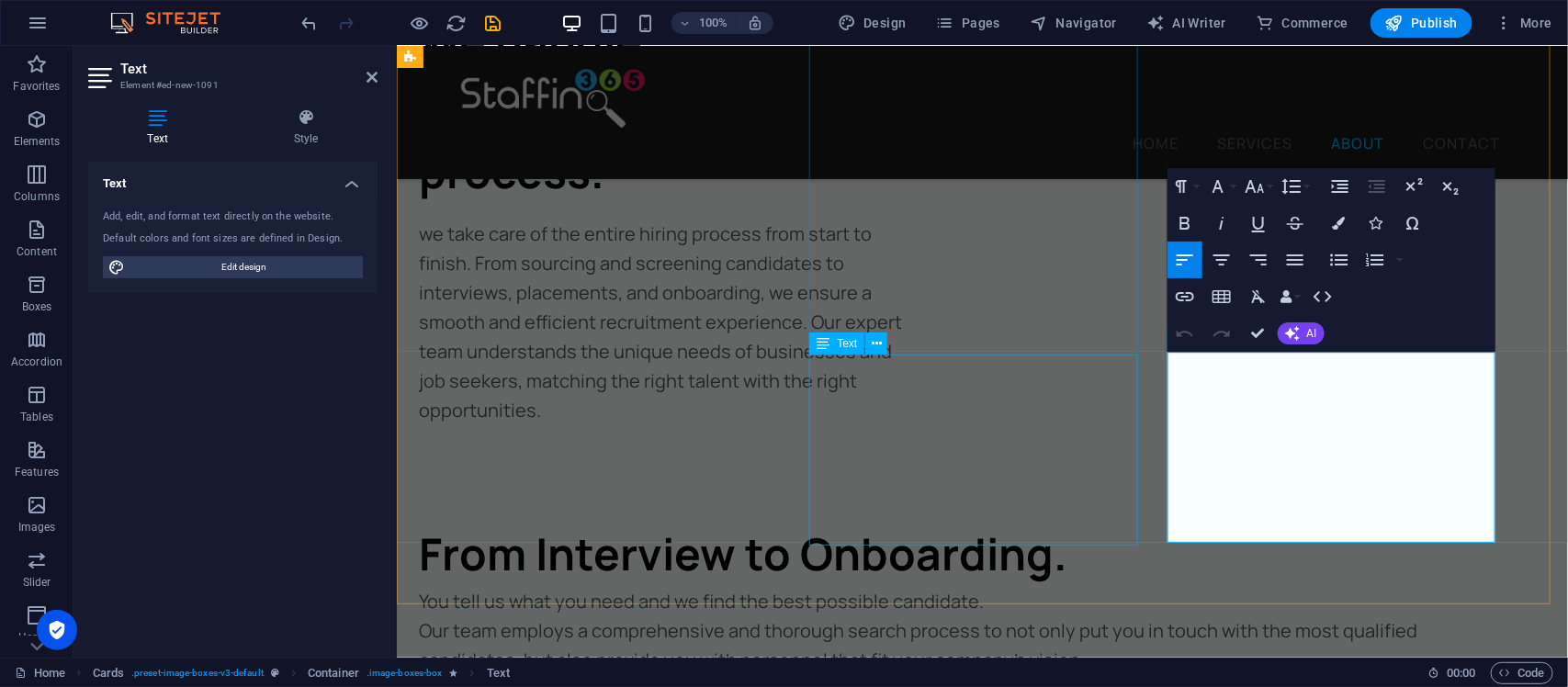 drag, startPoint x: 1354, startPoint y: 511, endPoint x: 1079, endPoint y: 351, distance: 318.15877 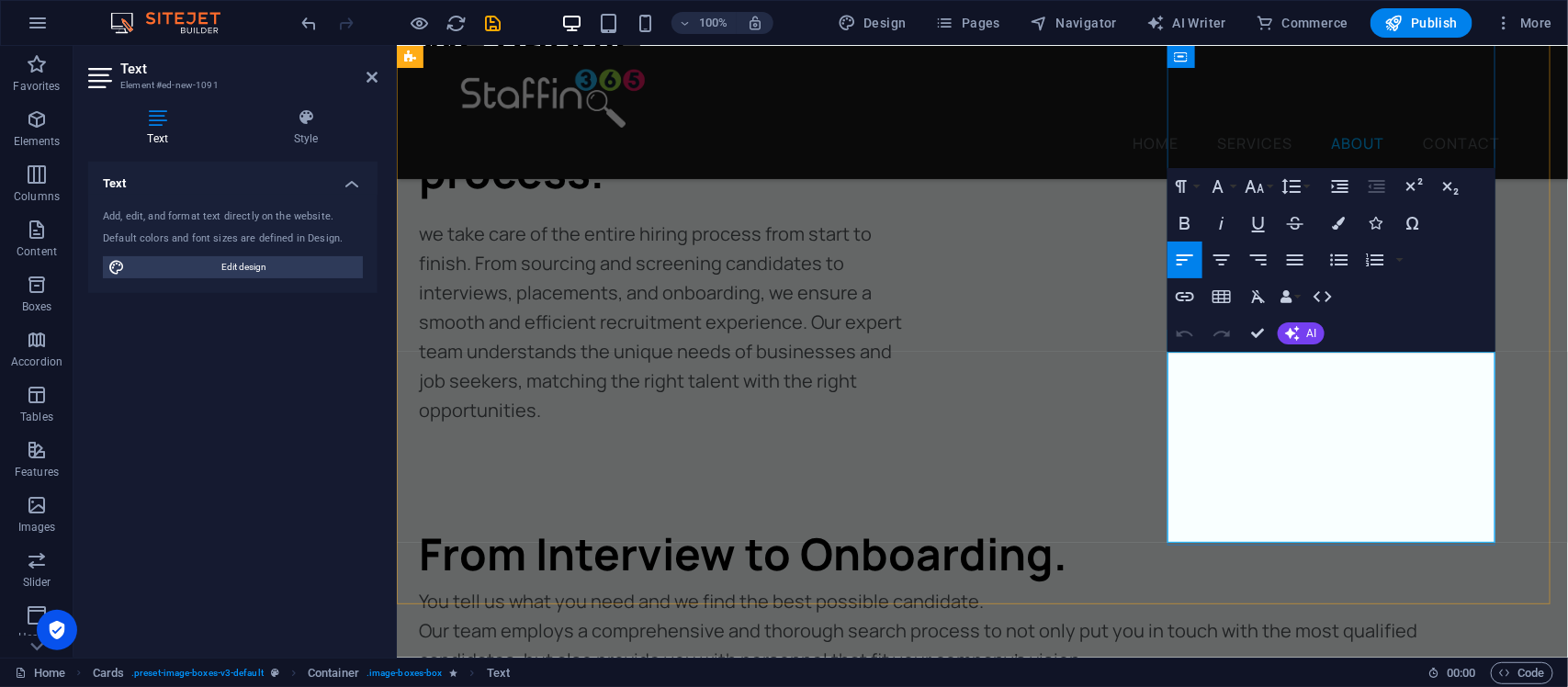 click on "[PERSON_NAME] strives to revolutionize your HR. With experience in client relations and staff management, She is bridging the gap between you and your next big hire." at bounding box center (581, 4799) 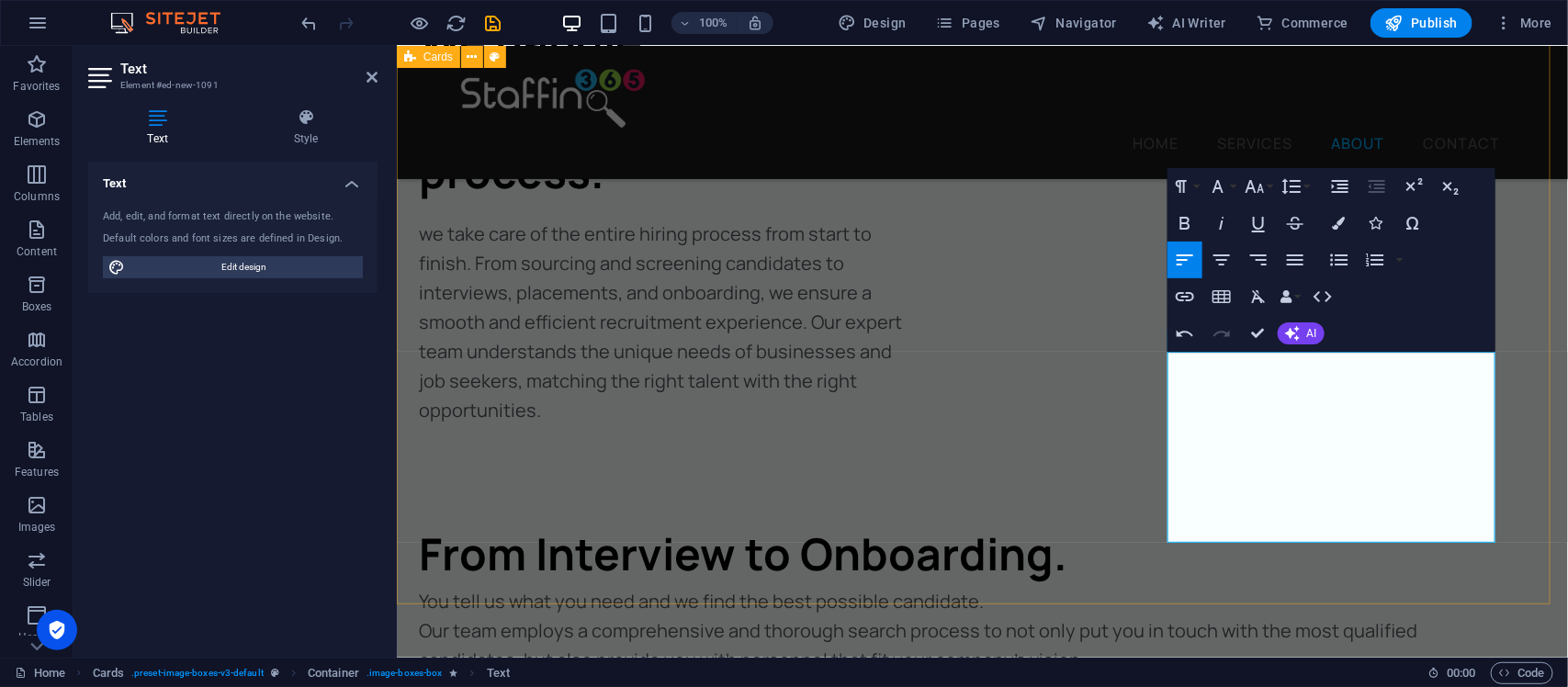 drag, startPoint x: 1180, startPoint y: 426, endPoint x: 1409, endPoint y: 546, distance: 258.53626 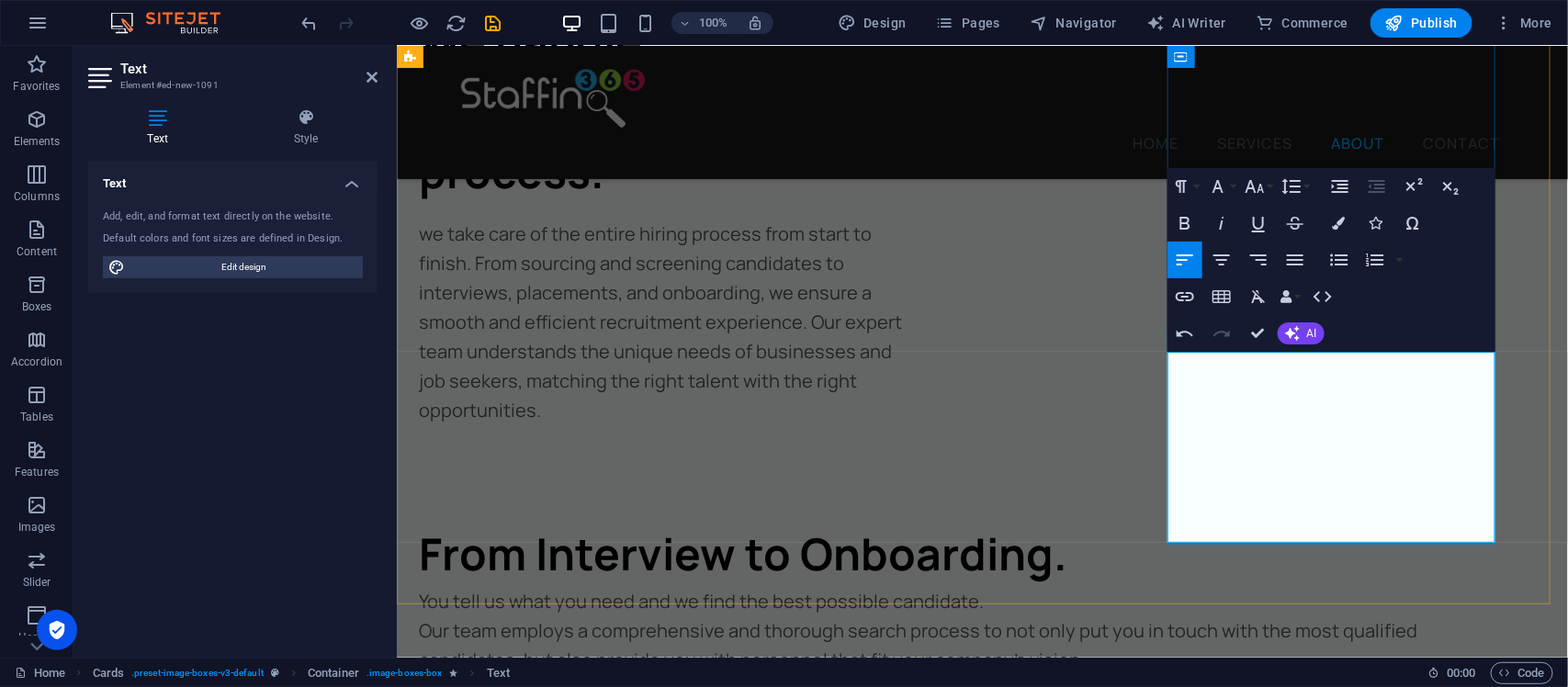 click on "With skills in HR, Recruitment & staff management, [PERSON_NAME] pushes the boundaries of talent sourcing with in depth investigation and catered interviews. Your requirments are her" at bounding box center [581, 4814] 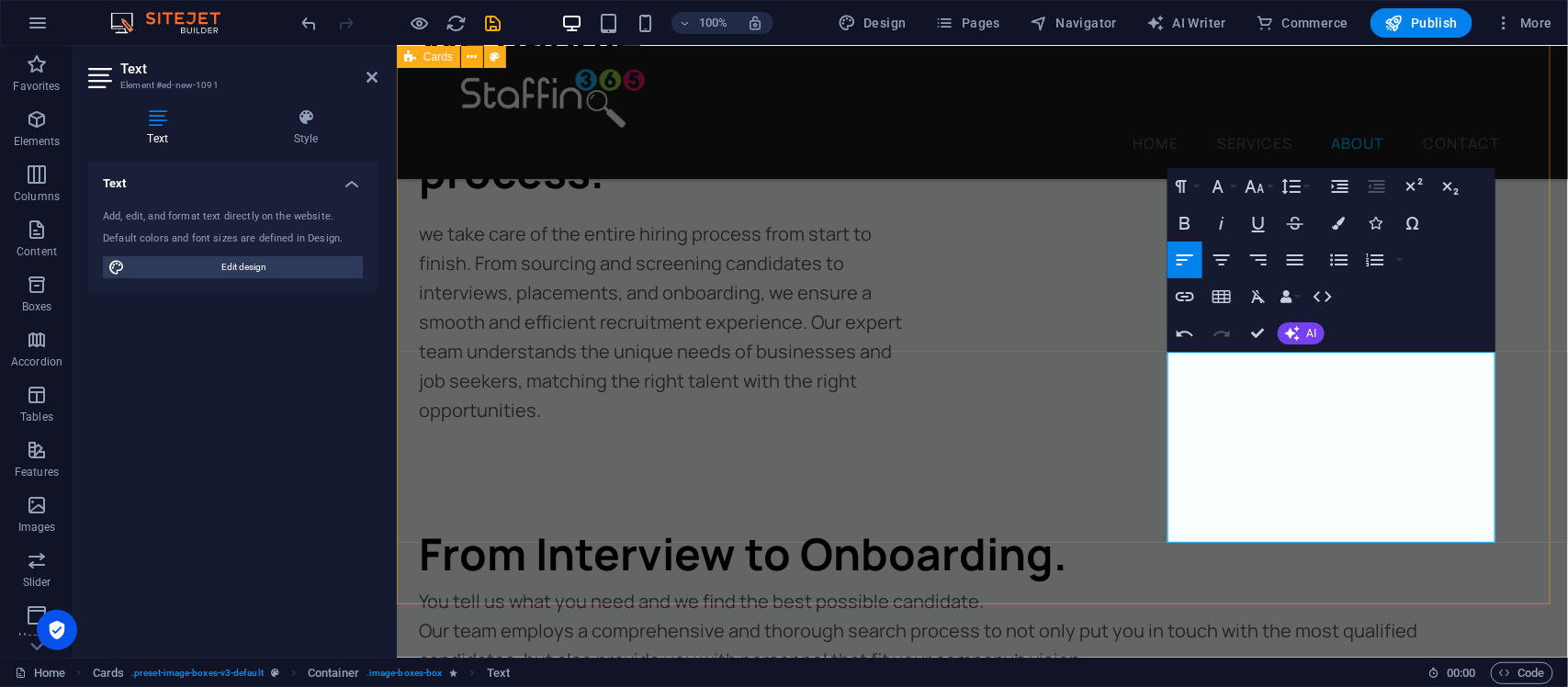 click on "[PERSON_NAME] Founder / Director As Founder of Staffing365, She has dedicated herself and her business to helping employers and employees with like minded vision connect and build life changing careers.  [PERSON_NAME] Client Liaison / Recruiter [PERSON_NAME] strives to revolutionize your HR. With experience in client relations and staff management, She is bridging the gap between you and your next big hire. [PERSON_NAME] Client Liaison / Recruiter With skills in HR, Recruitment & staff management, [PERSON_NAME] pushes the boundaries of talent sourcing with in depth investigation and catered interviews insuring your Staffing needs are met, everytime." at bounding box center (981, 3923) 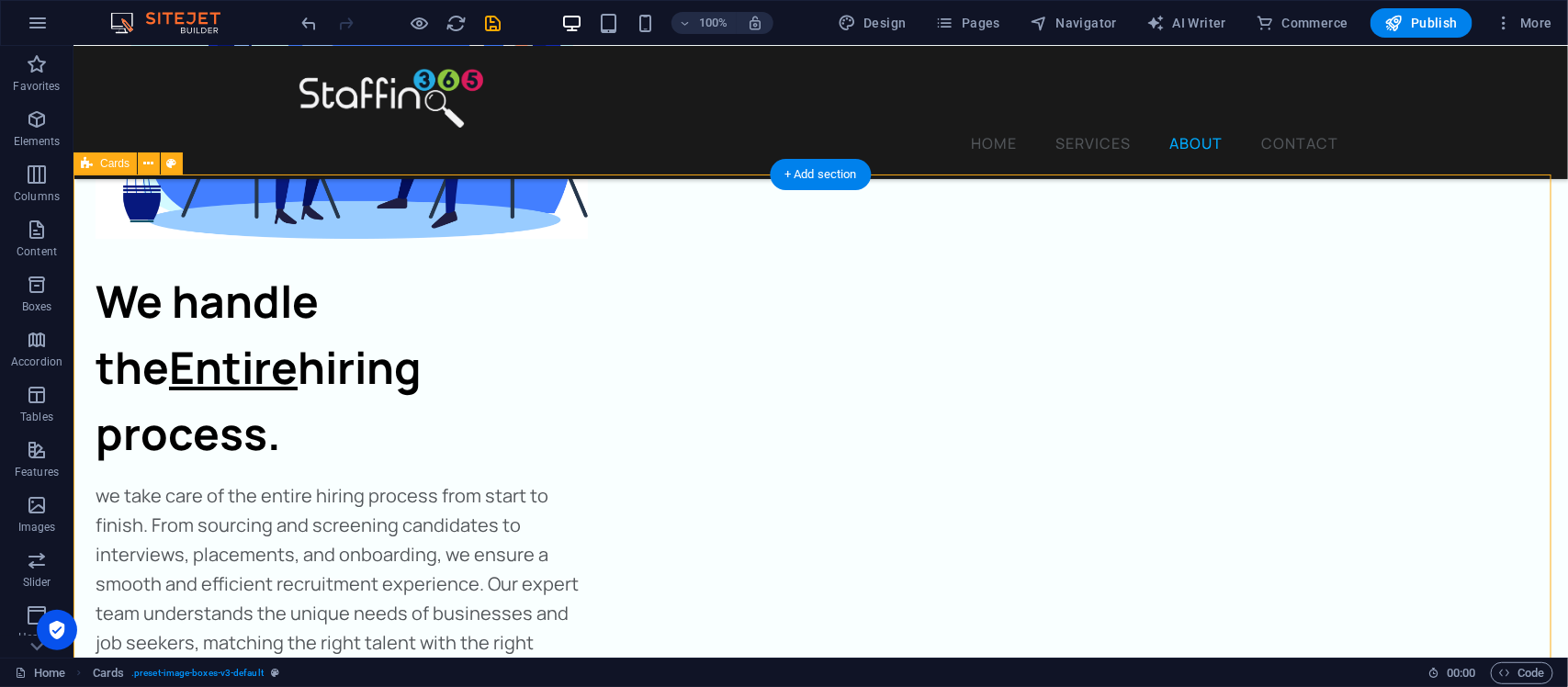 scroll, scrollTop: 2910, scrollLeft: 0, axis: vertical 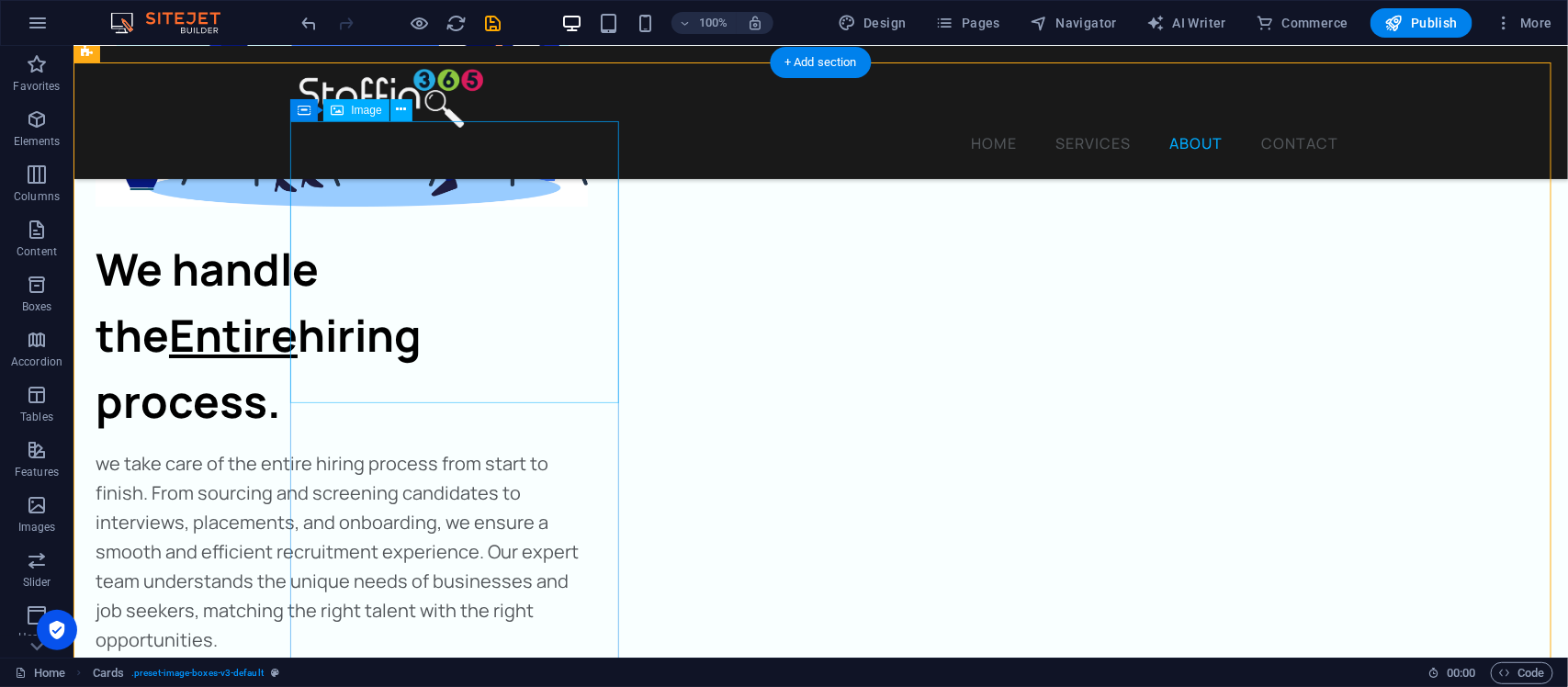 click at bounding box center [258, 3284] 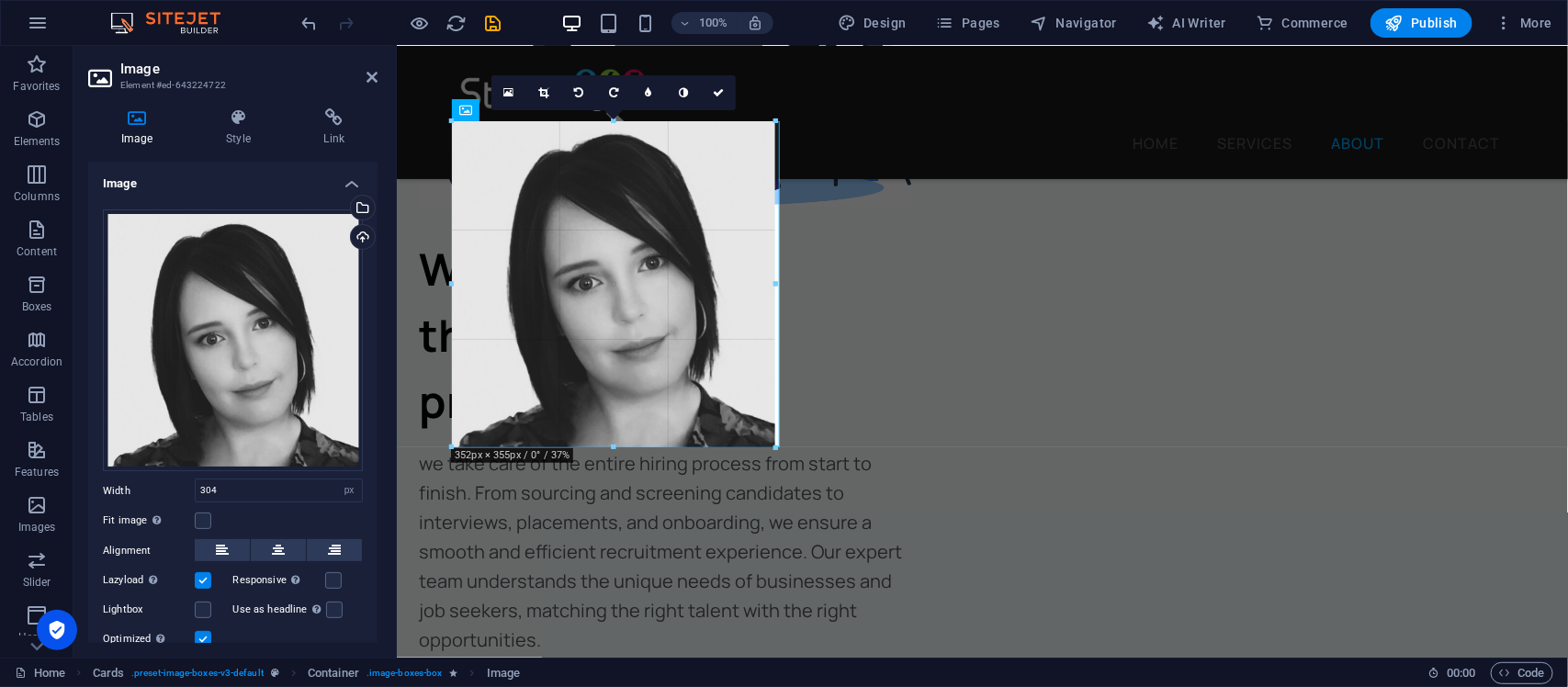 drag, startPoint x: 730, startPoint y: 264, endPoint x: 382, endPoint y: 223, distance: 350.40691 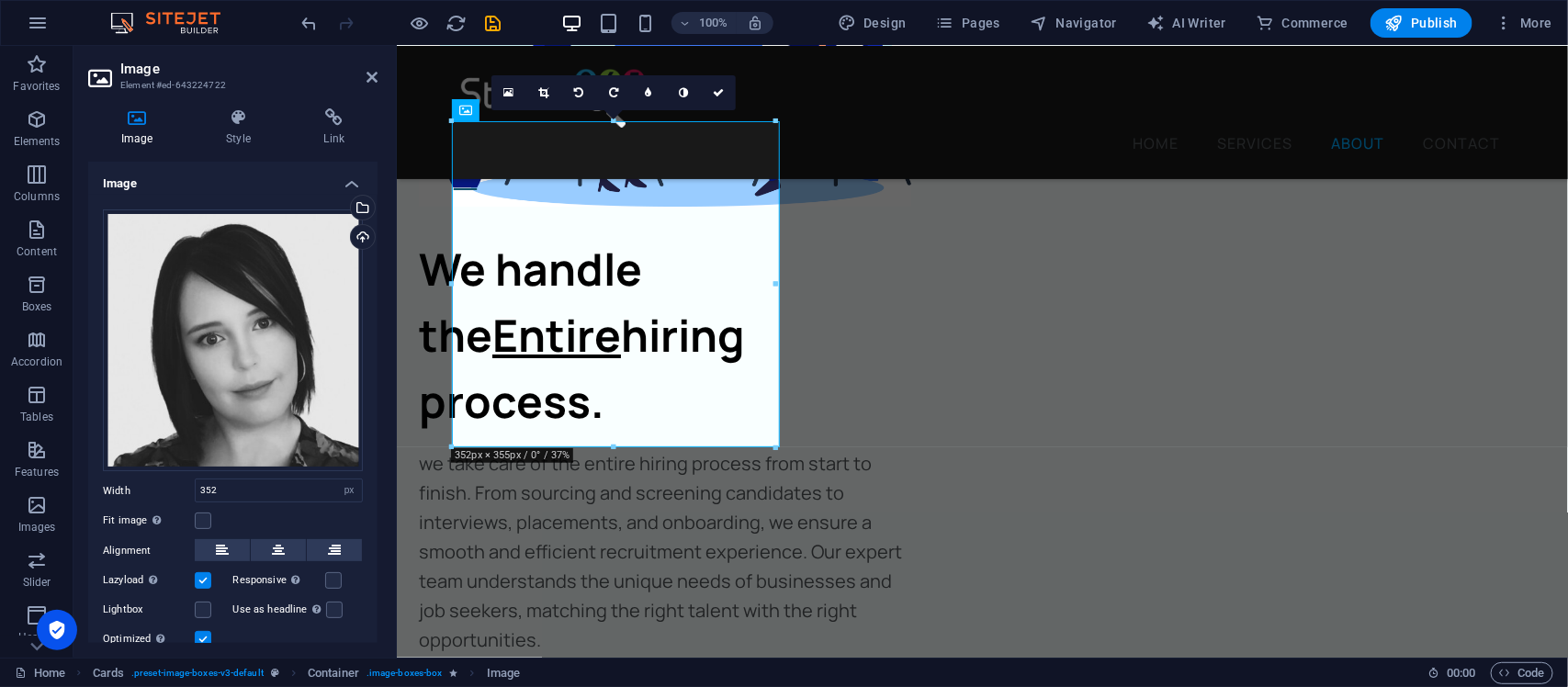 click at bounding box center (544, 93) 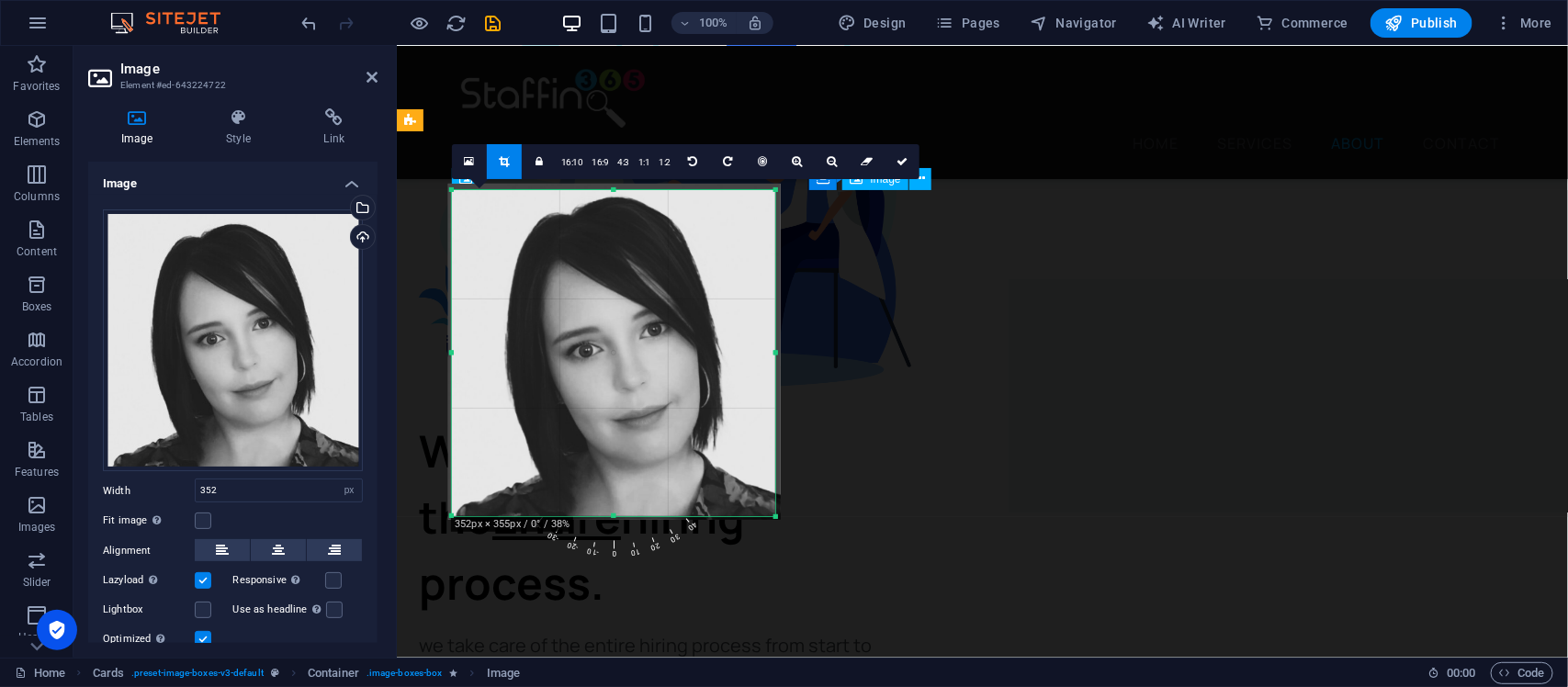 scroll, scrollTop: 2795, scrollLeft: 0, axis: vertical 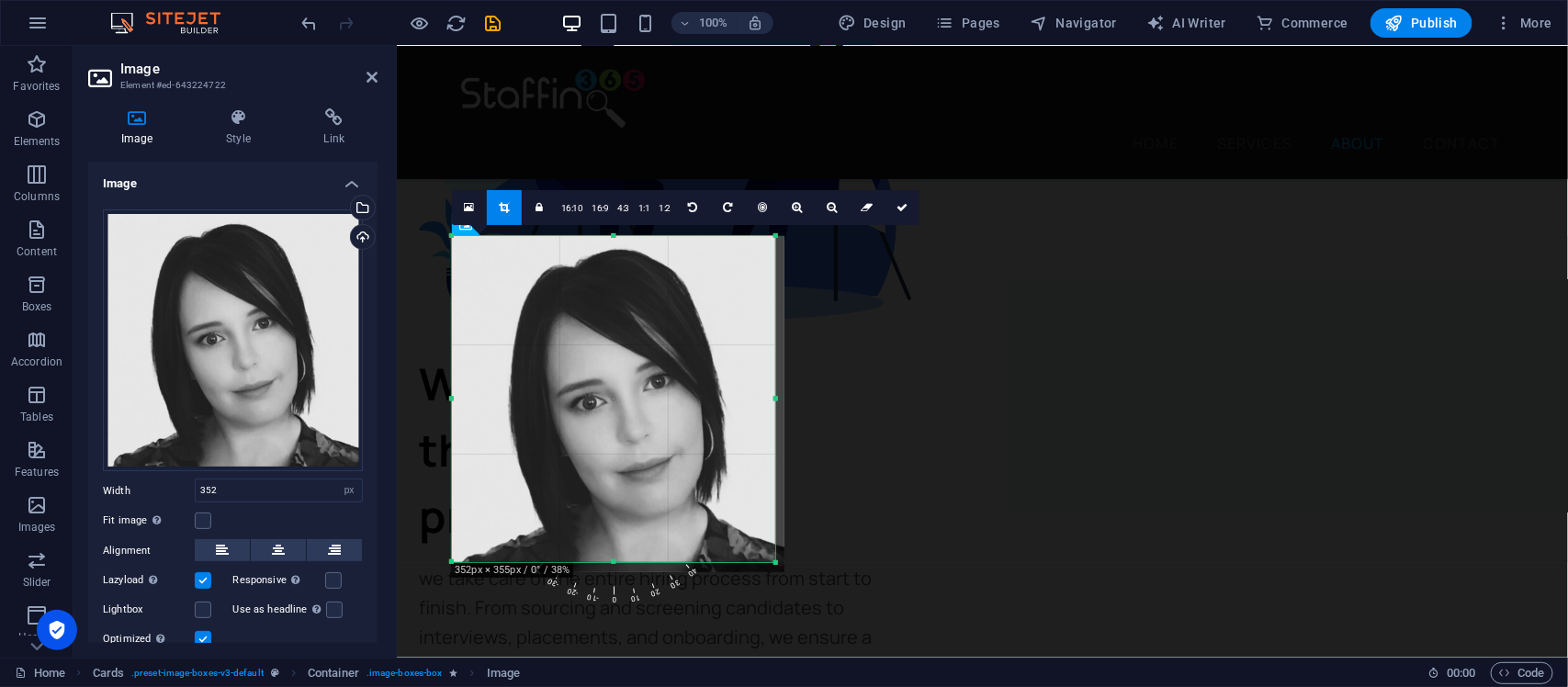 drag, startPoint x: 673, startPoint y: 278, endPoint x: 680, endPoint y: 287, distance: 11.401754 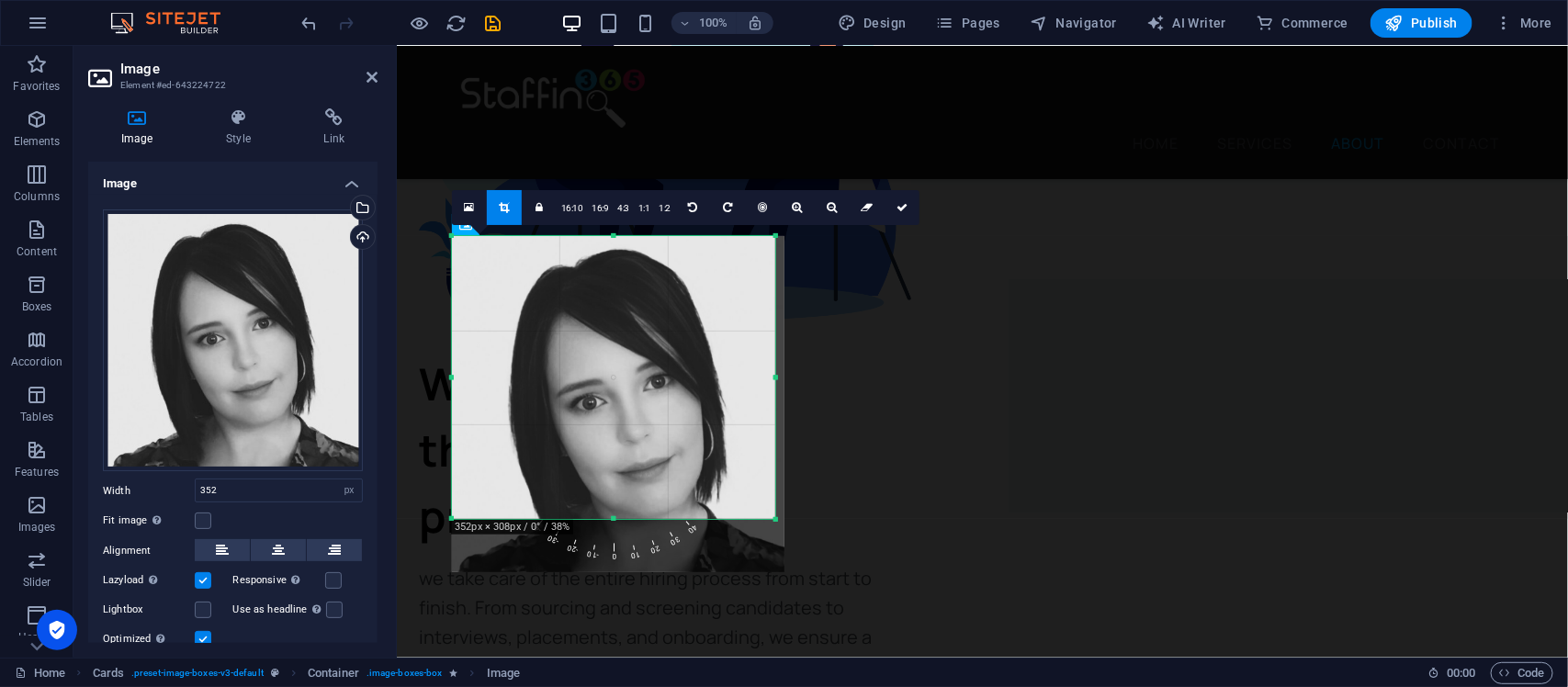 drag, startPoint x: 611, startPoint y: 558, endPoint x: 613, endPoint y: 515, distance: 43.046487 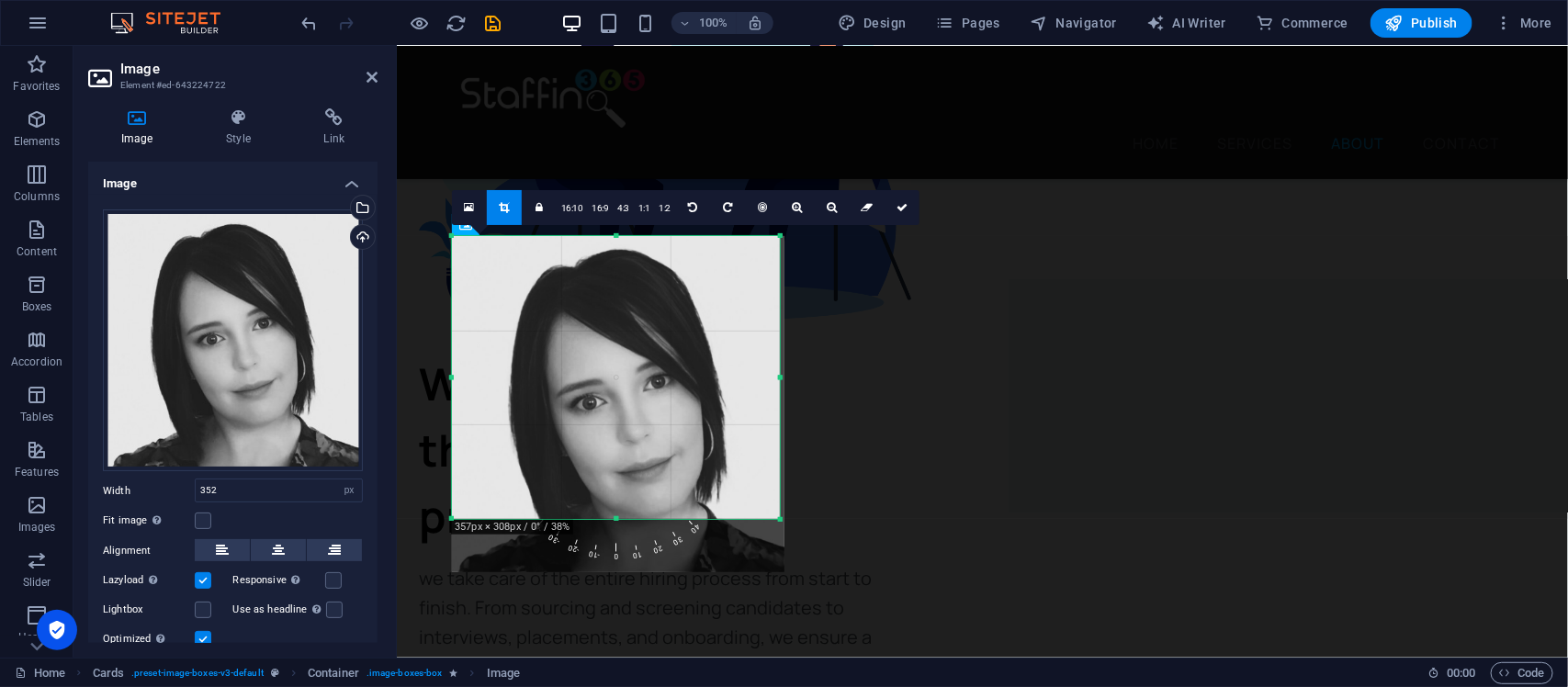 drag, startPoint x: 774, startPoint y: 375, endPoint x: 787, endPoint y: 379, distance: 13.601471 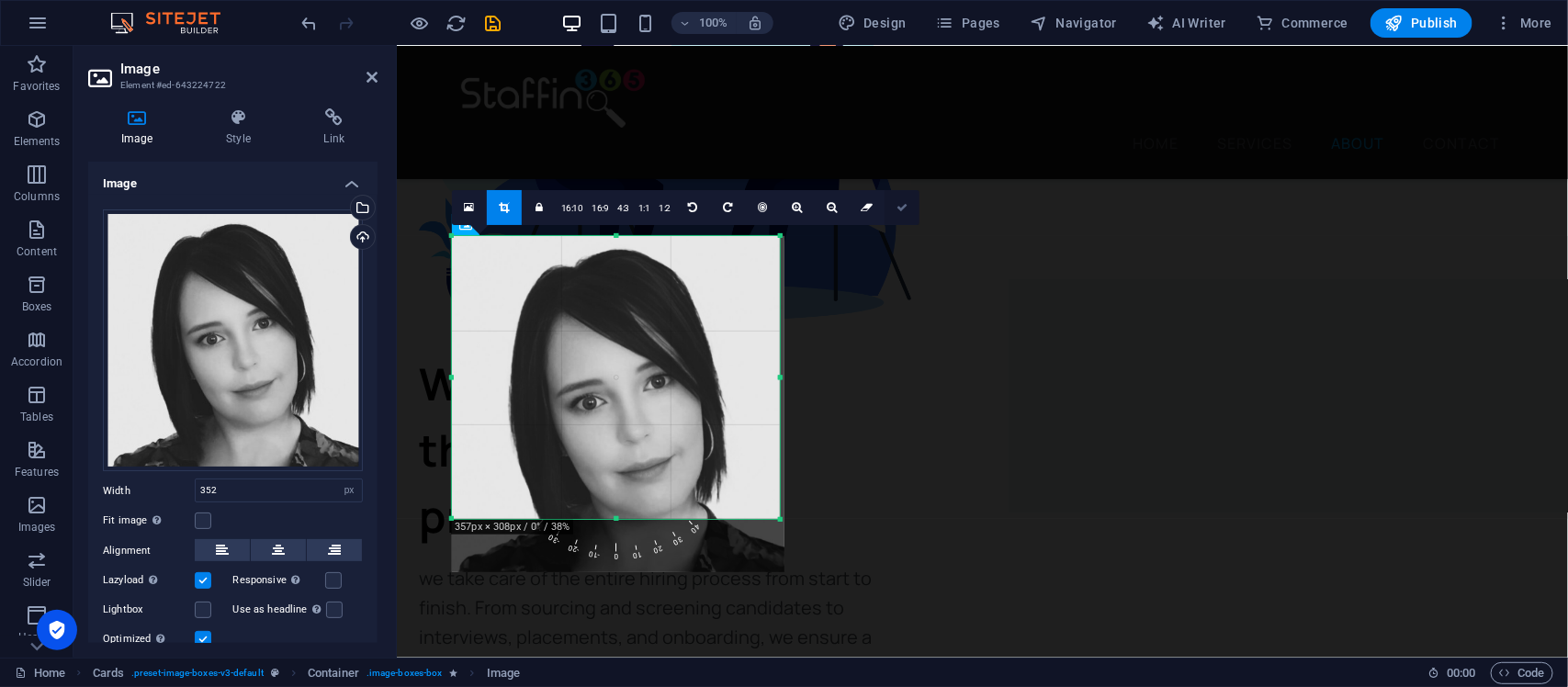 click at bounding box center [902, 208] 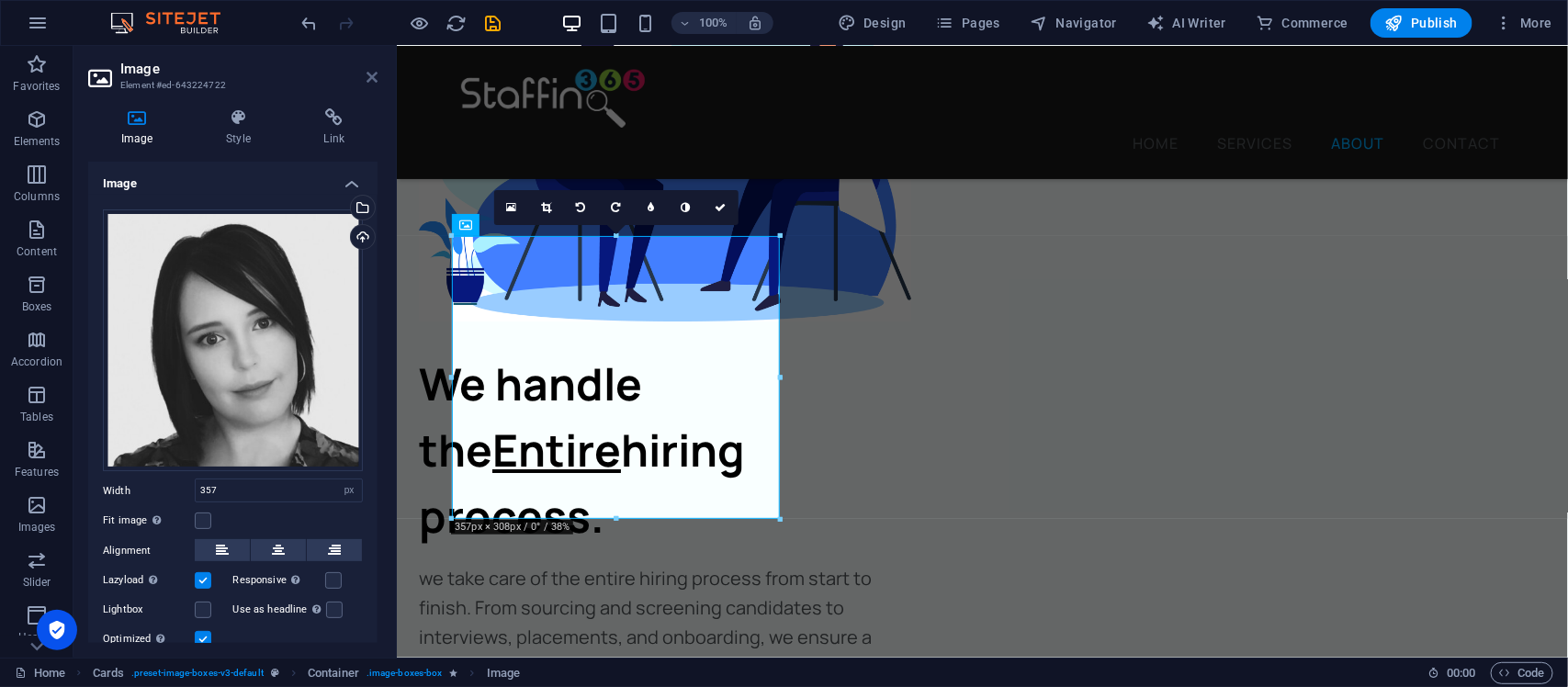 click at bounding box center (372, 77) 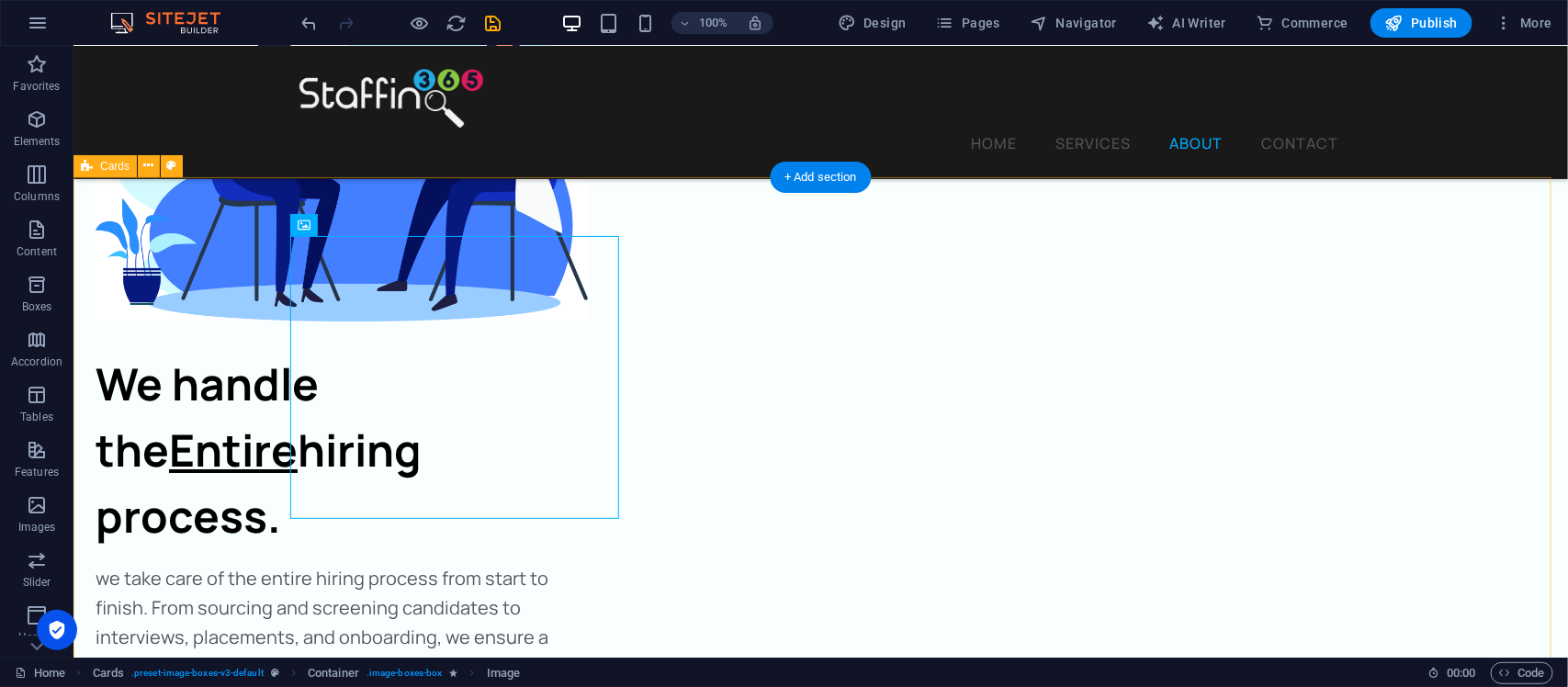 click on "[PERSON_NAME] Founder / Director As Founder of Staffing365, She has dedicated herself and her business to helping employers and employees with like minded vision connect and build life changing careers.  [PERSON_NAME] Client Liaison / Recruiter [PERSON_NAME] strives to revolutionize your HR. With experience in client relations and staff management, She is bridging the gap between you and your next big hire. [PERSON_NAME] Client Liaison / Recruiter With skills in HR, Recruitment & staff management, [PERSON_NAME] pushes the boundaries of talent sourcing with in depth investigation and catered interviews insuring your Staffing needs are met, everytime." at bounding box center [819, 4267] 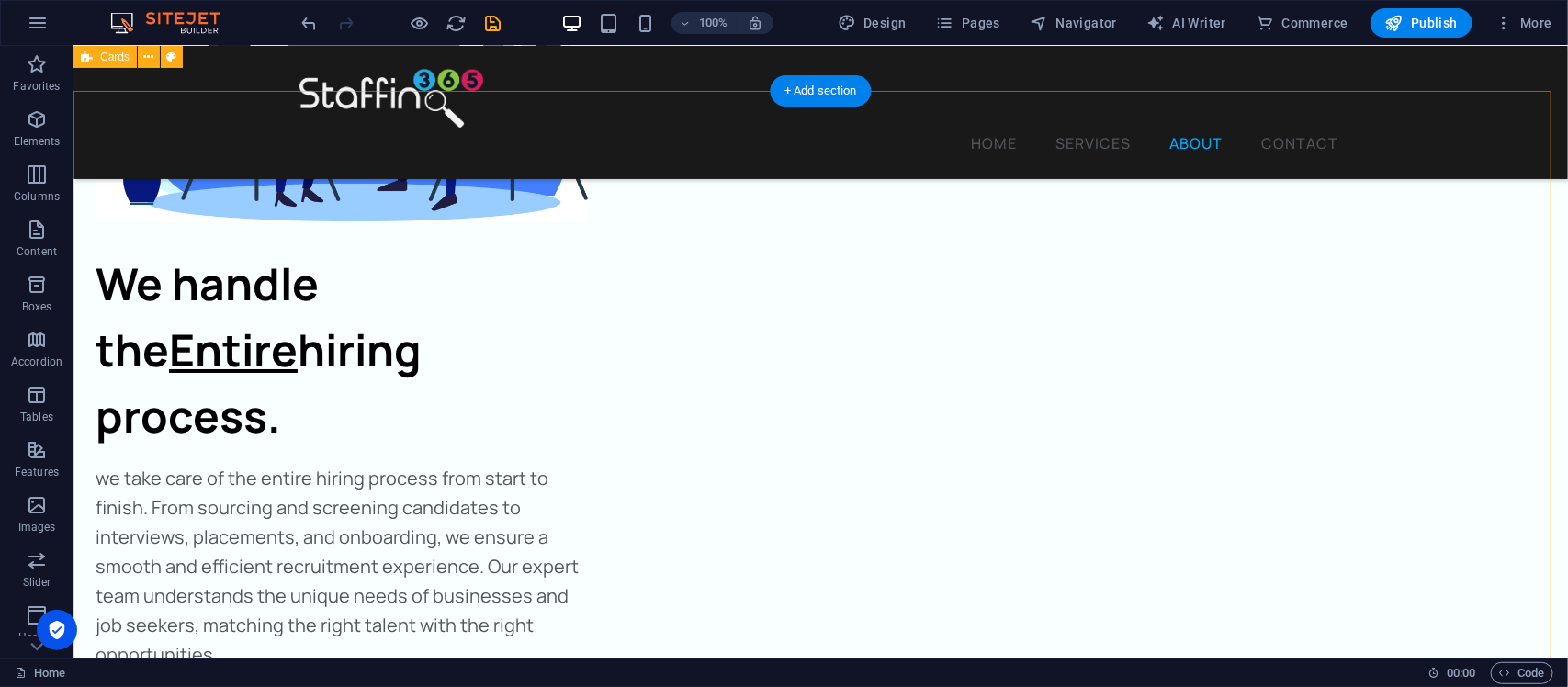 scroll, scrollTop: 2876, scrollLeft: 0, axis: vertical 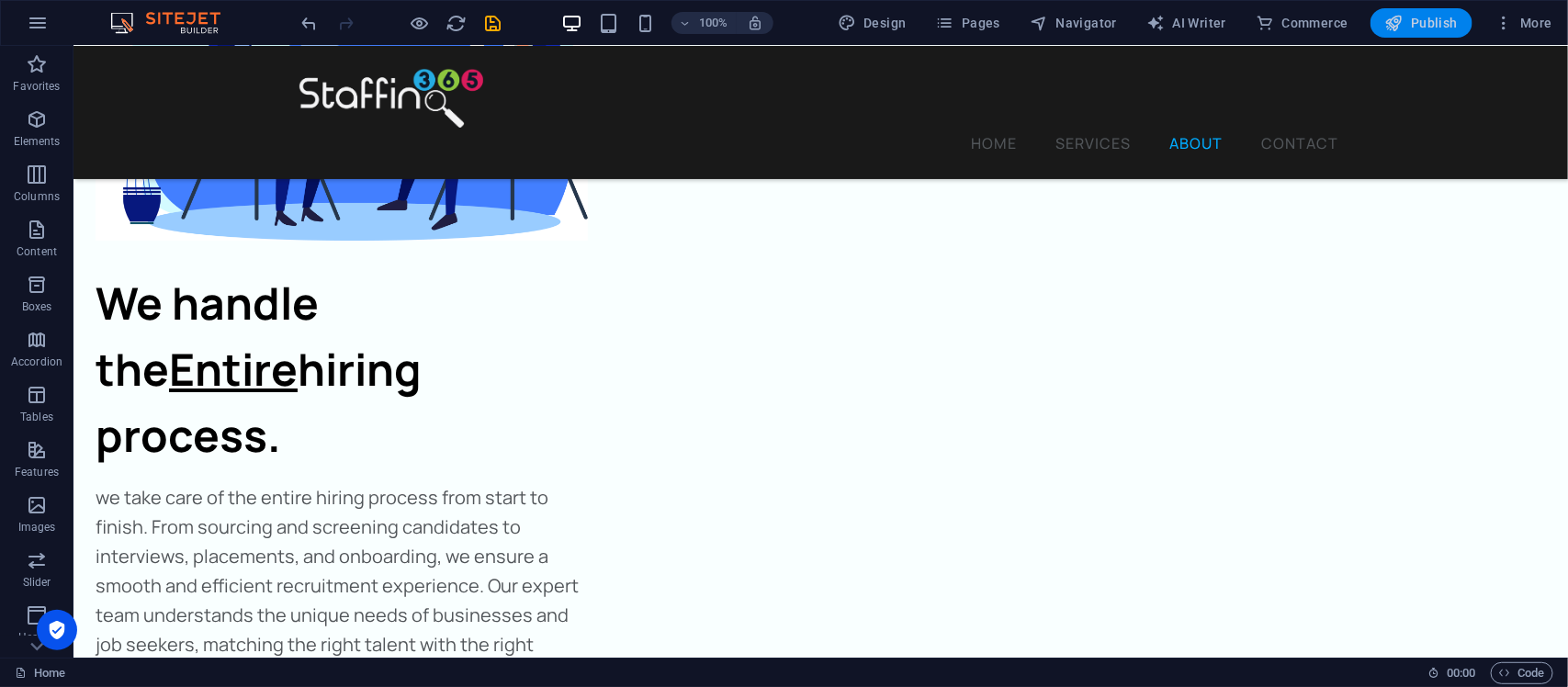 click on "Publish" at bounding box center [1421, 23] 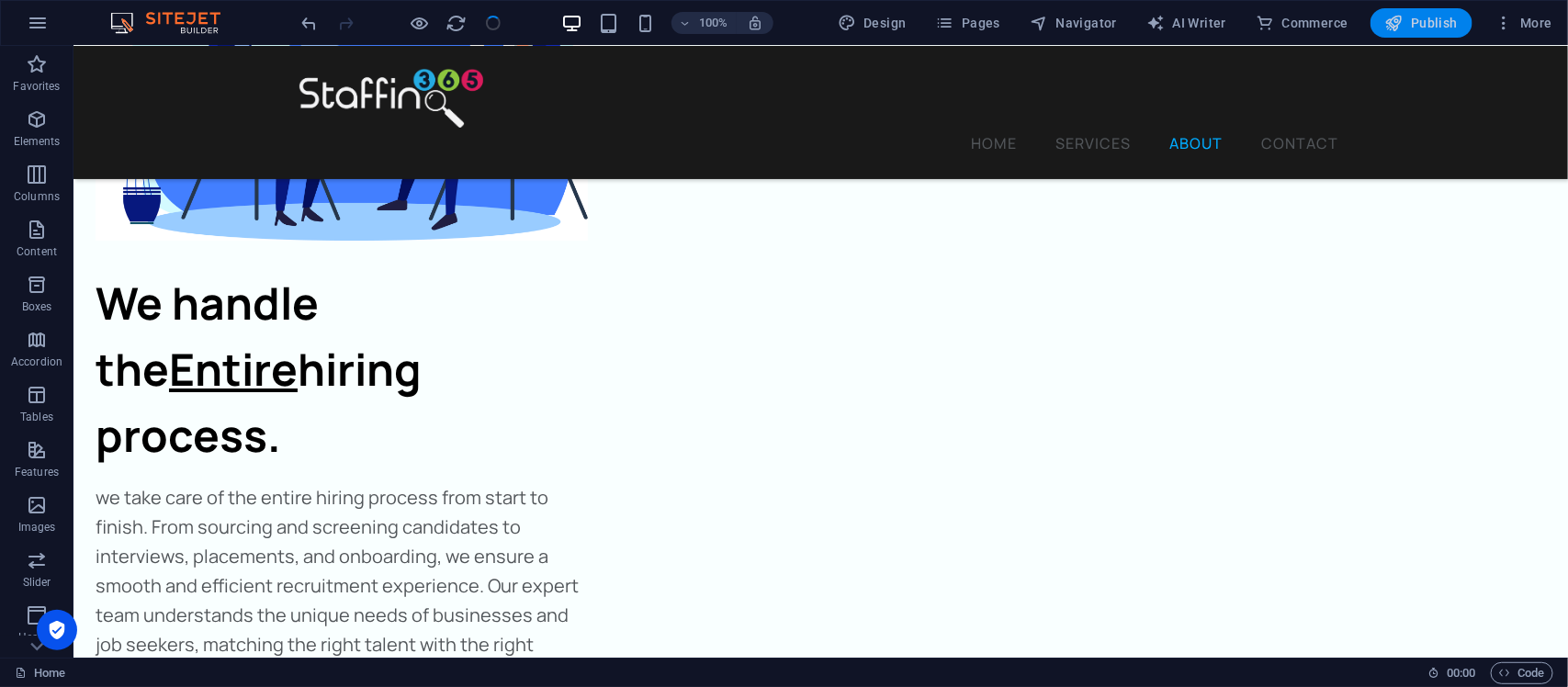 click at bounding box center (1394, 23) 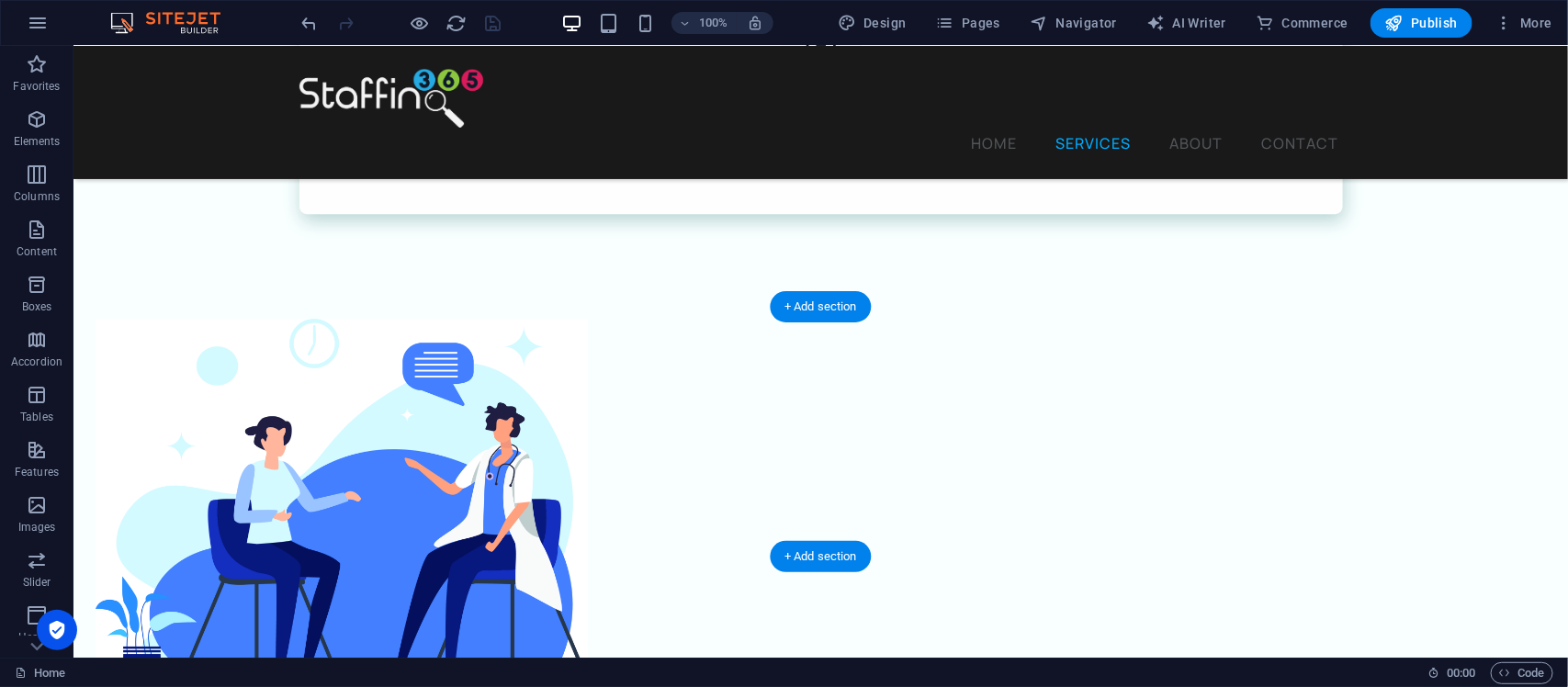 scroll, scrollTop: 2876, scrollLeft: 0, axis: vertical 